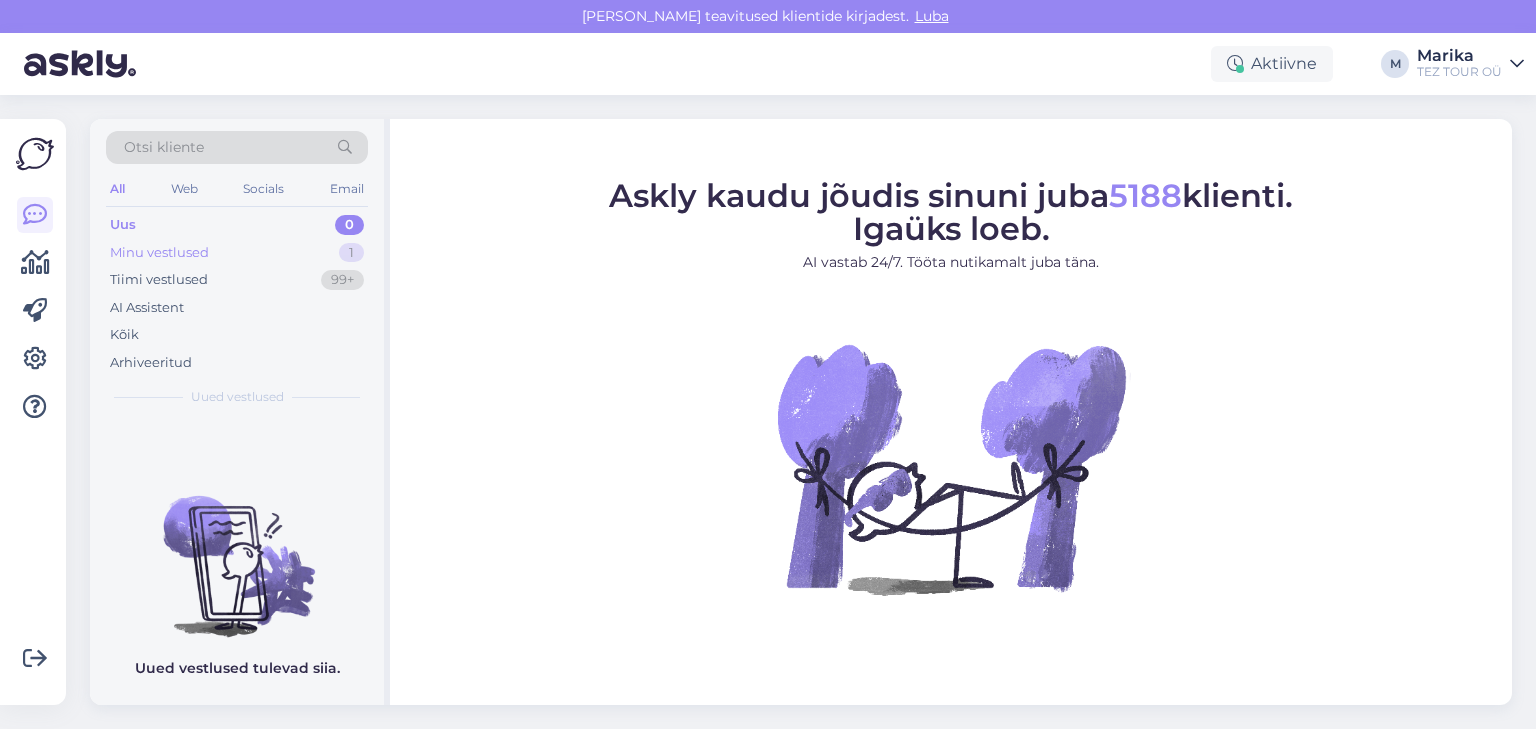scroll, scrollTop: 0, scrollLeft: 0, axis: both 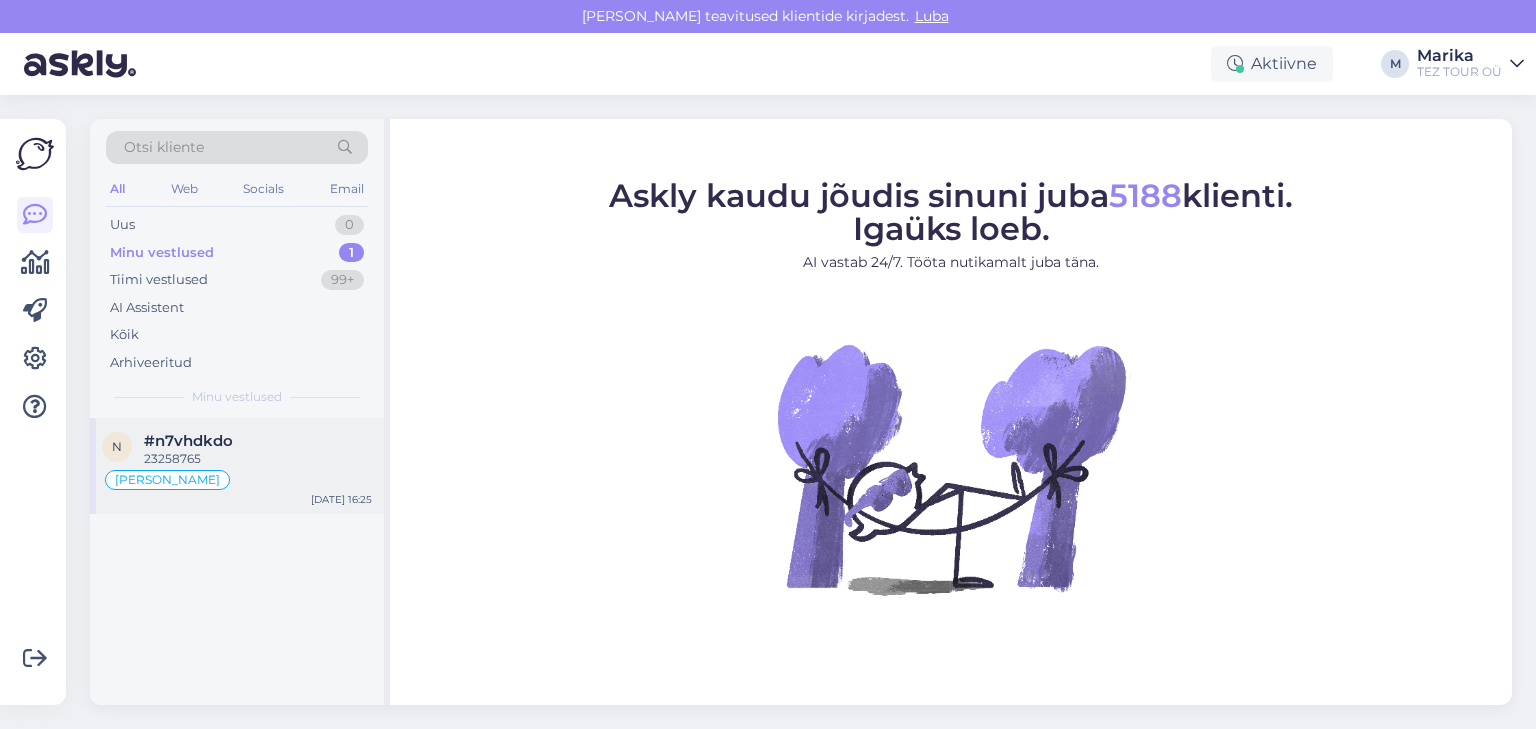 click on "#n7vhdkdo" at bounding box center (258, 441) 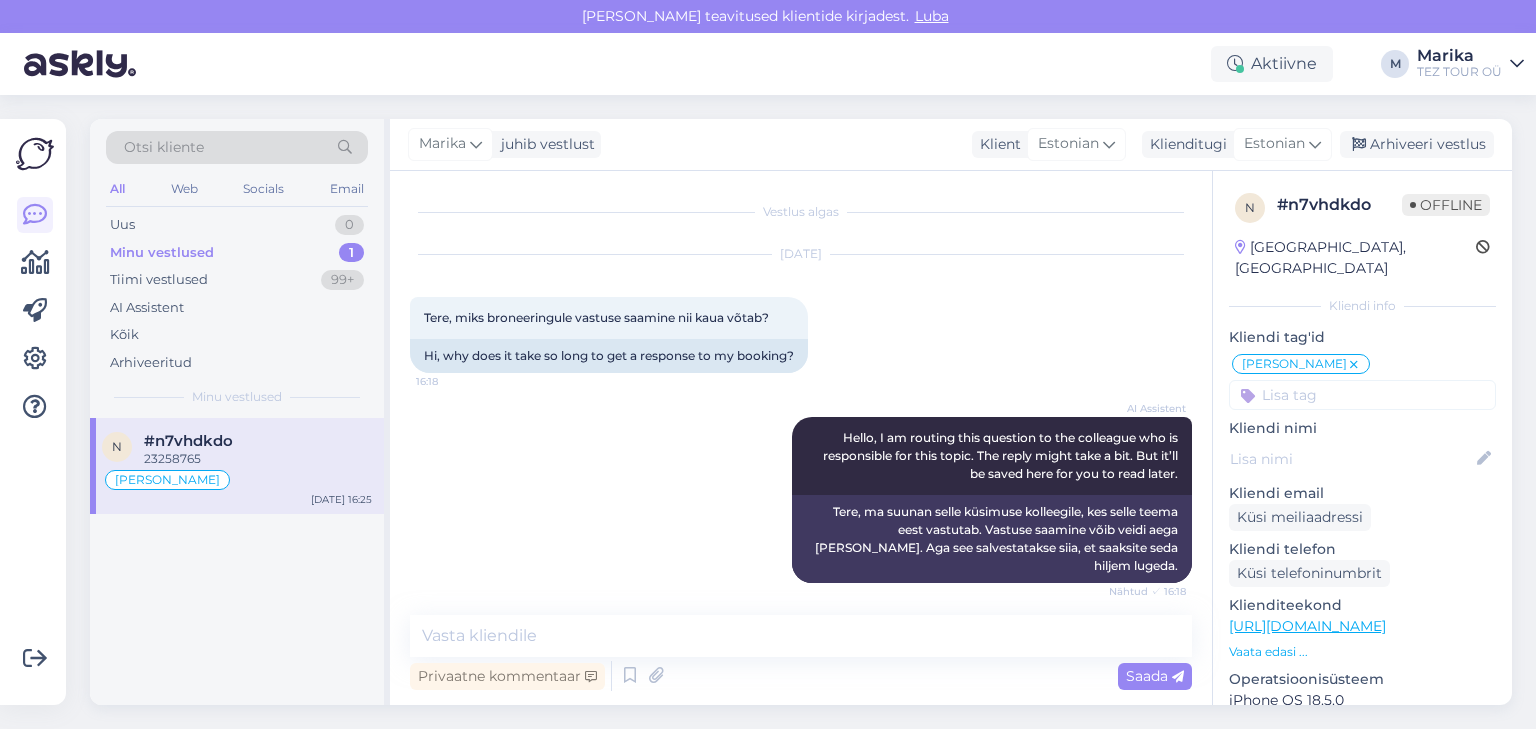 scroll, scrollTop: 180, scrollLeft: 0, axis: vertical 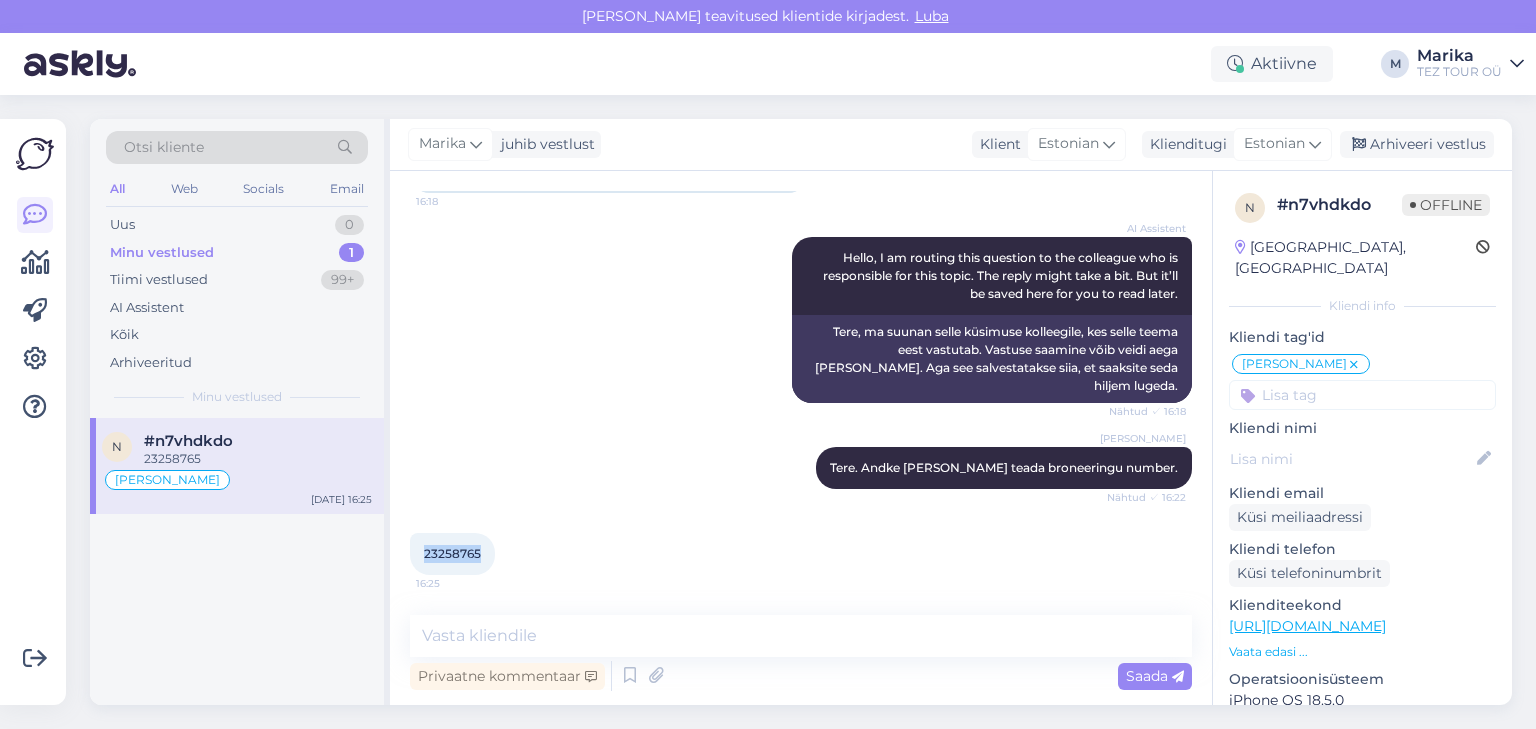 drag, startPoint x: 484, startPoint y: 552, endPoint x: 419, endPoint y: 548, distance: 65.12296 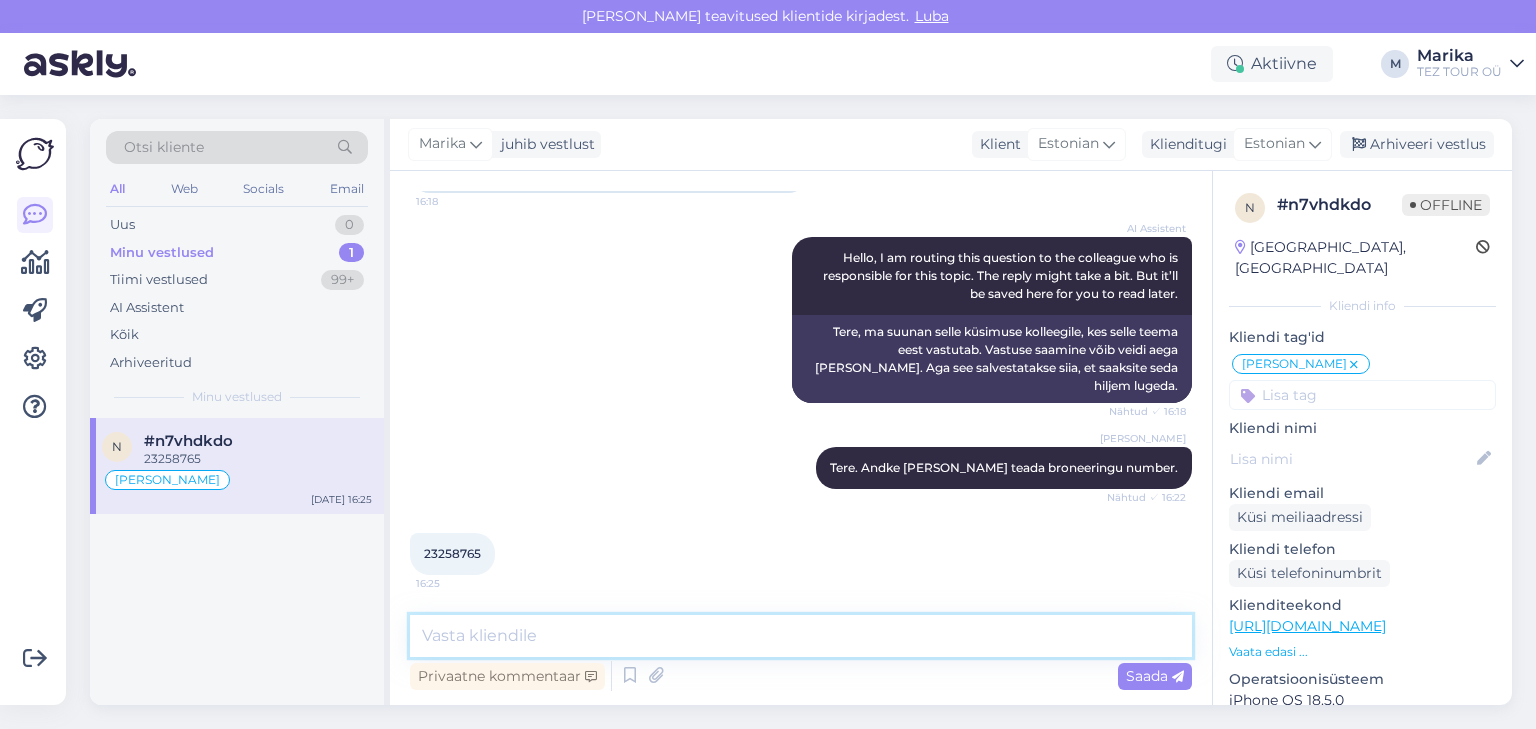 click at bounding box center [801, 636] 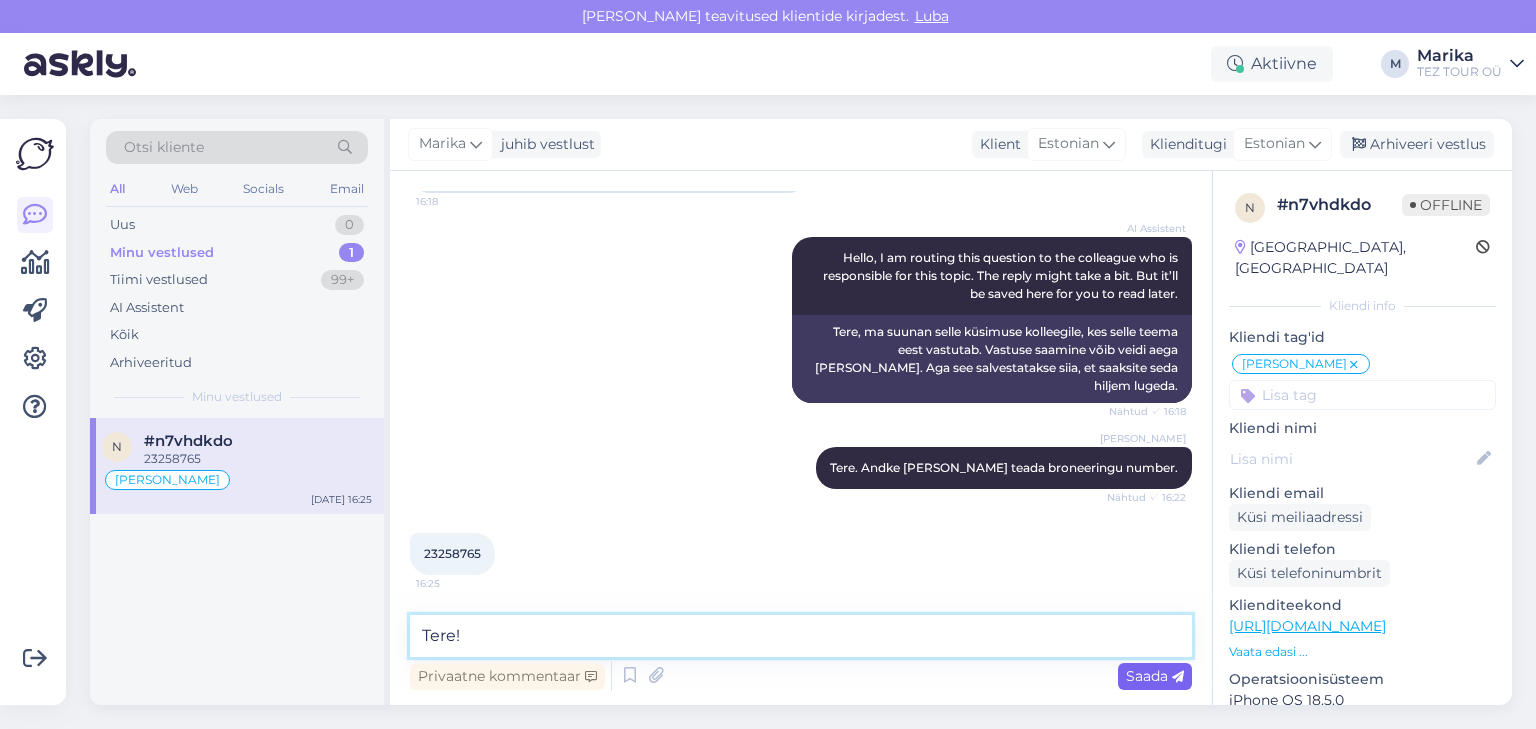 type on "Tere!" 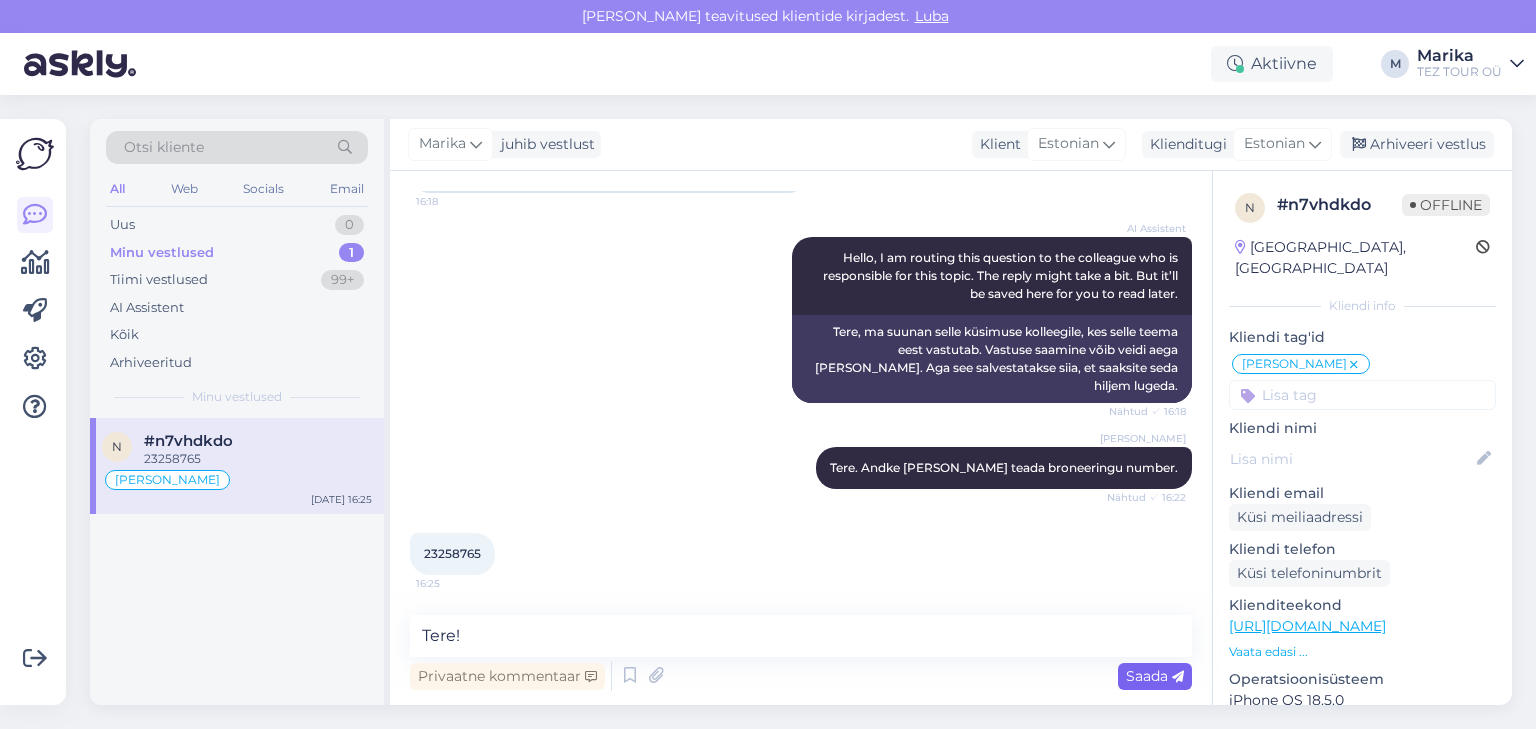 click on "Saada" at bounding box center [1155, 676] 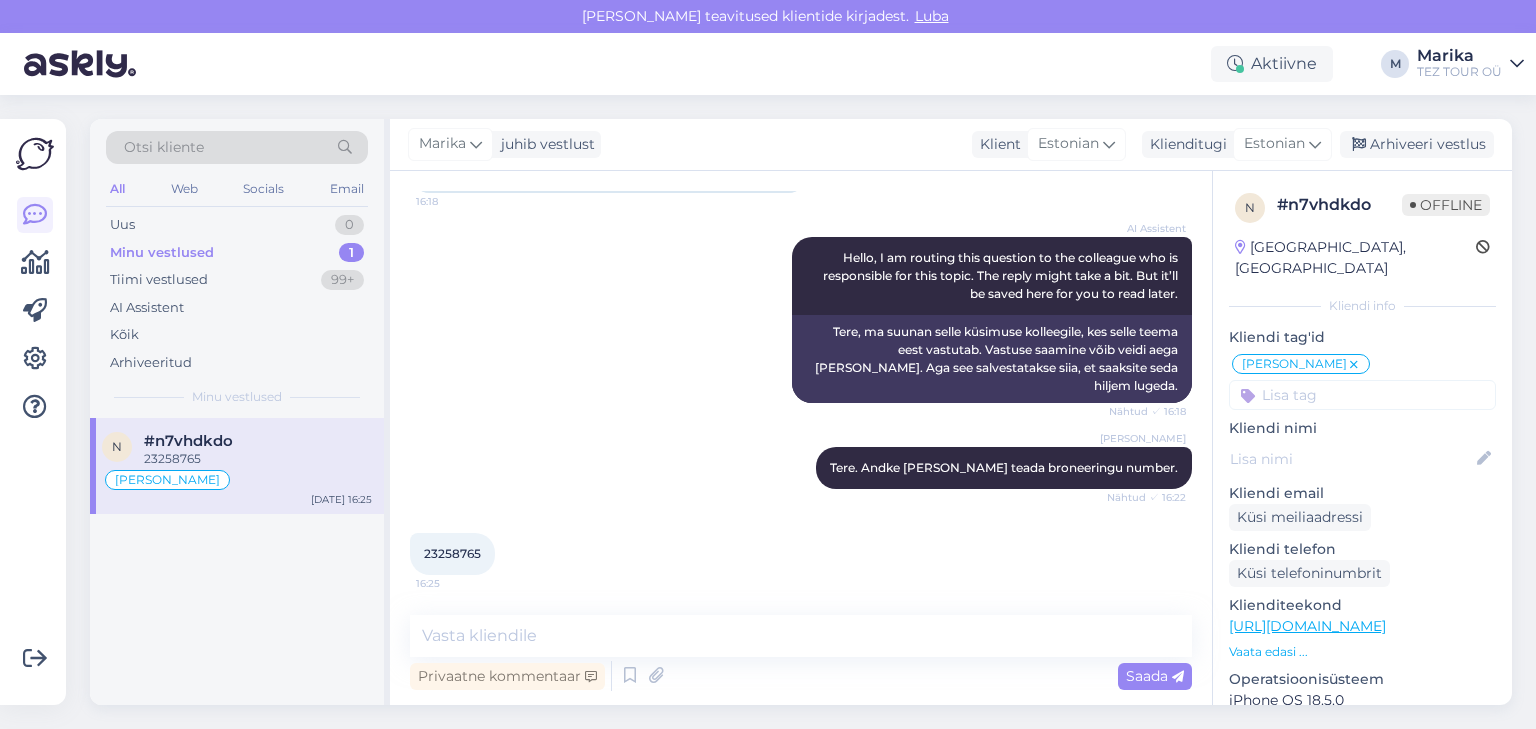 scroll, scrollTop: 266, scrollLeft: 0, axis: vertical 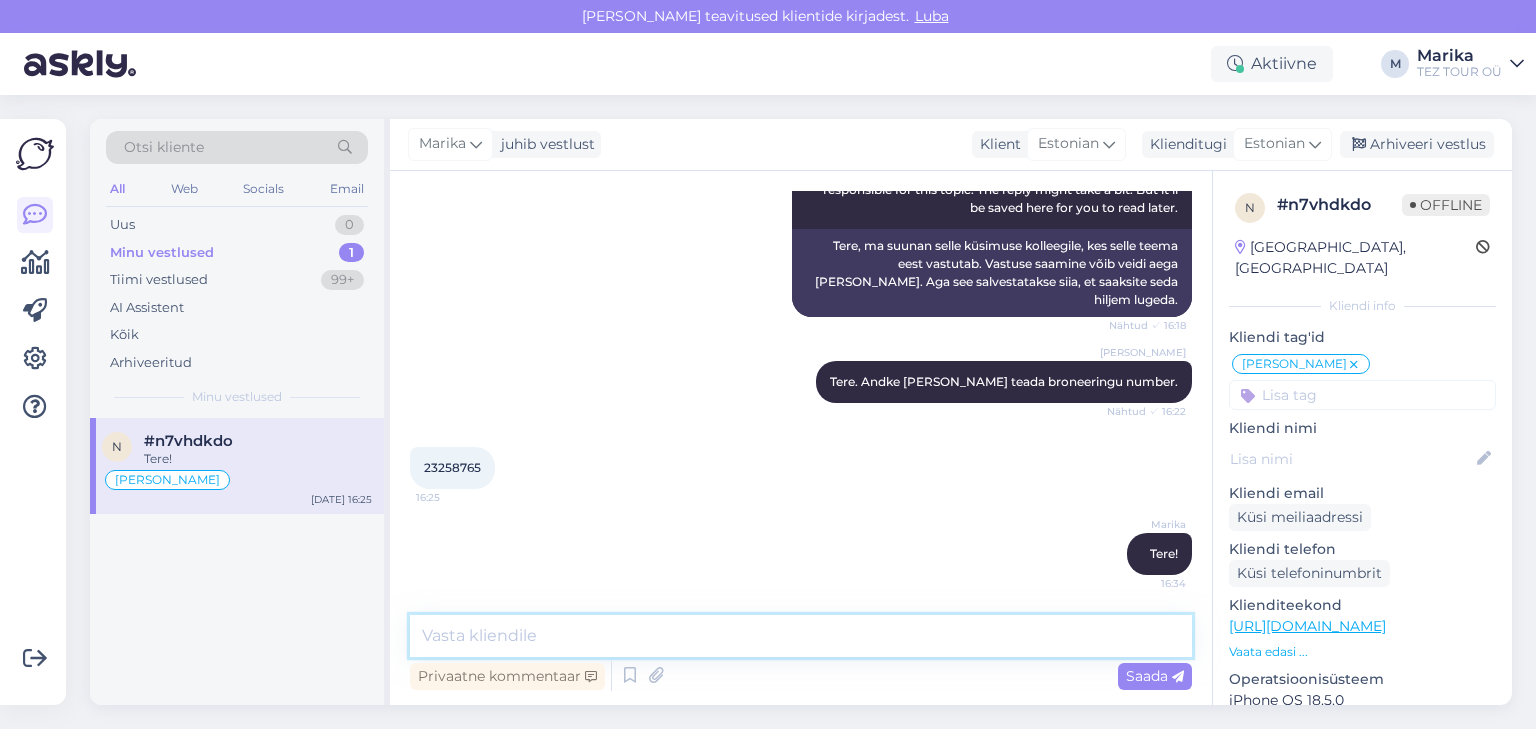 click at bounding box center (801, 636) 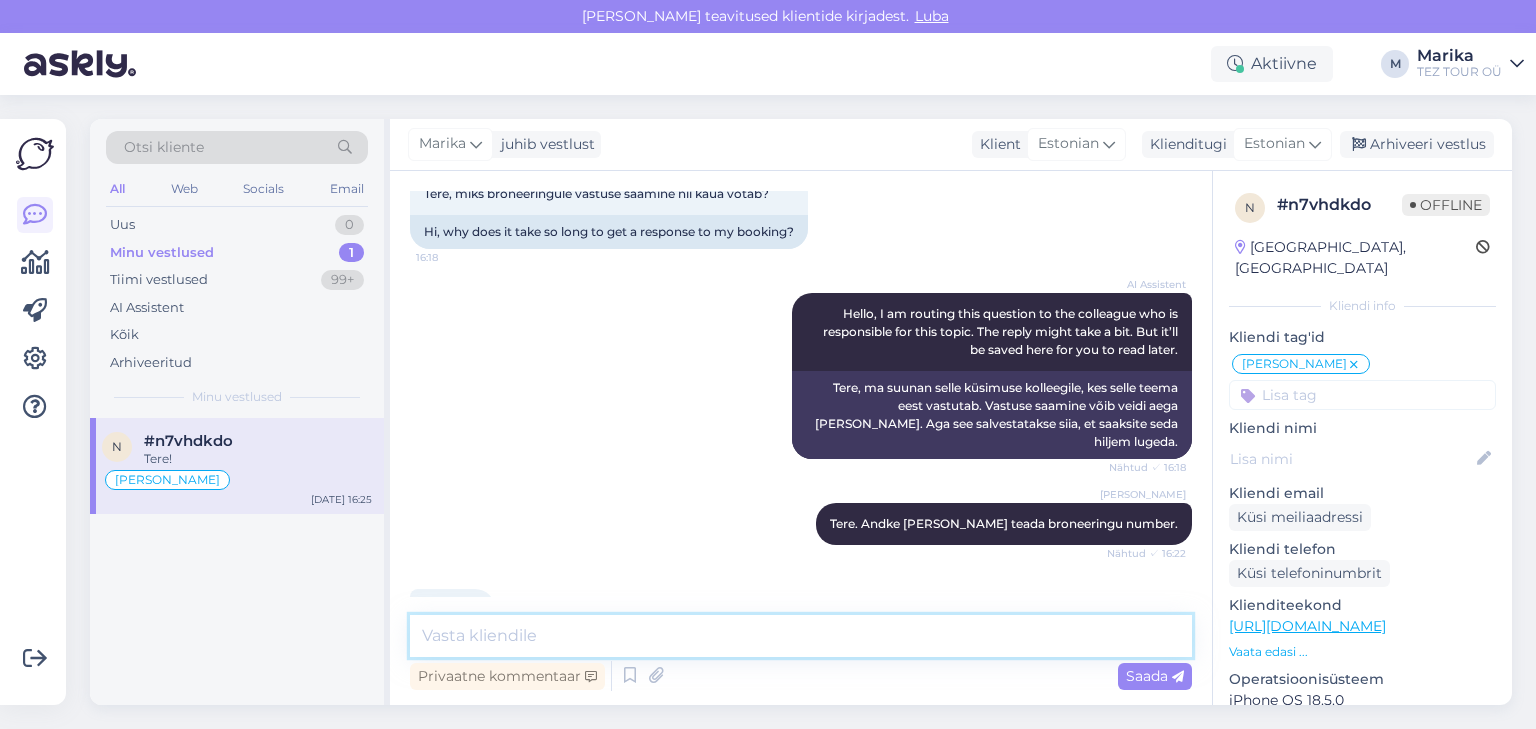 scroll, scrollTop: 266, scrollLeft: 0, axis: vertical 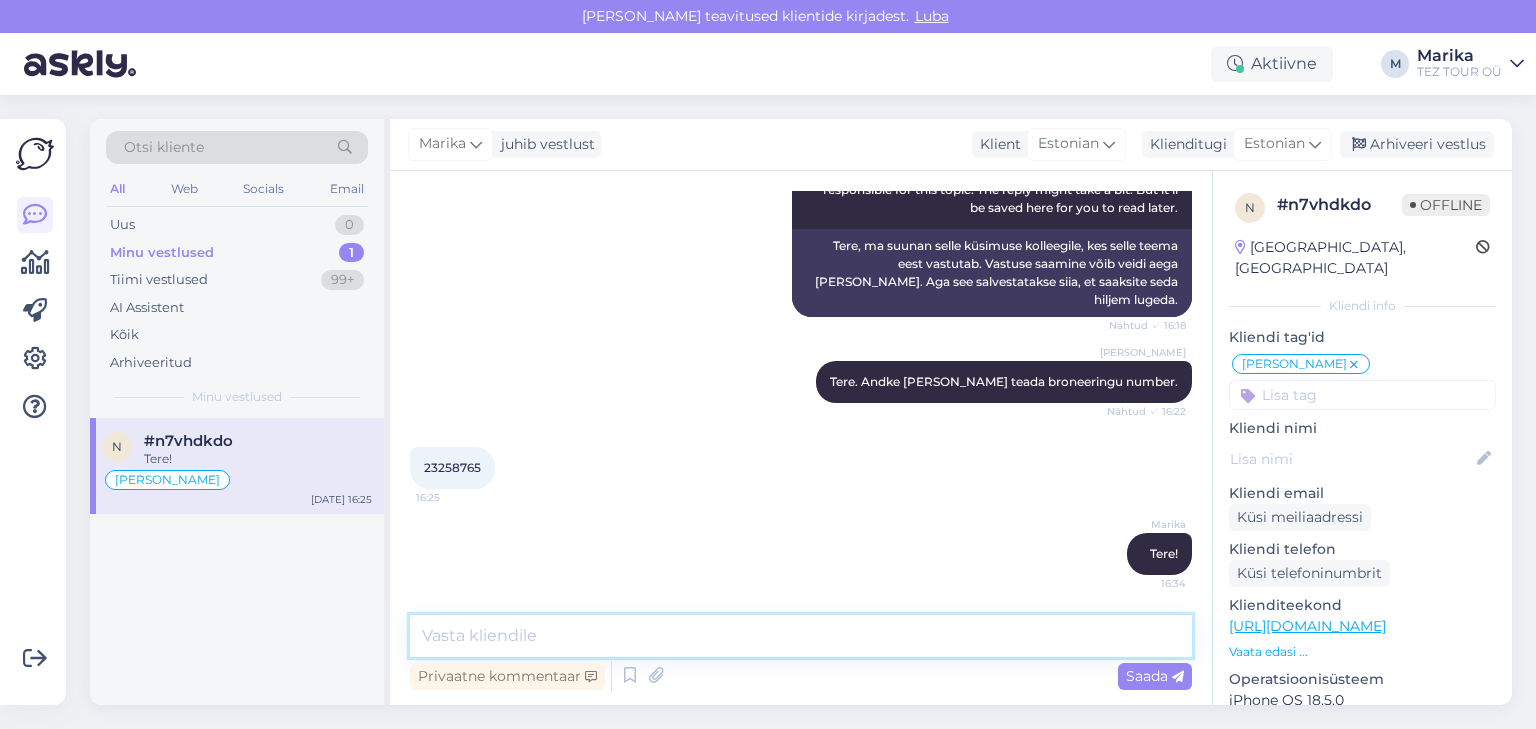 click at bounding box center [801, 636] 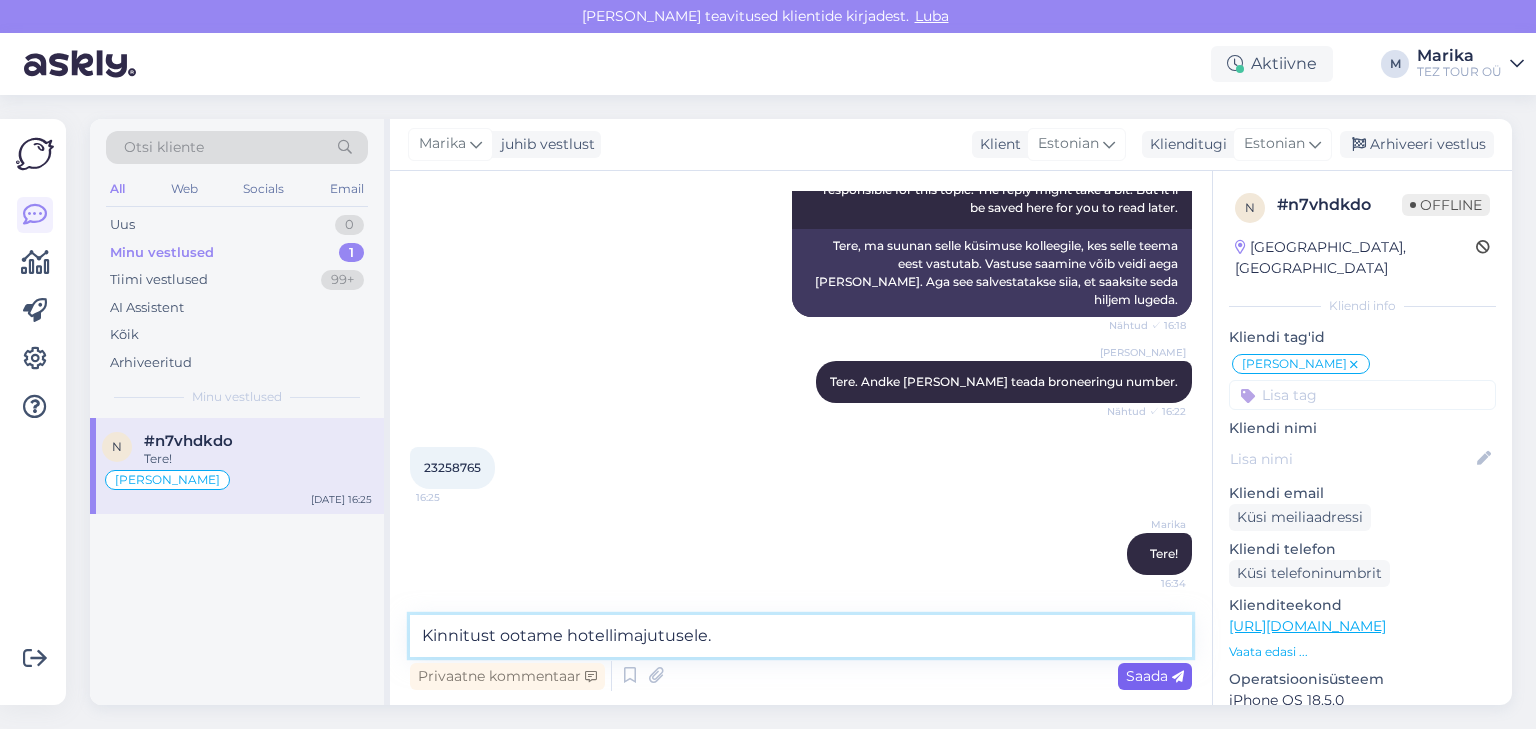 type on "Kinnitust ootame hotellimajutusele." 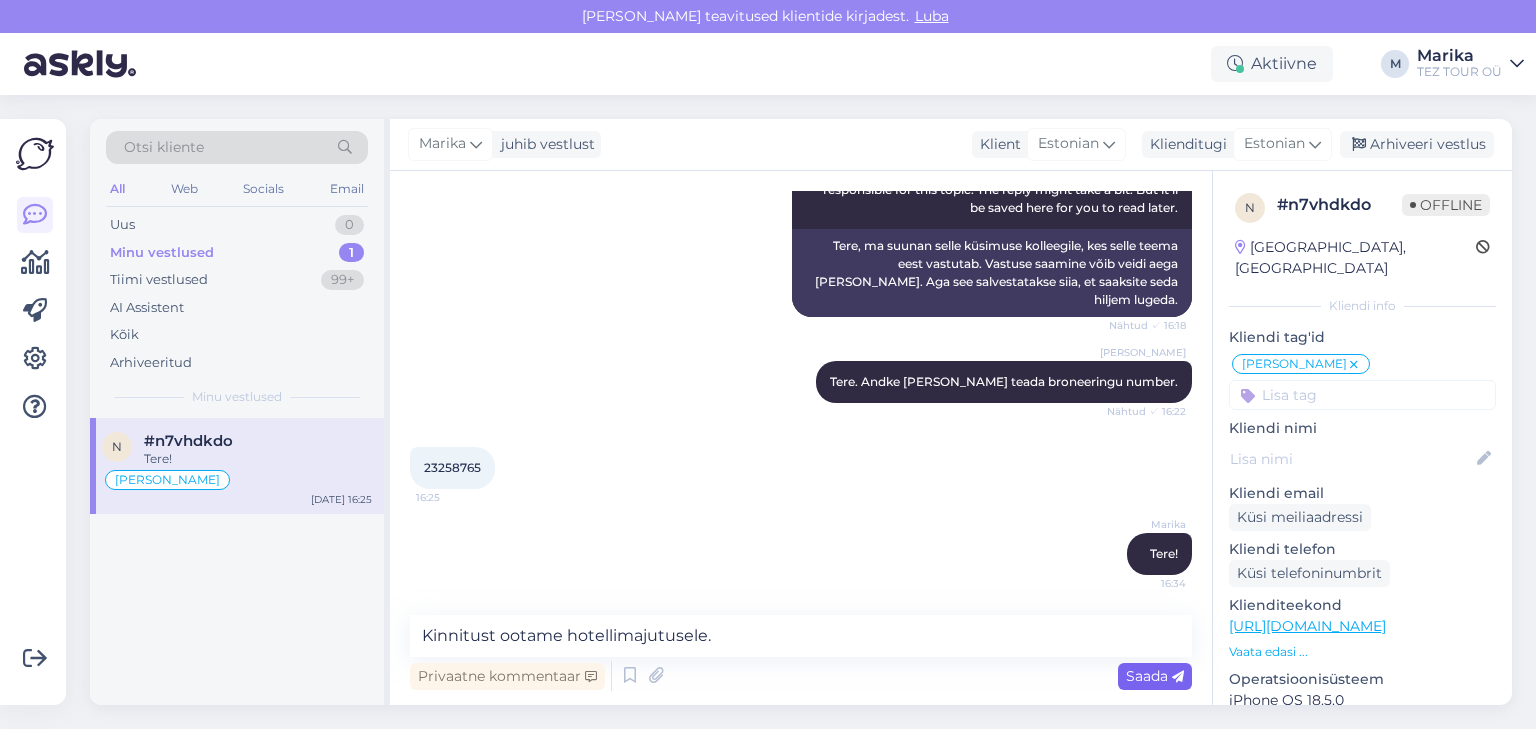 click on "Saada" at bounding box center [1155, 676] 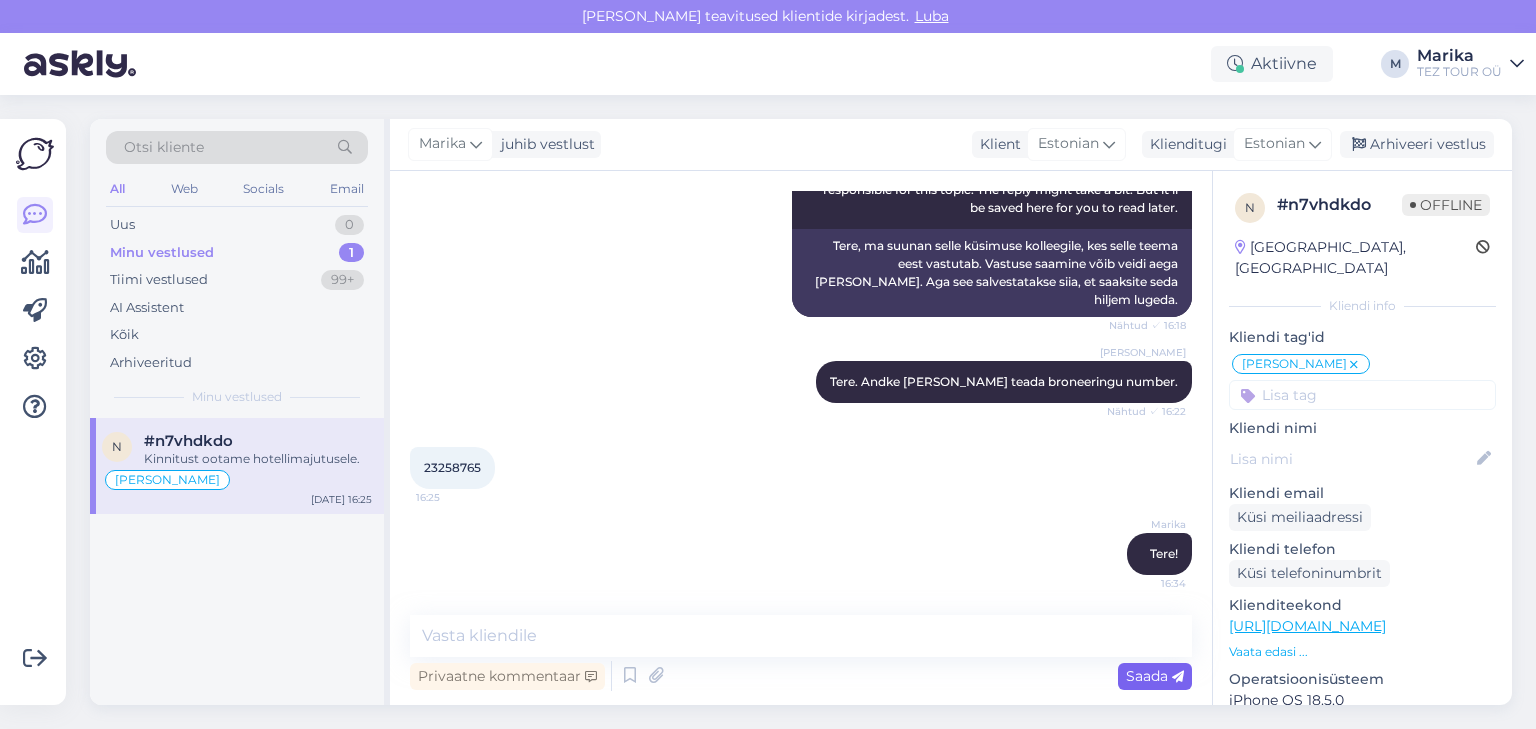scroll, scrollTop: 352, scrollLeft: 0, axis: vertical 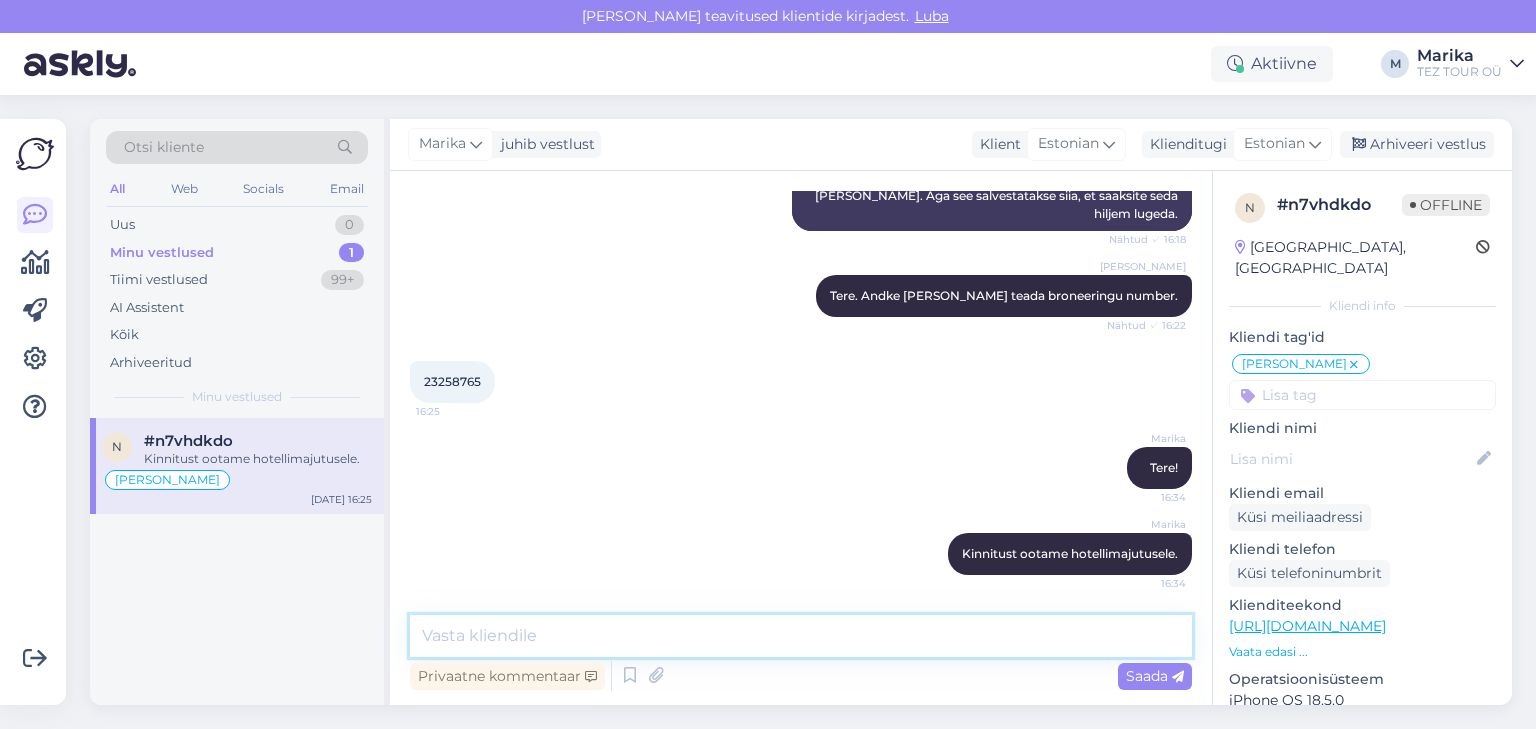 click at bounding box center (801, 636) 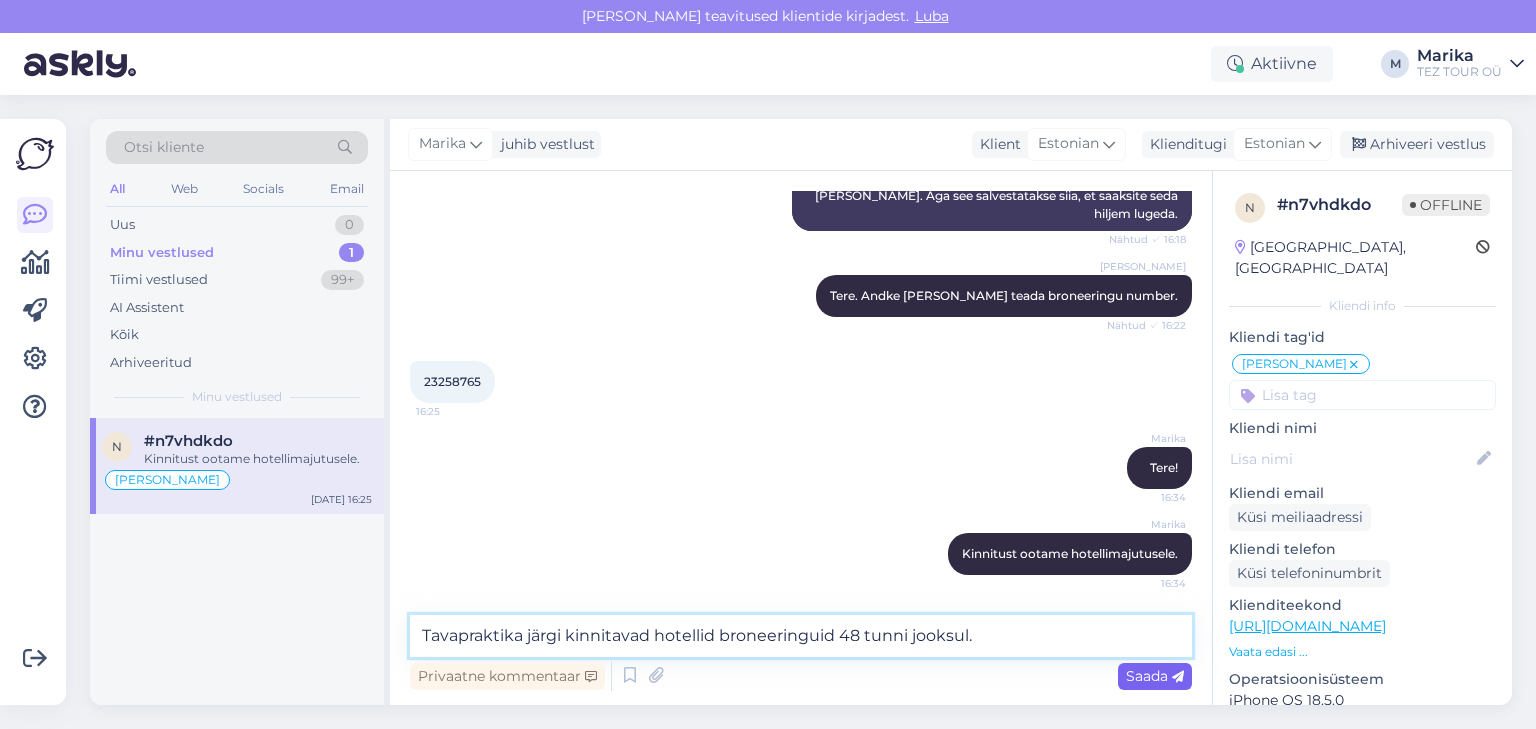 type on "Tavapraktika järgi kinnitavad hotellid broneeringuid 48 tunni jooksul." 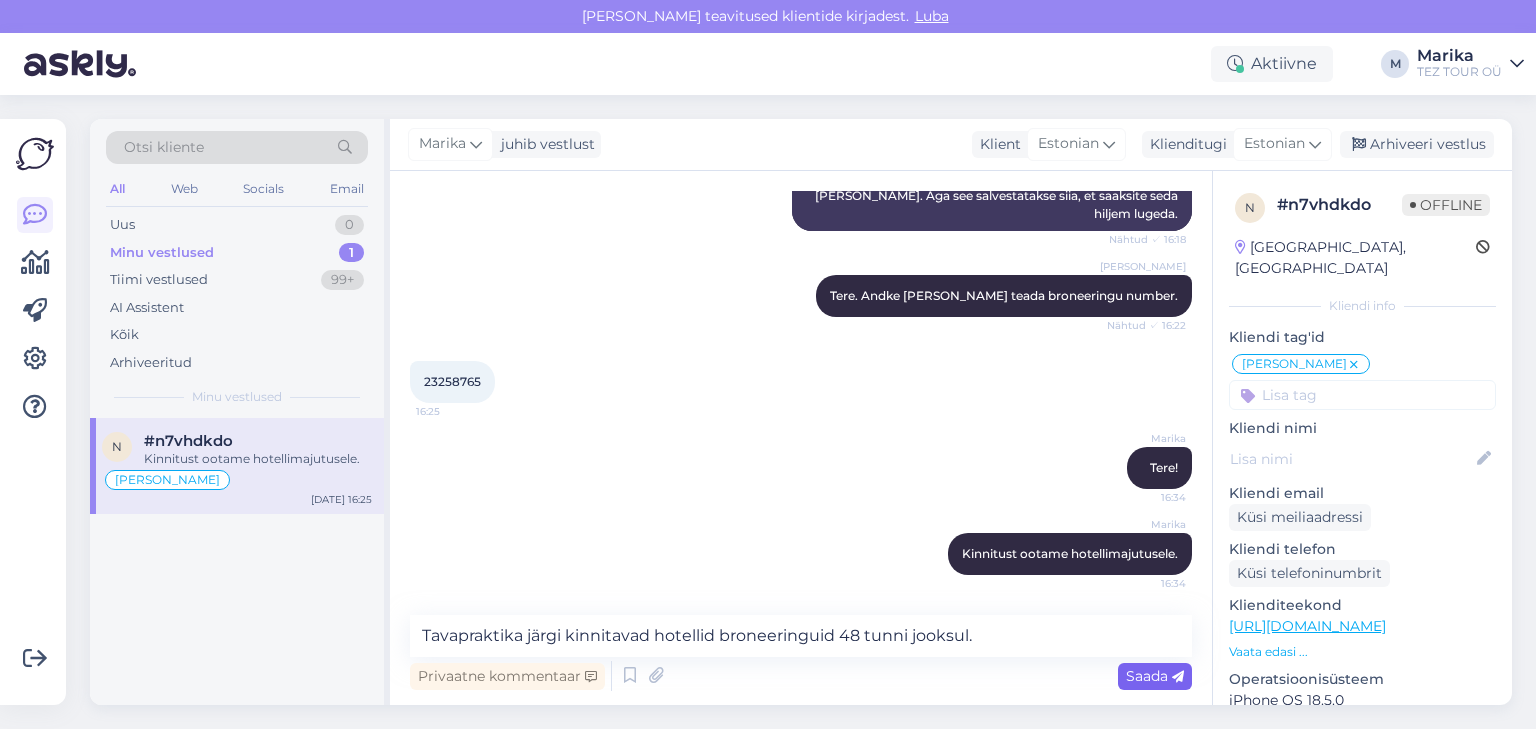 click on "Saada" at bounding box center [1155, 676] 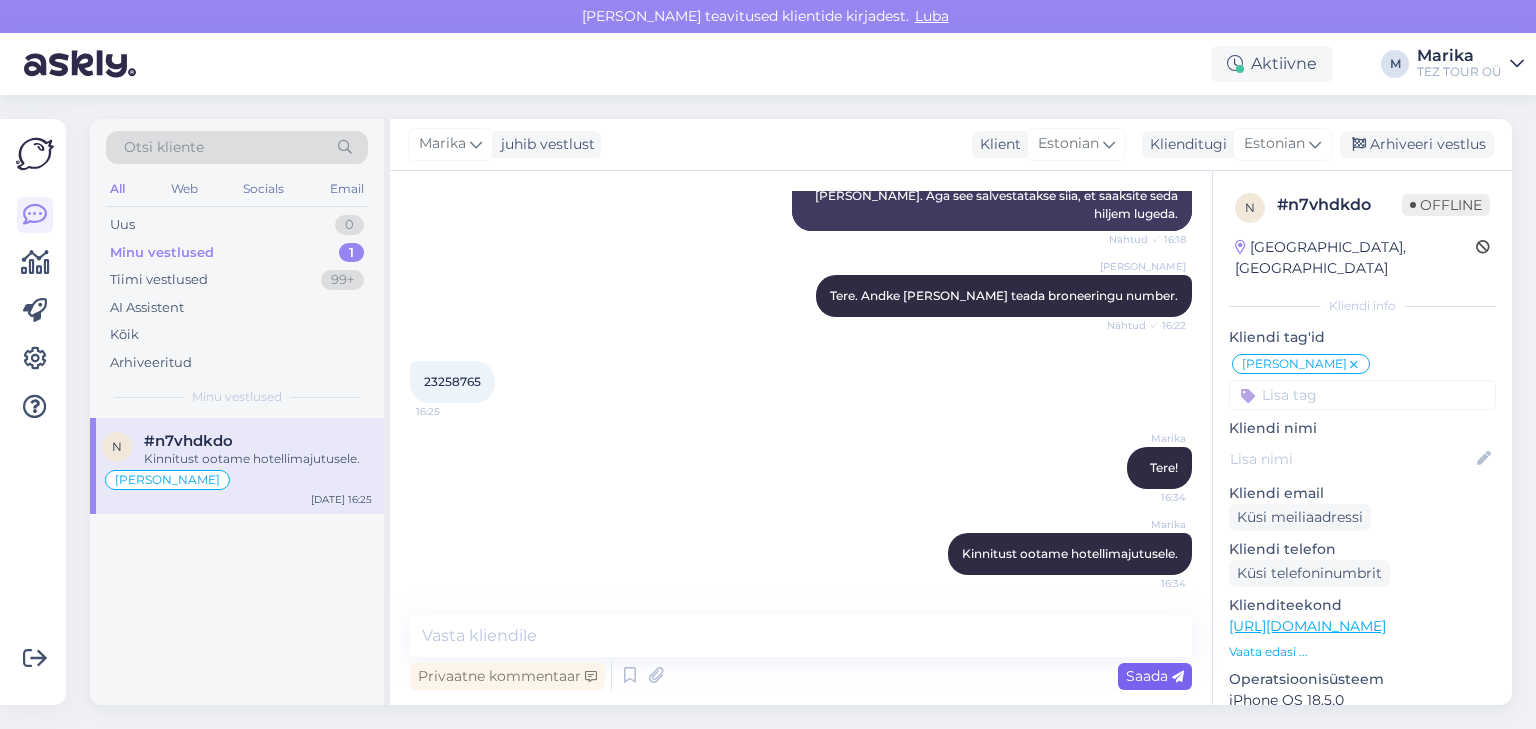 scroll, scrollTop: 456, scrollLeft: 0, axis: vertical 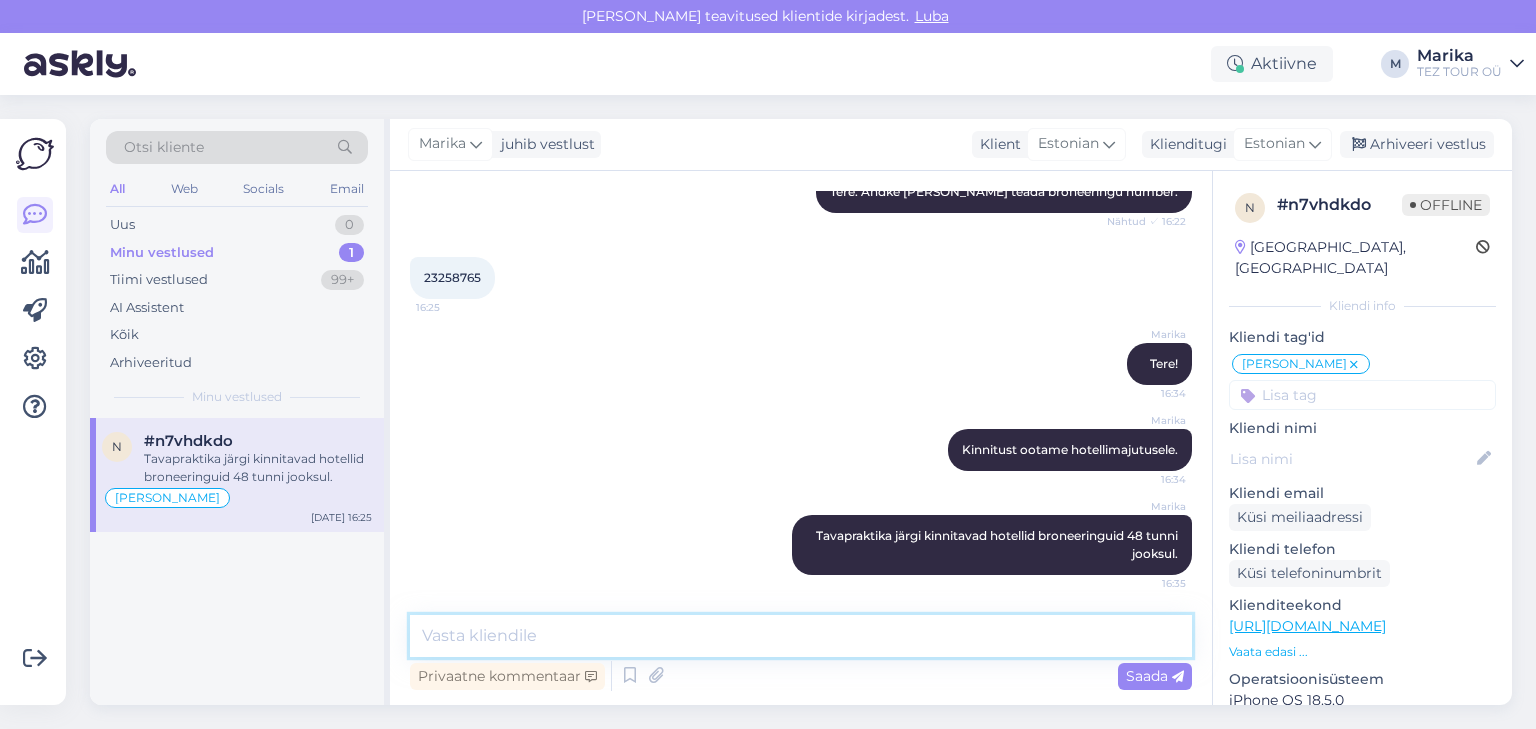 click at bounding box center [801, 636] 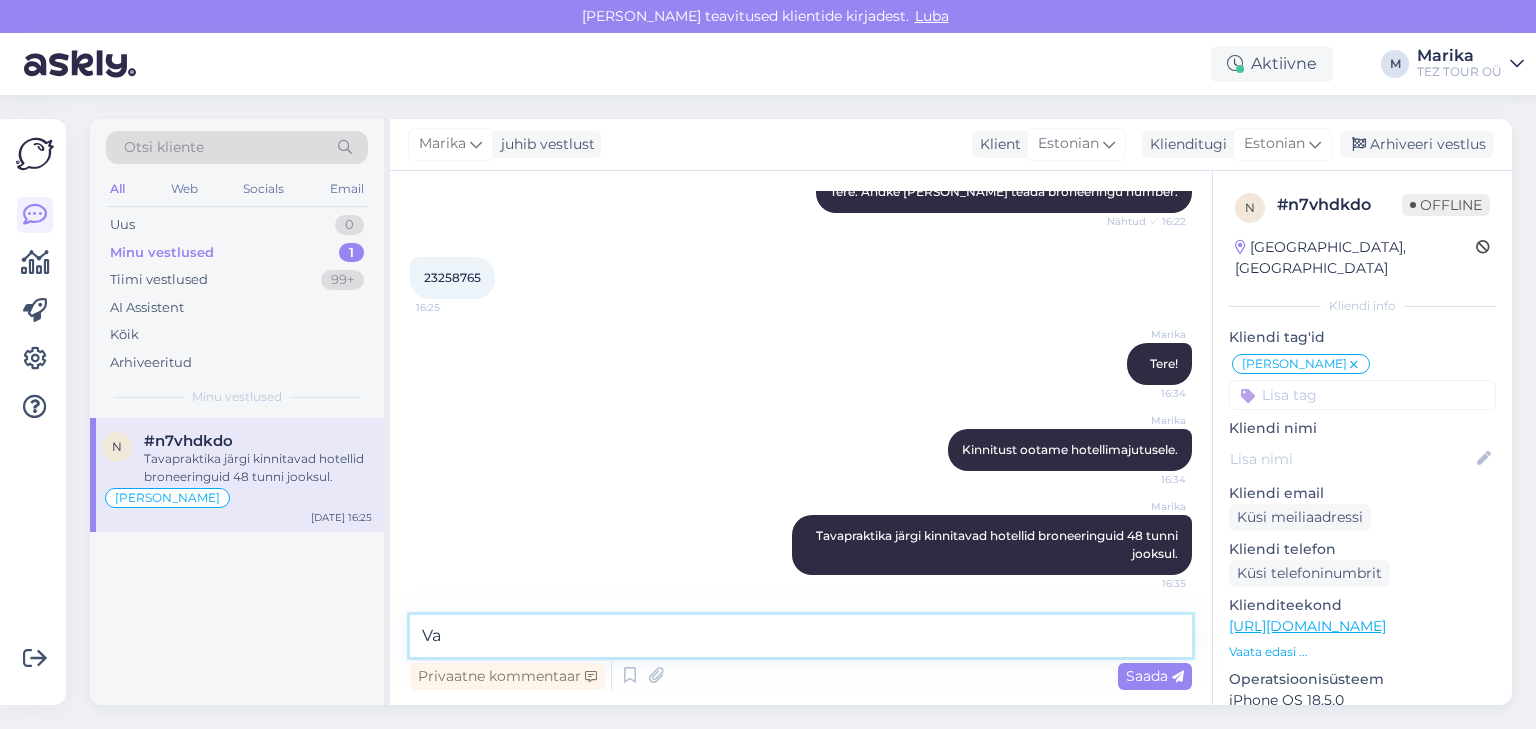 type on "V" 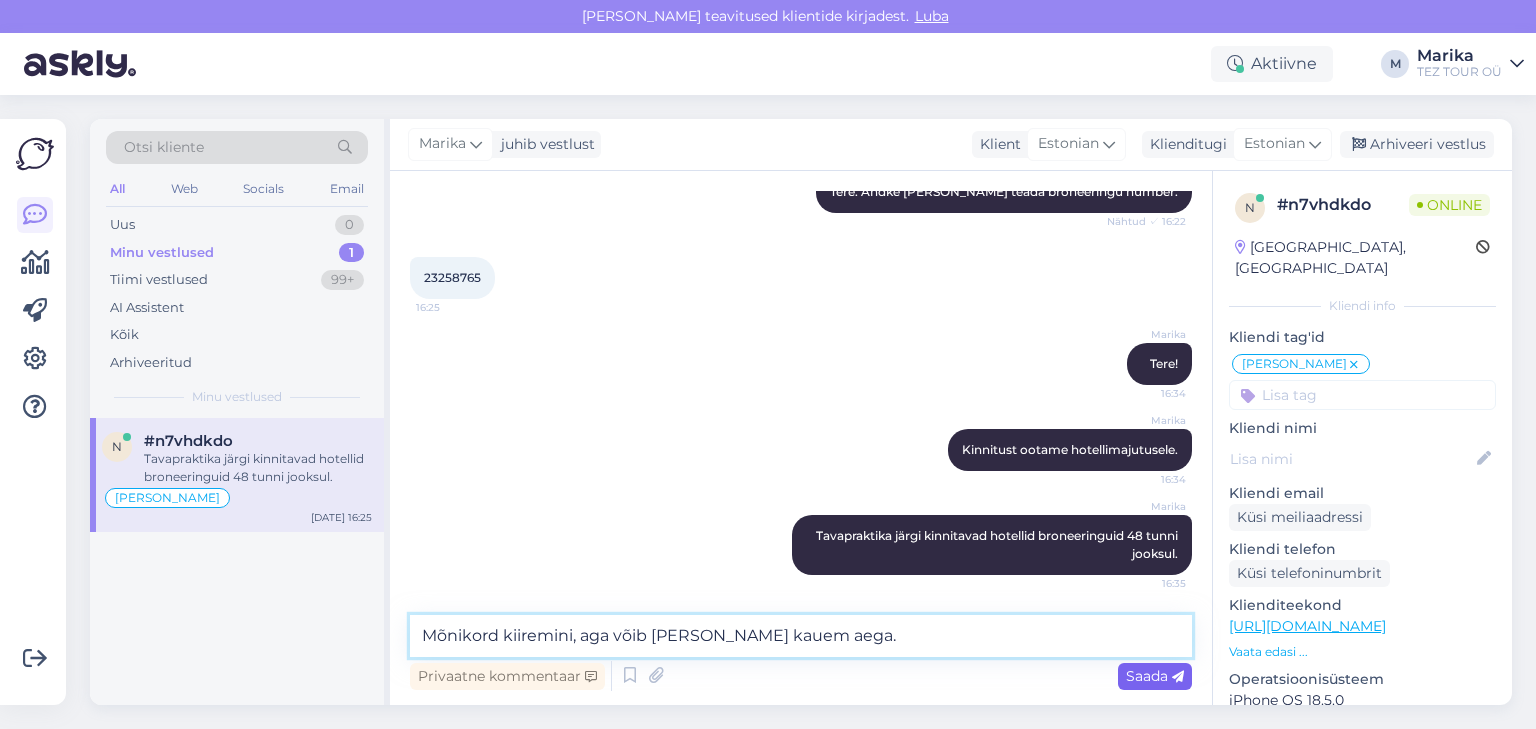 type on "Mõnikord kiiremini, aga võib võtta ka kauem aega." 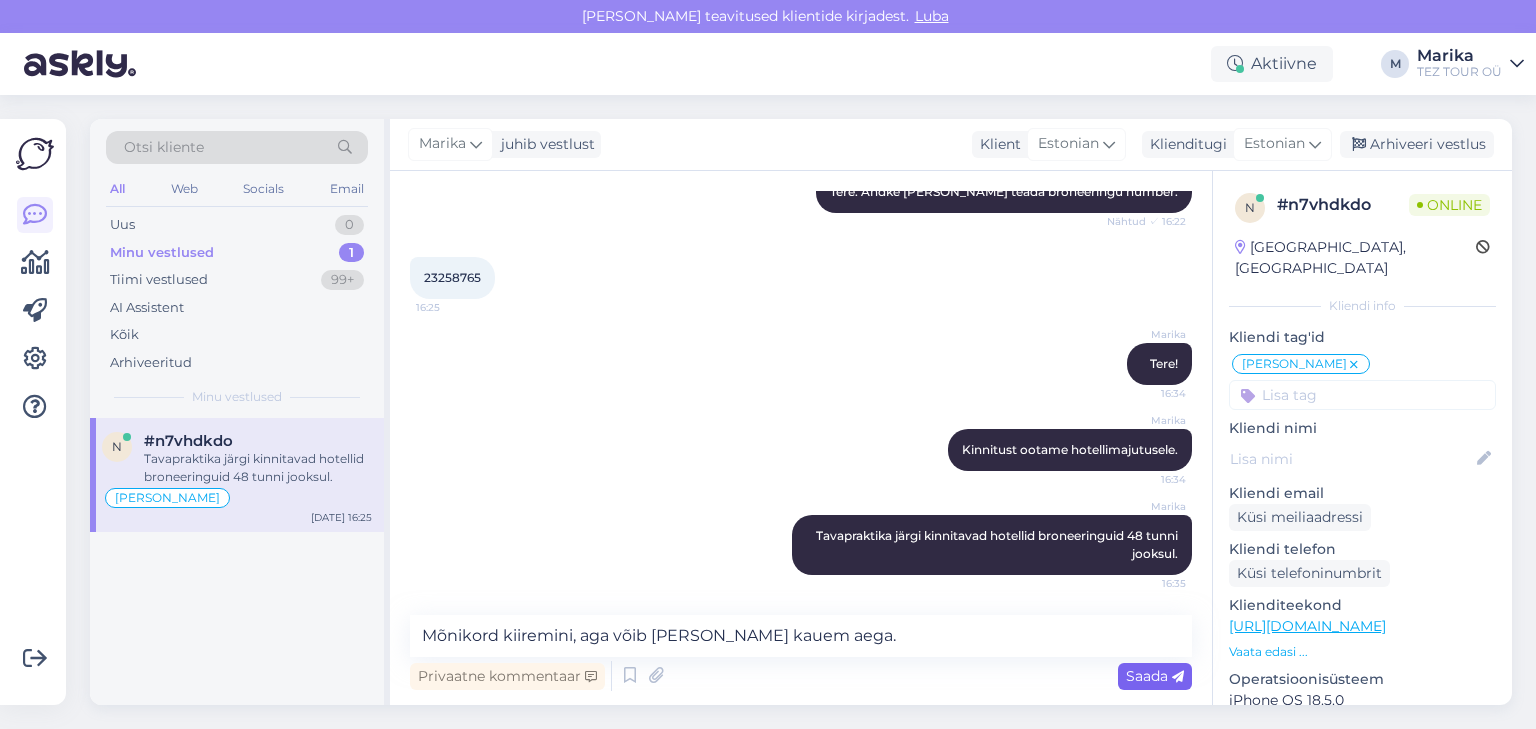 drag, startPoint x: 1137, startPoint y: 673, endPoint x: 1124, endPoint y: 676, distance: 13.341664 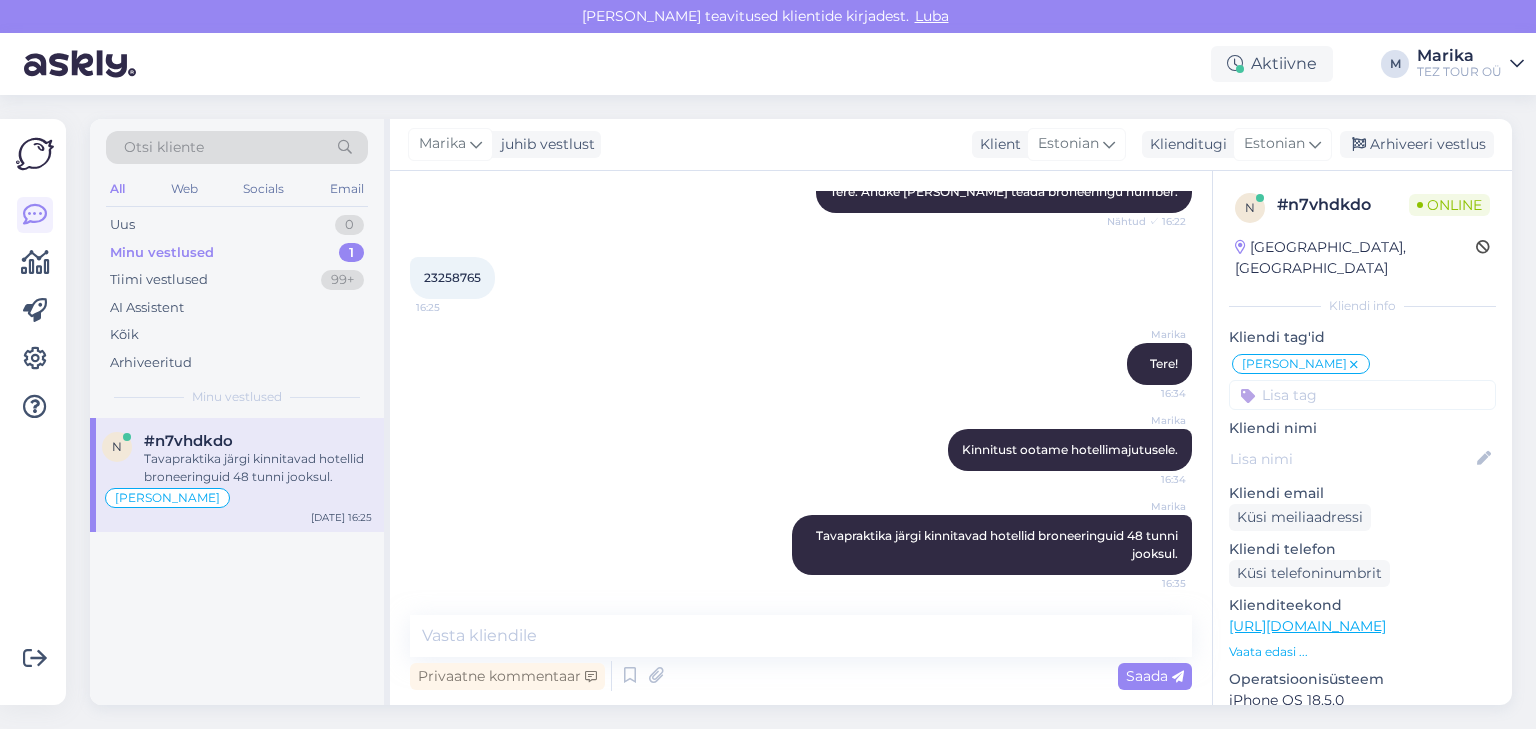 scroll, scrollTop: 542, scrollLeft: 0, axis: vertical 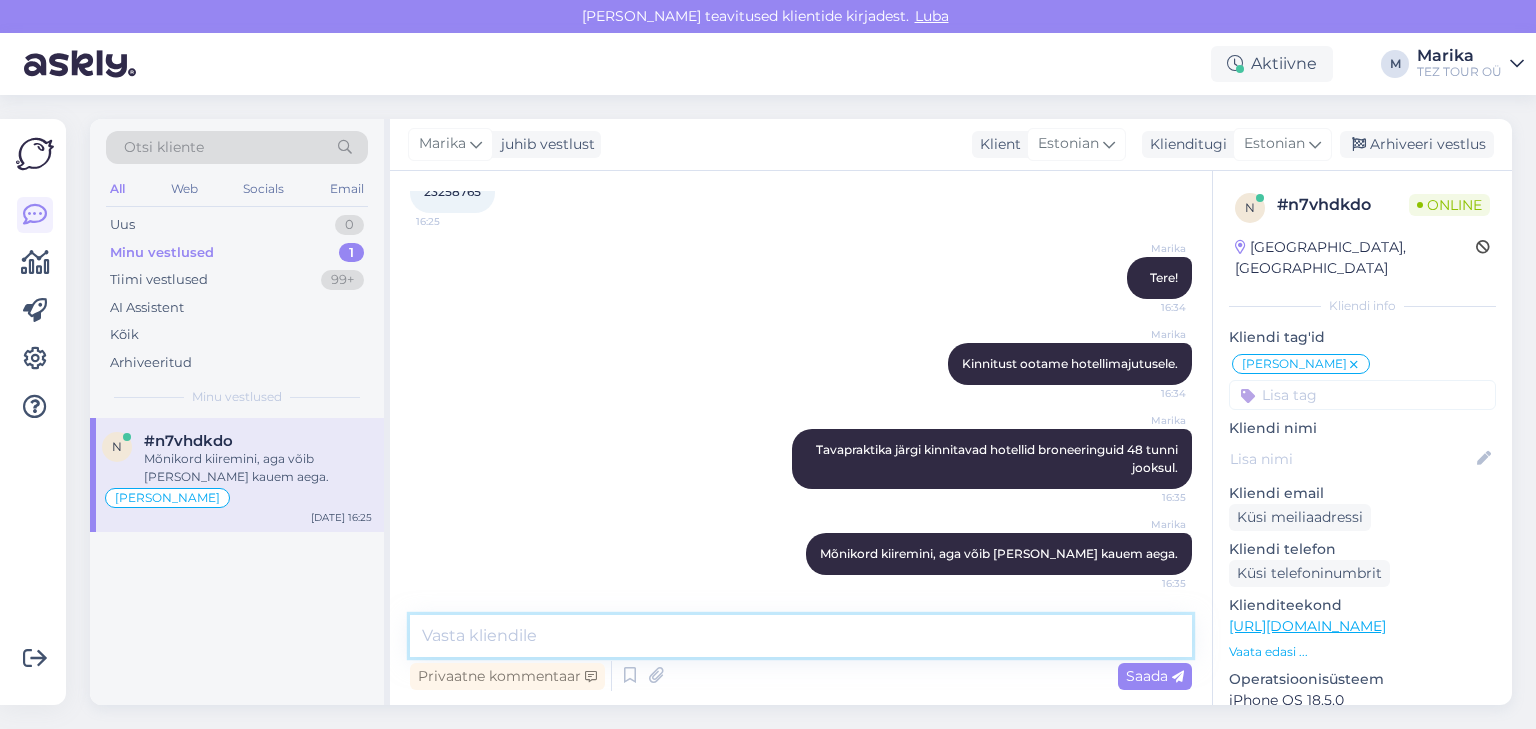 click at bounding box center (801, 636) 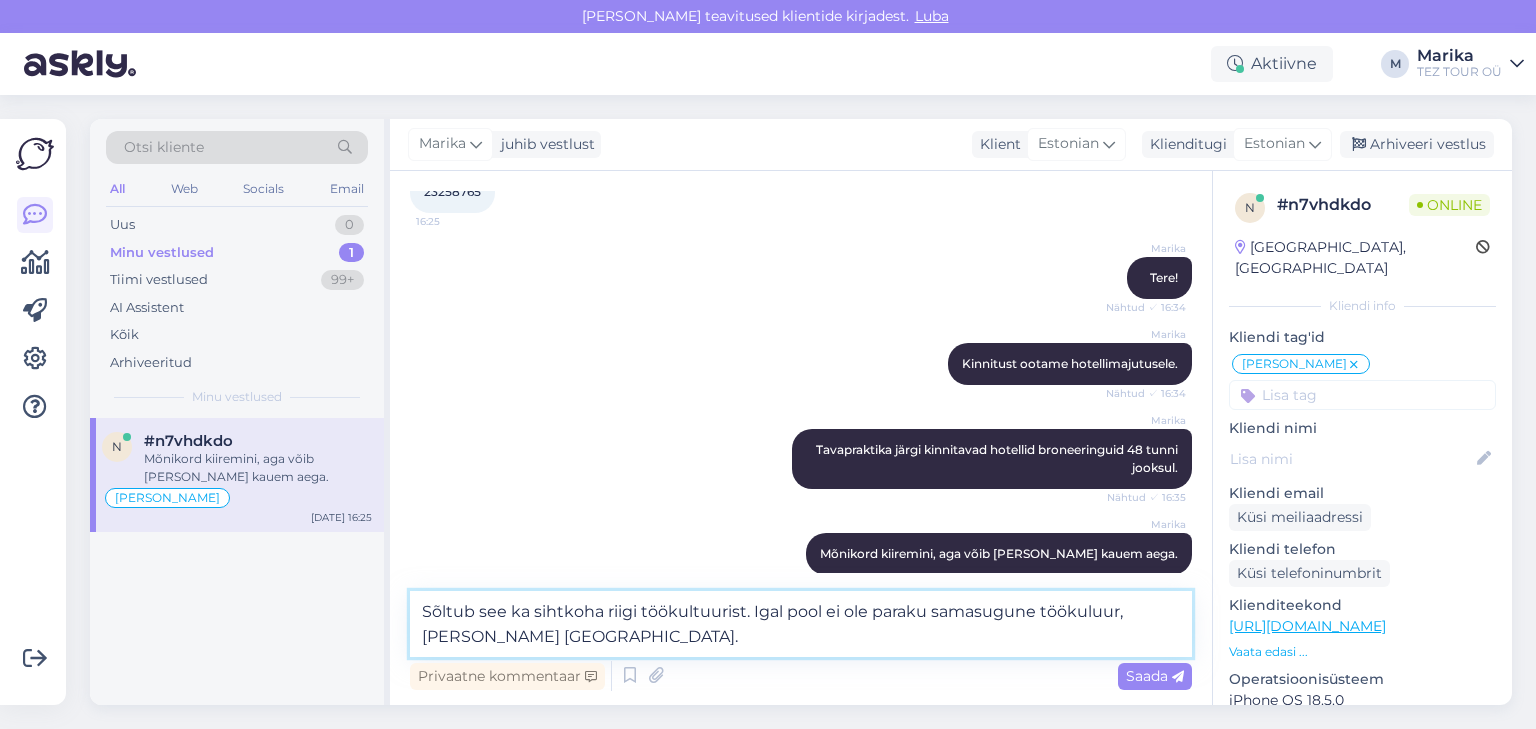 click on "Sõltub see ka sihtkoha riigi töökultuurist. Igal pool ei ole paraku samasugune töökuluur, nagu meil Eestis." at bounding box center [801, 624] 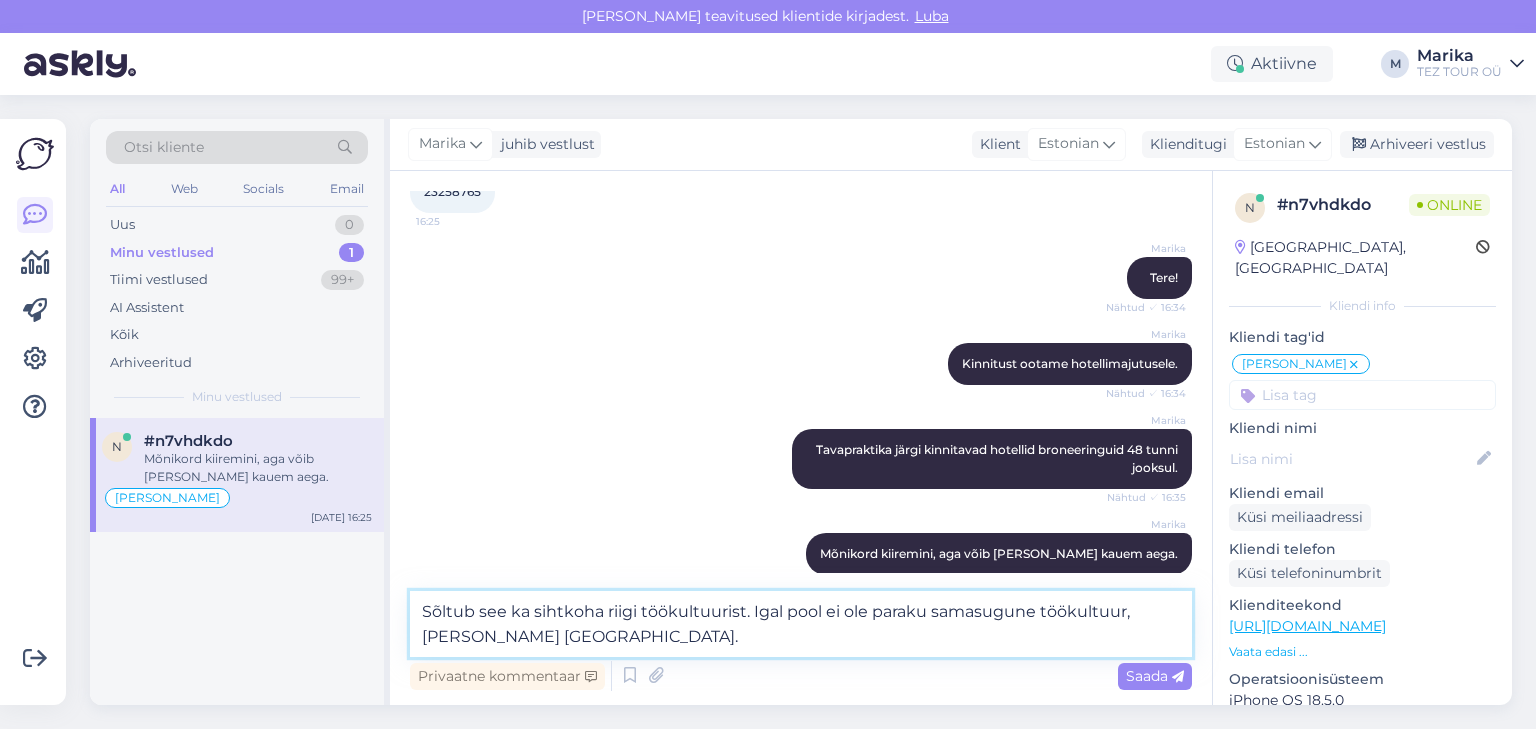 click on "Sõltub see ka sihtkoha riigi töökultuurist. Igal pool ei ole paraku samasugune töökultuur, nagu meil Eestis." at bounding box center [801, 624] 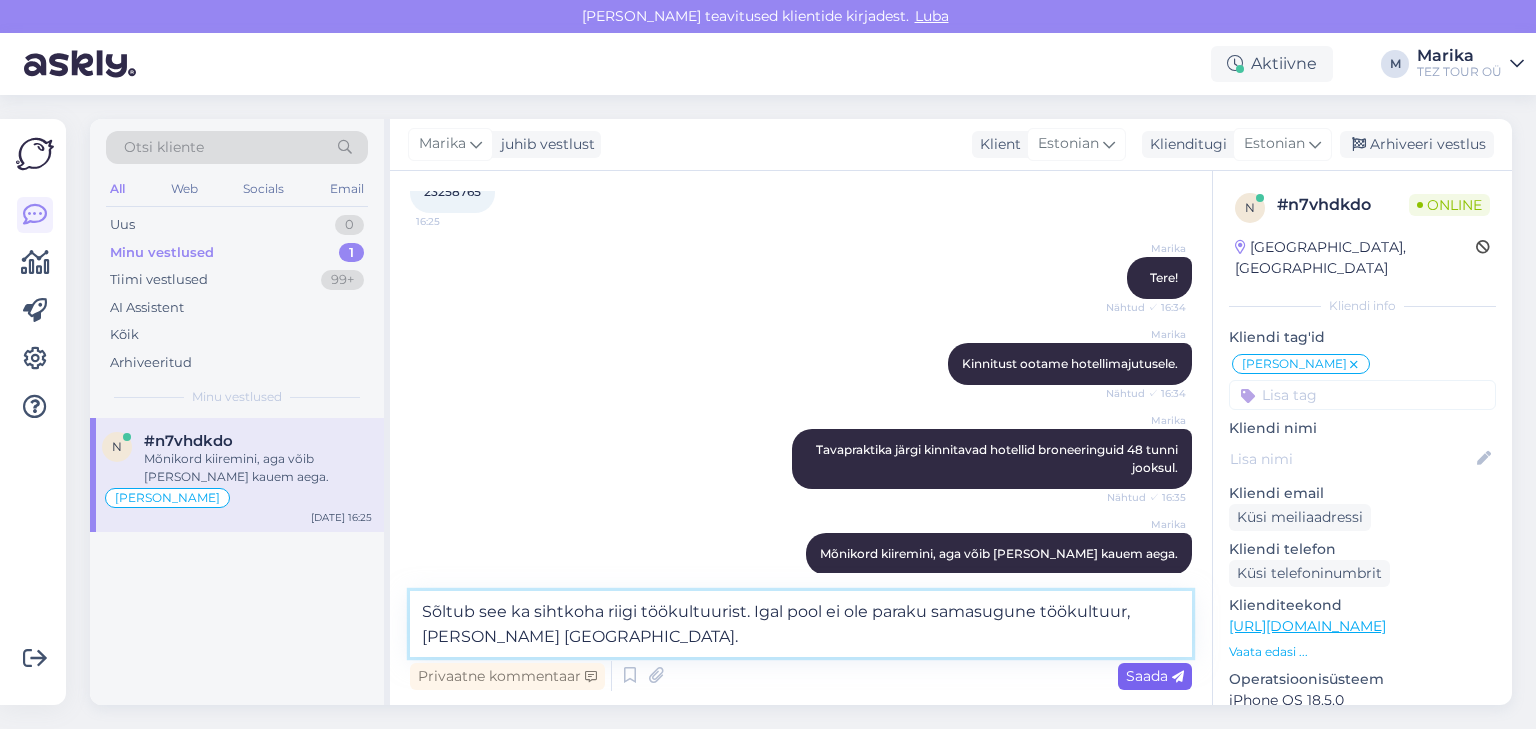 type on "Sõltub see ka sihtkoha riigi töökultuurist. Igal pool ei ole paraku samasugune töökultuur, nagu meil Eestis." 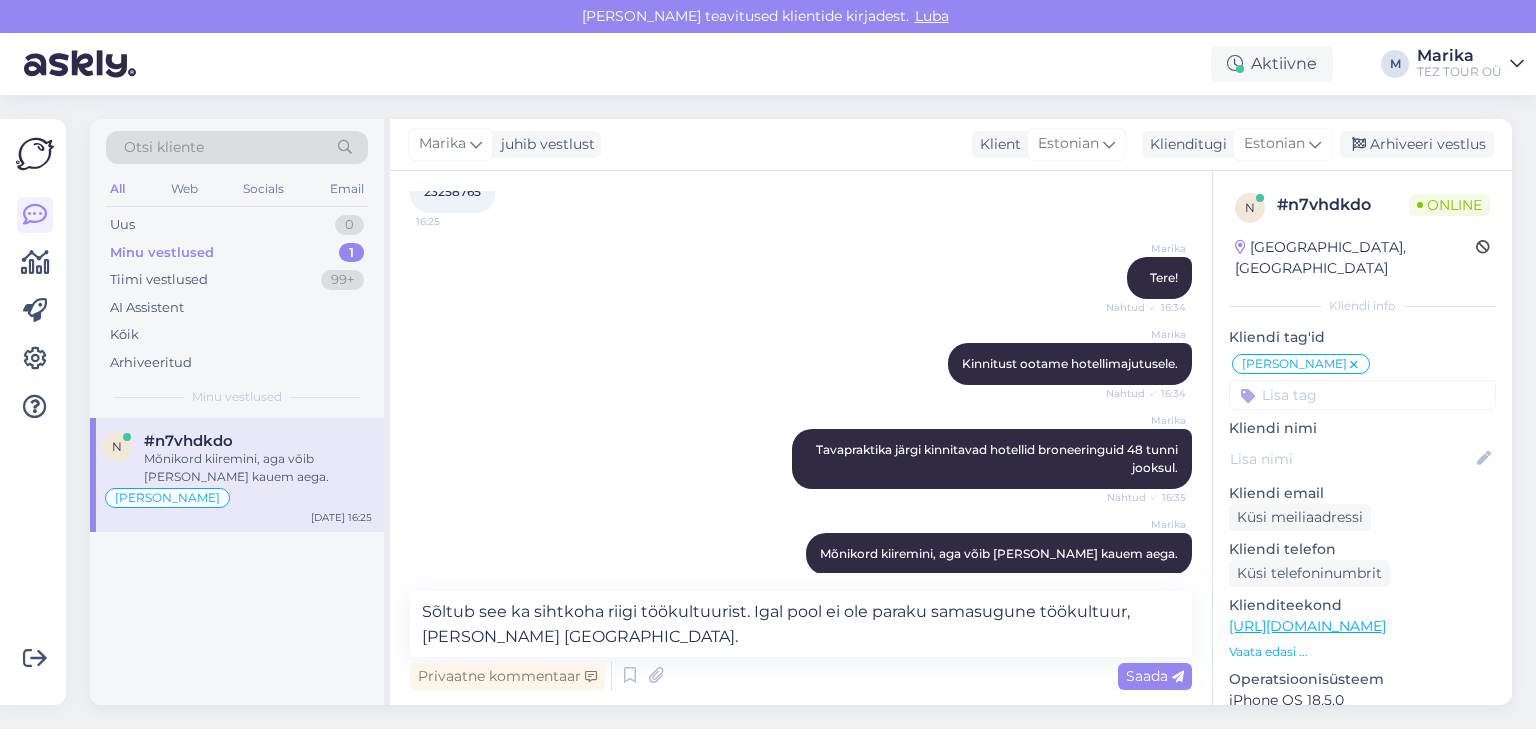 click on "Saada" at bounding box center [1155, 676] 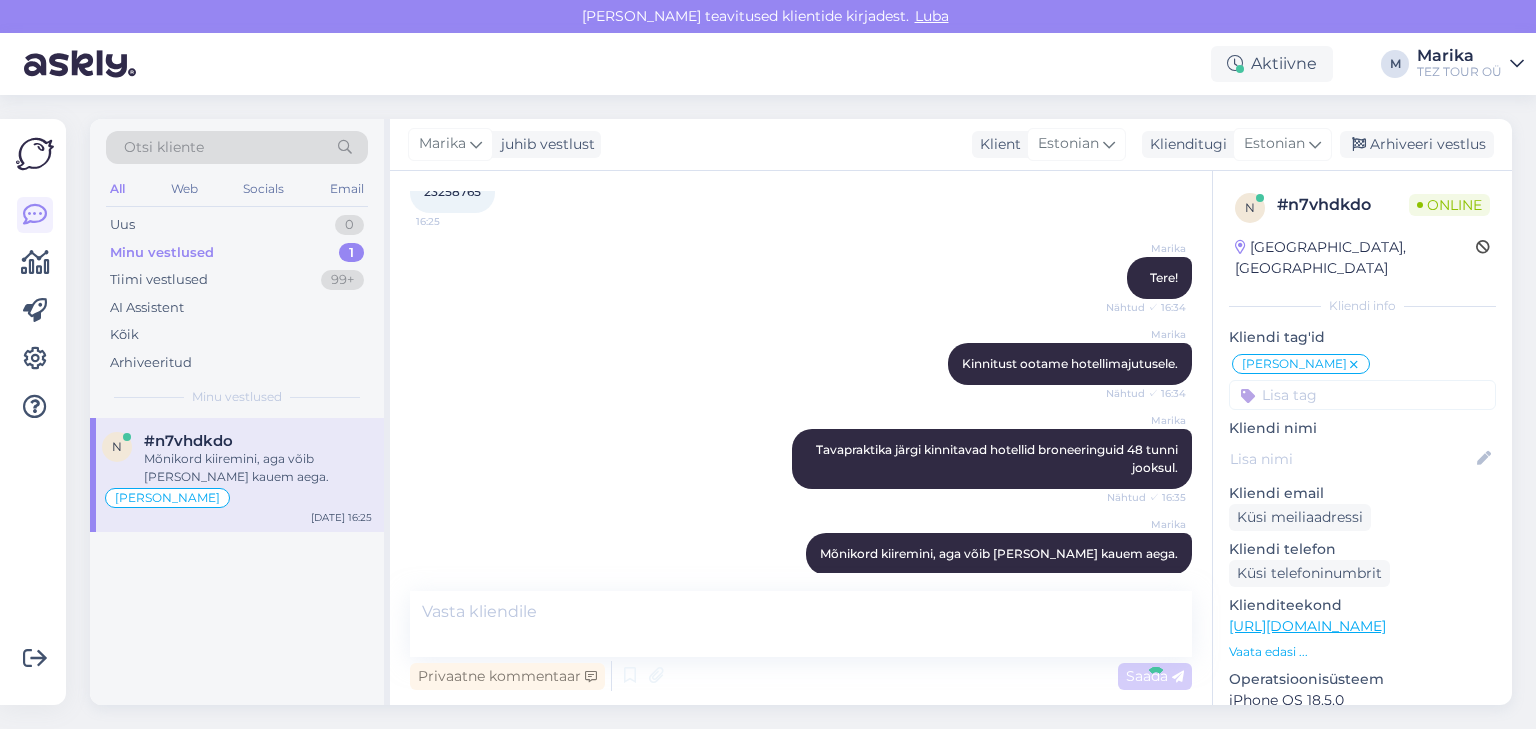 scroll, scrollTop: 646, scrollLeft: 0, axis: vertical 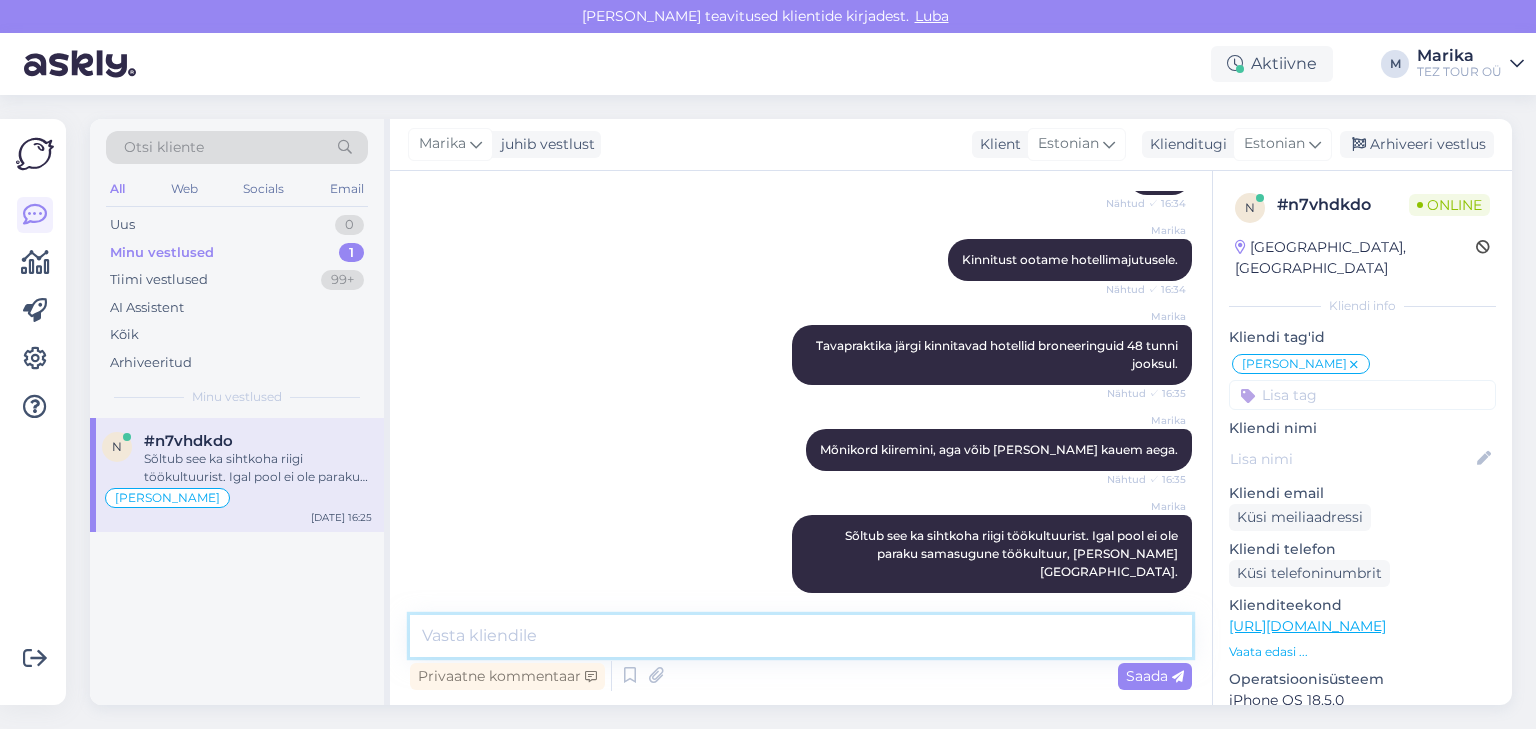 click at bounding box center (801, 636) 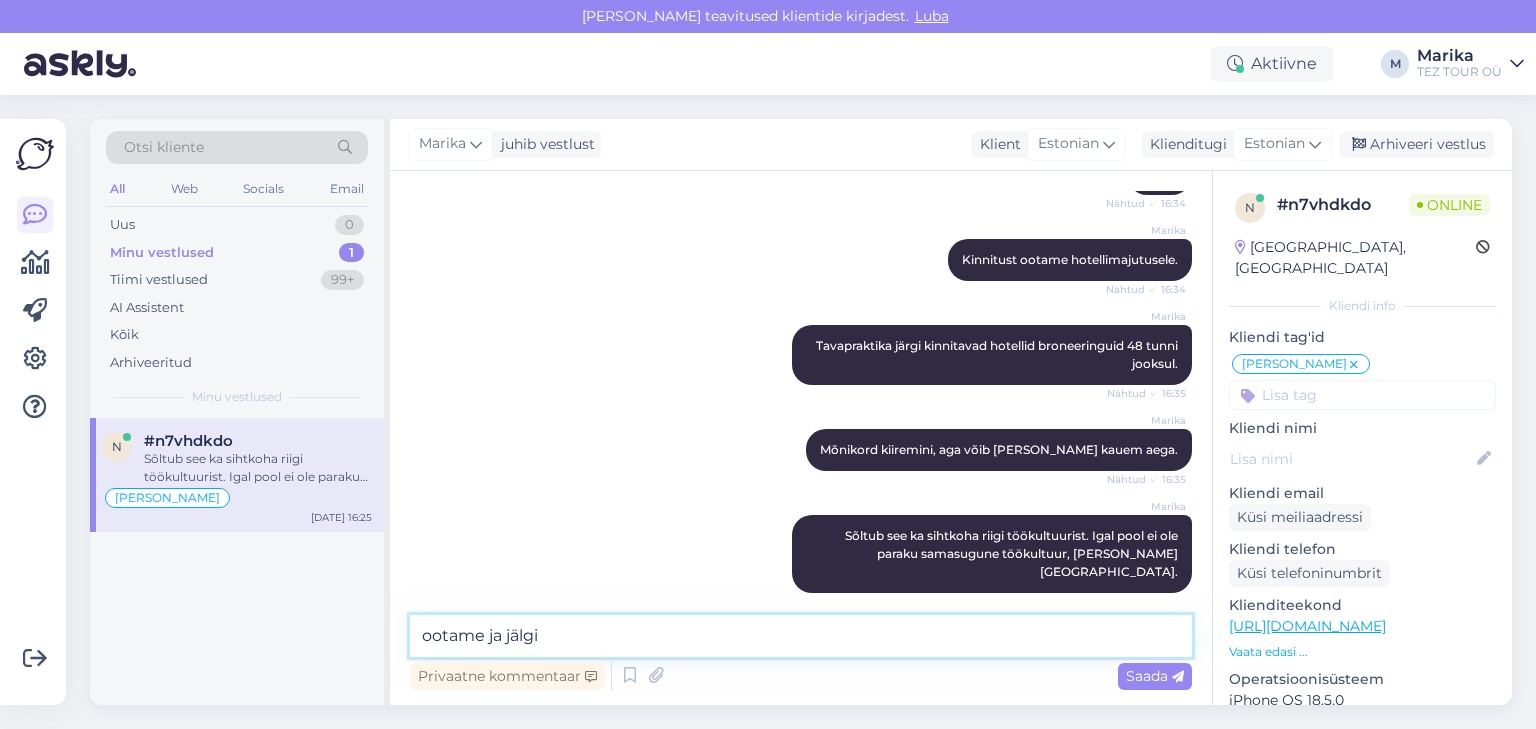 click on "ootame ja jälgi" at bounding box center (801, 636) 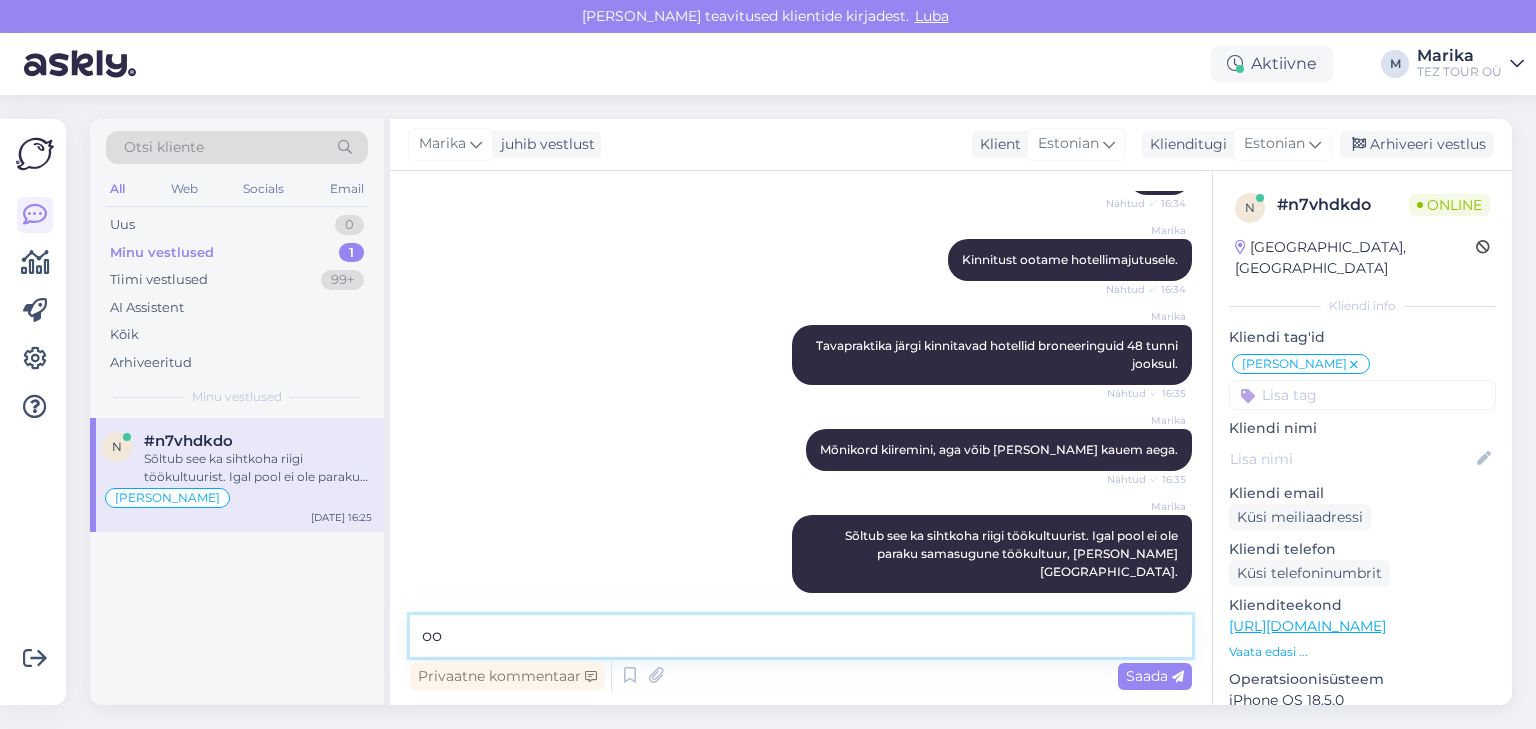 type on "o" 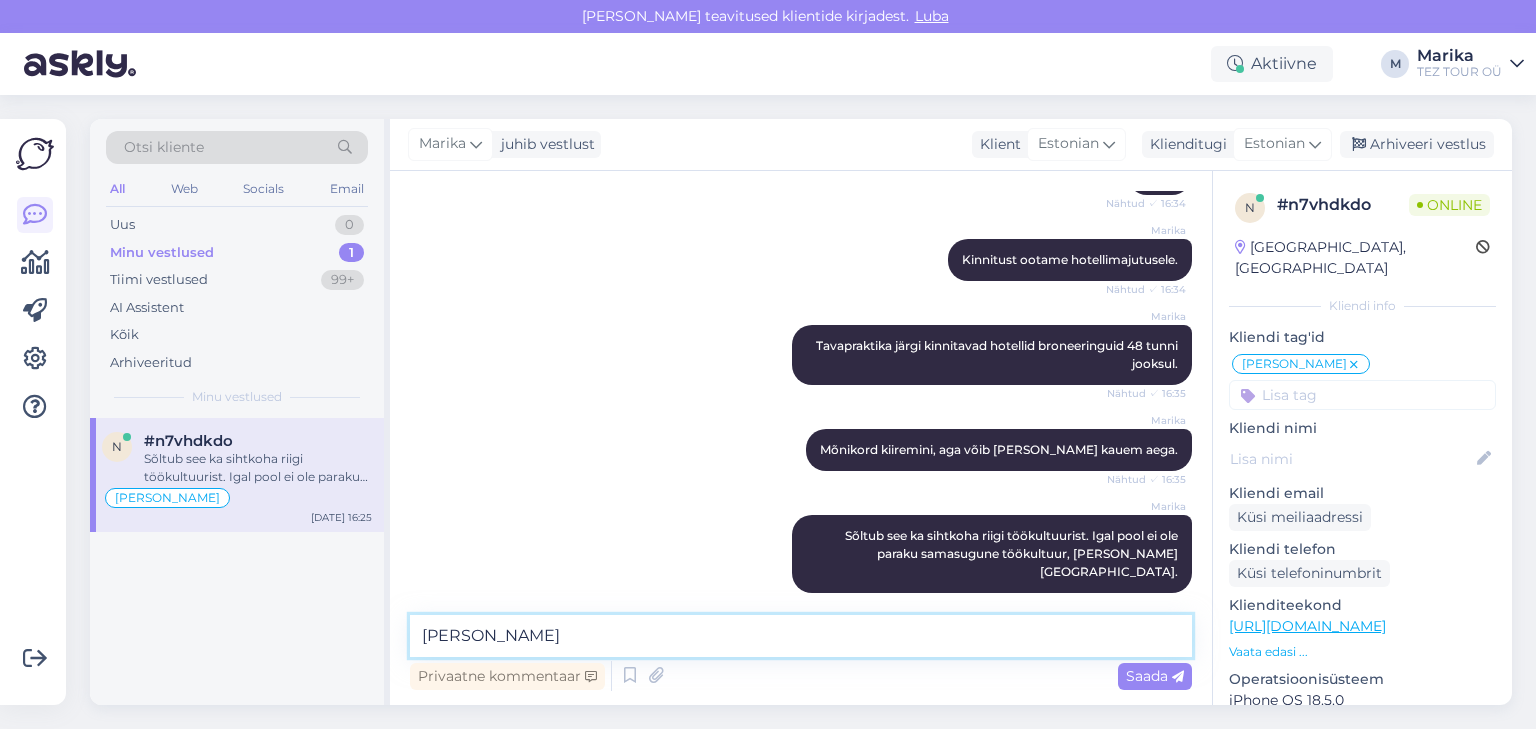 type on "J" 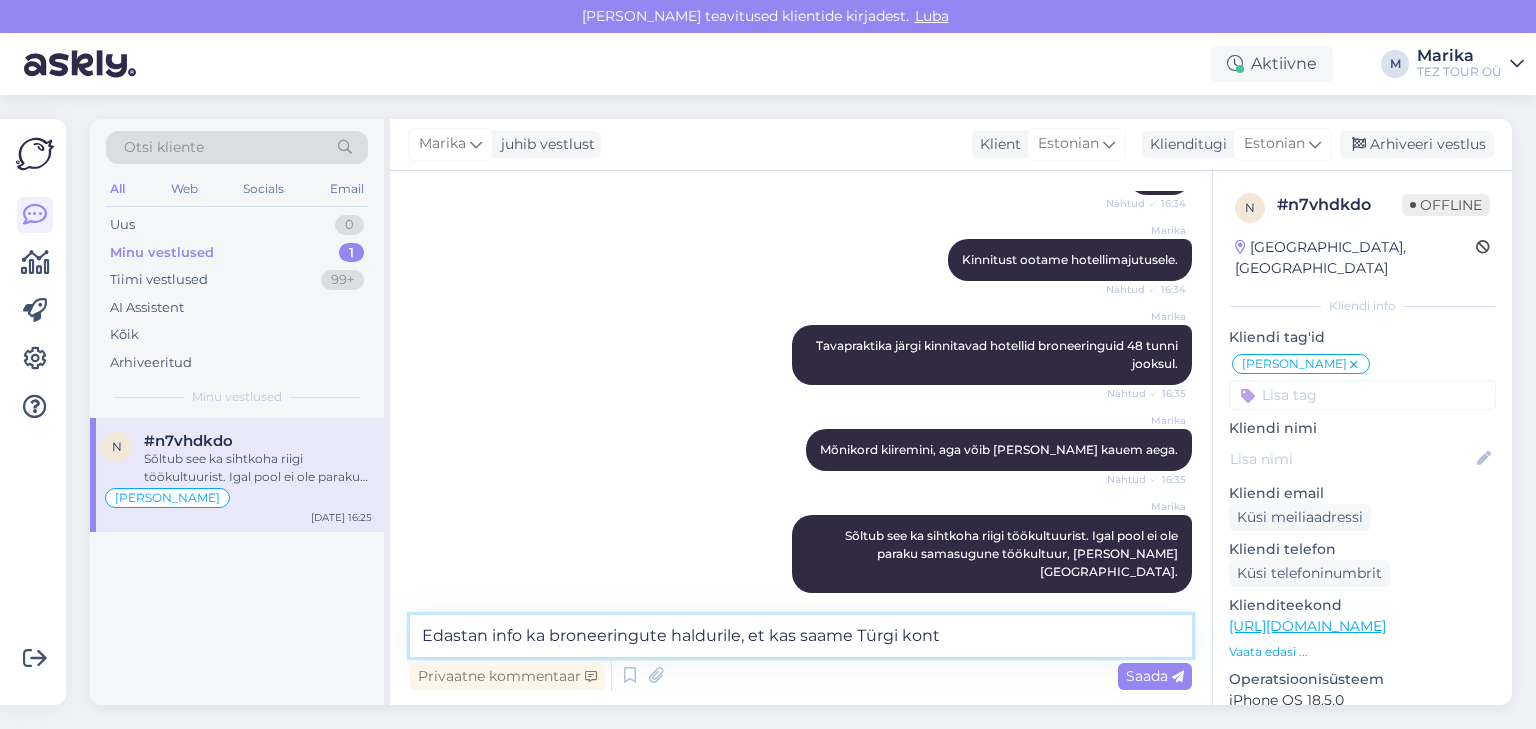 click on "Edastan info ka broneeringute haldurile, et kas saame Türgi kont" at bounding box center (801, 636) 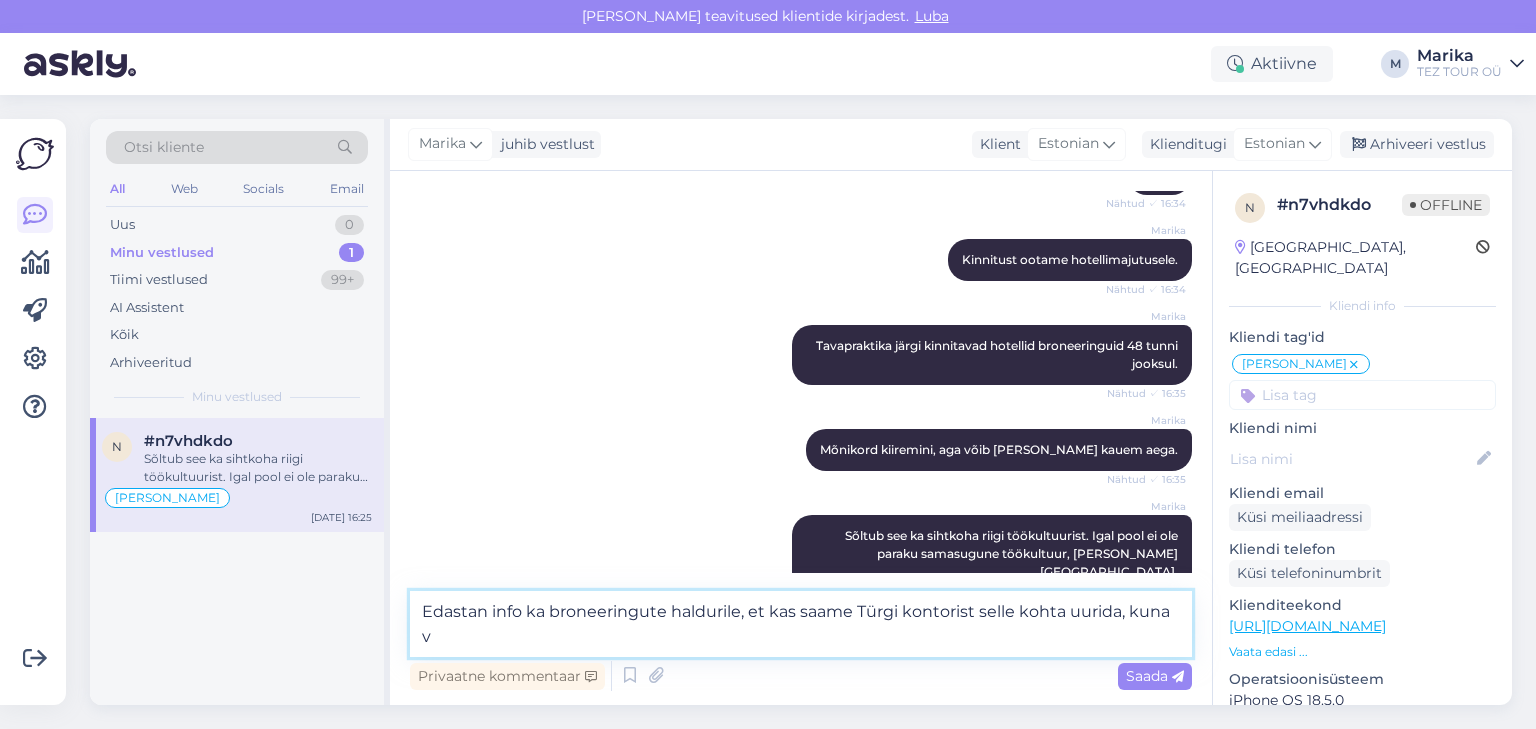 scroll, scrollTop: 670, scrollLeft: 0, axis: vertical 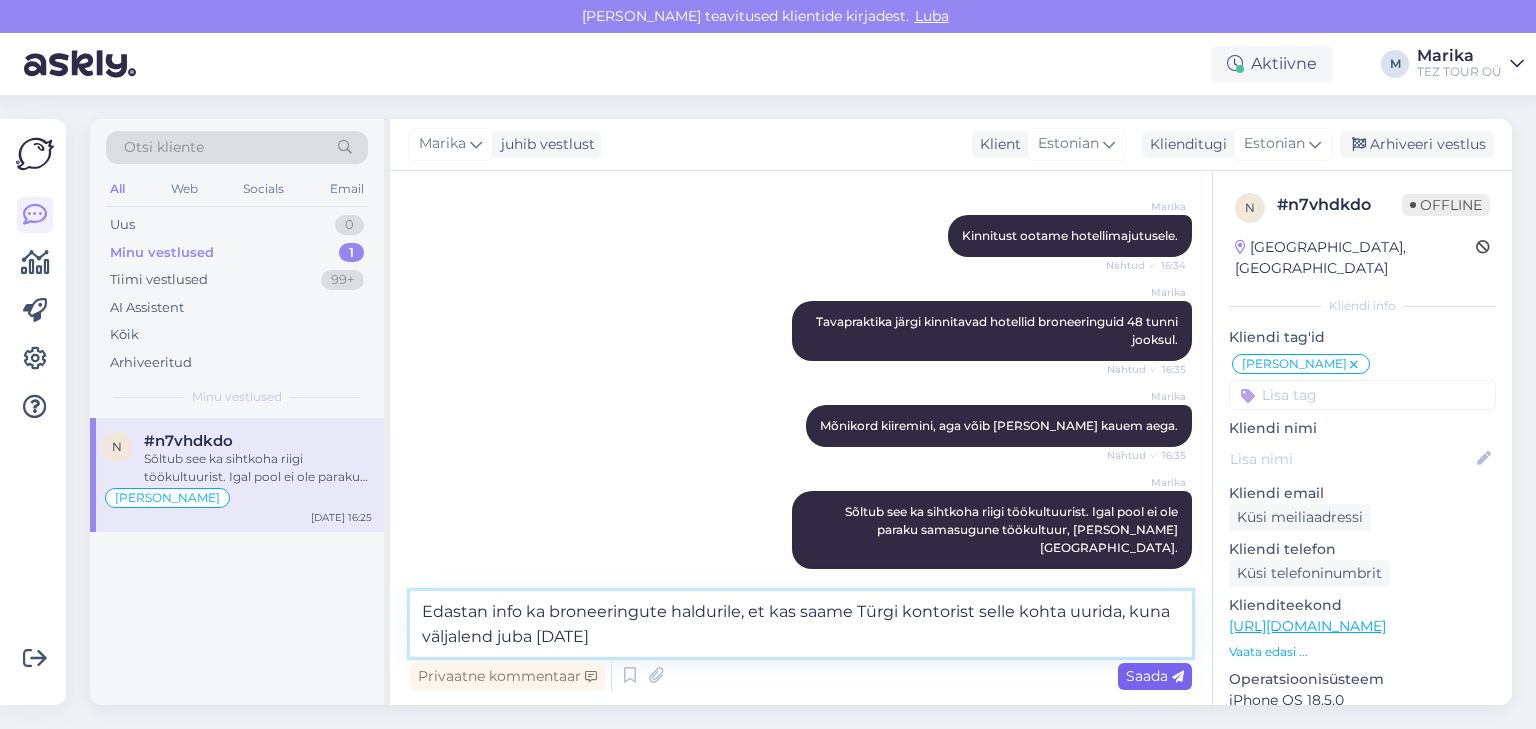 type on "Edastan info ka broneeringute haldurile, et kas saame Türgi kontorist selle kohta uurida, kuna väljalend juba 1. augustil" 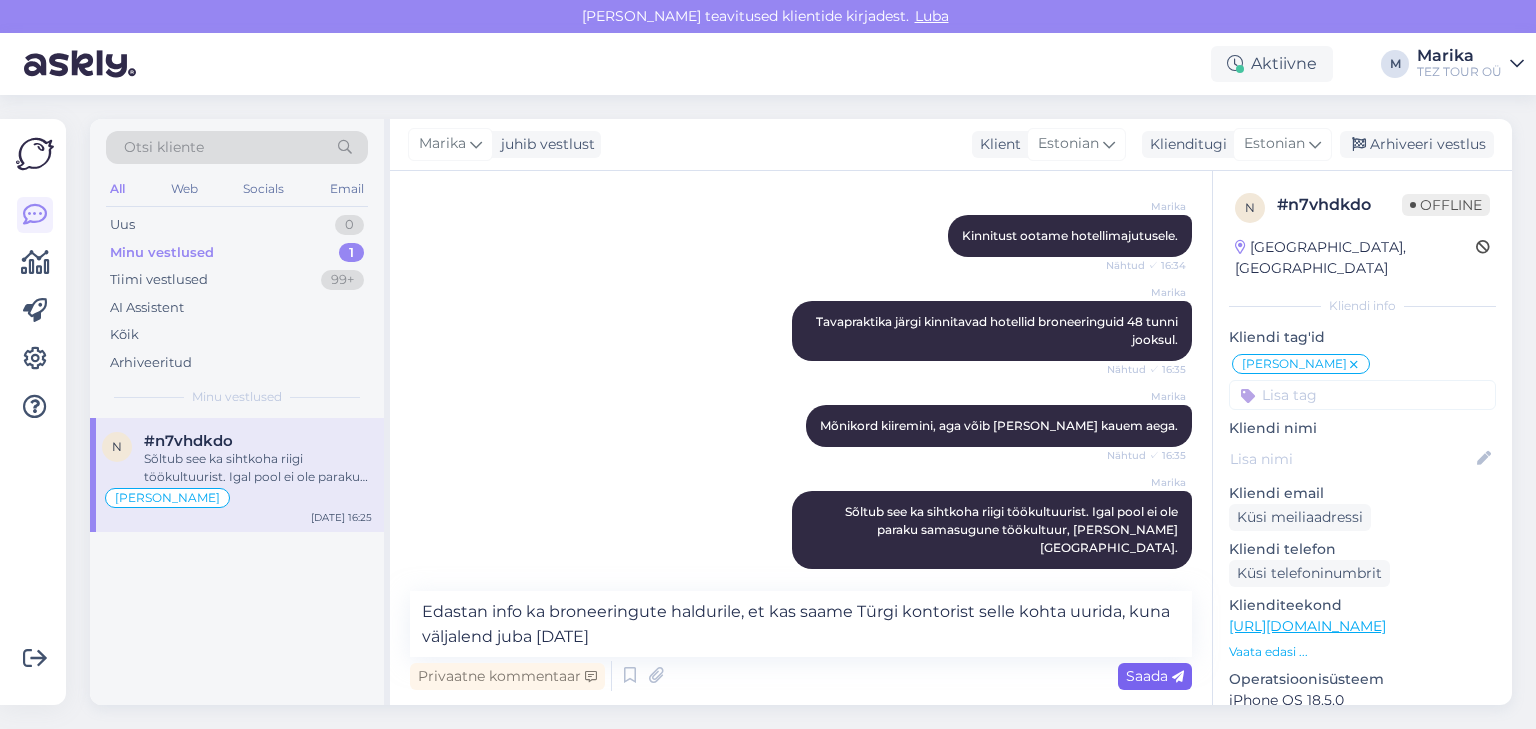 click on "Saada" at bounding box center (1155, 676) 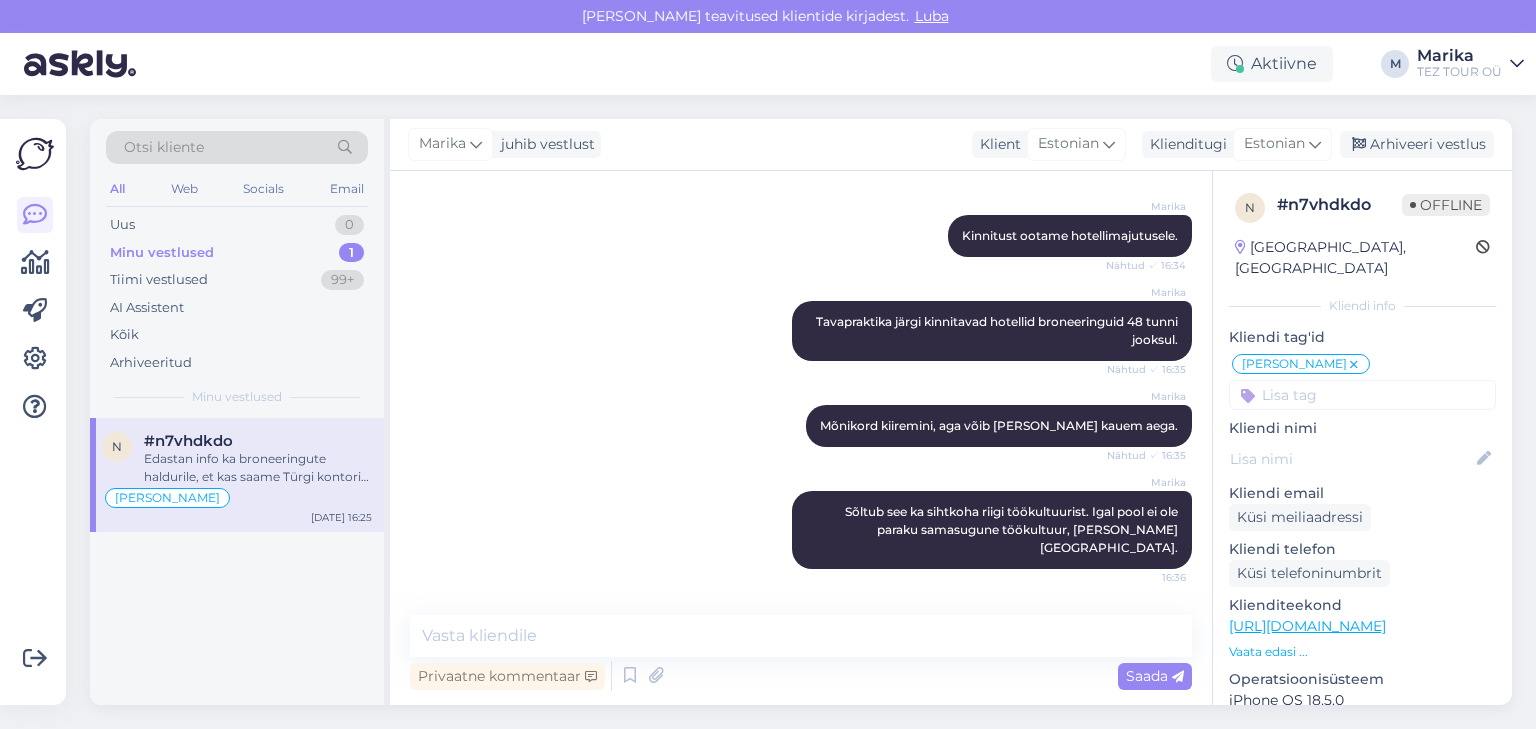 scroll, scrollTop: 750, scrollLeft: 0, axis: vertical 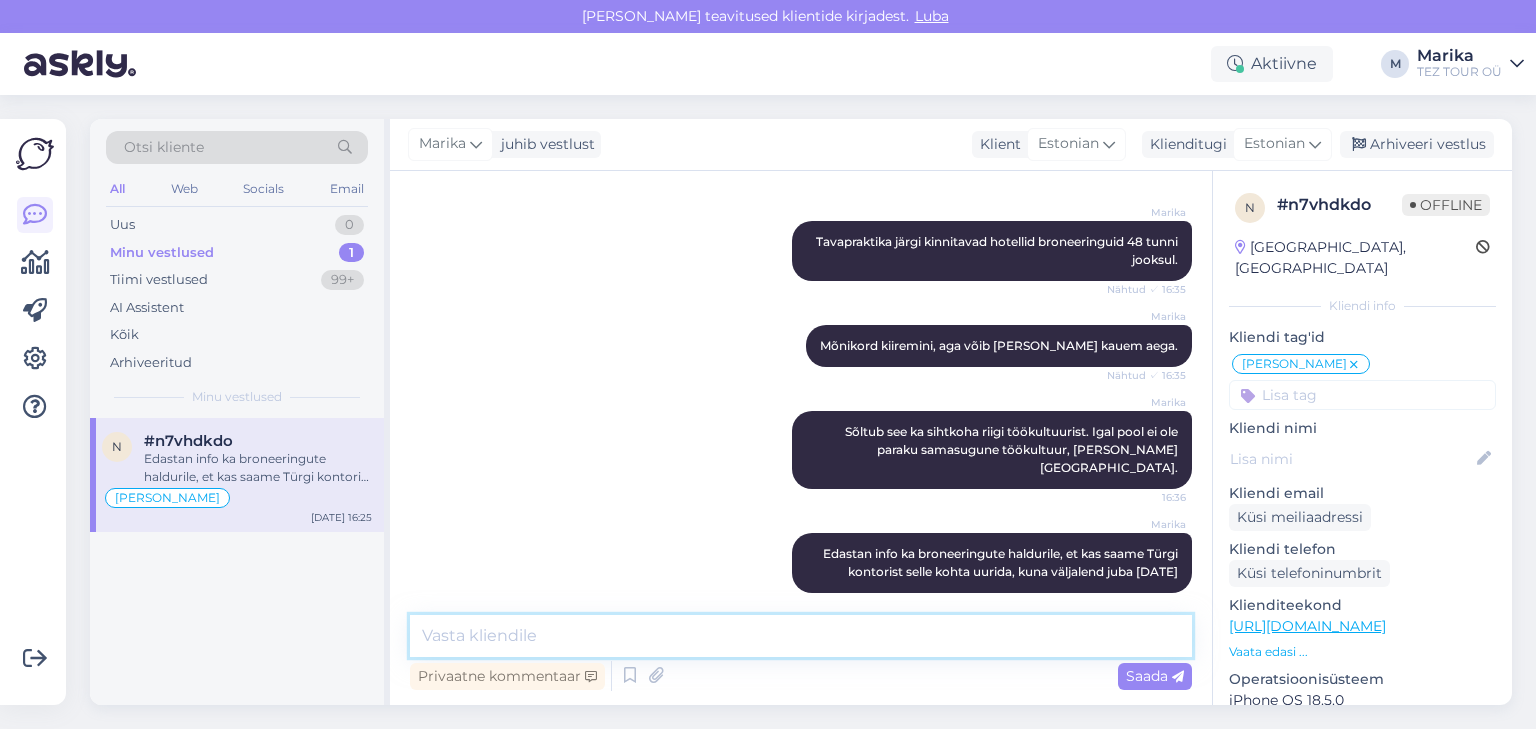 click at bounding box center (801, 636) 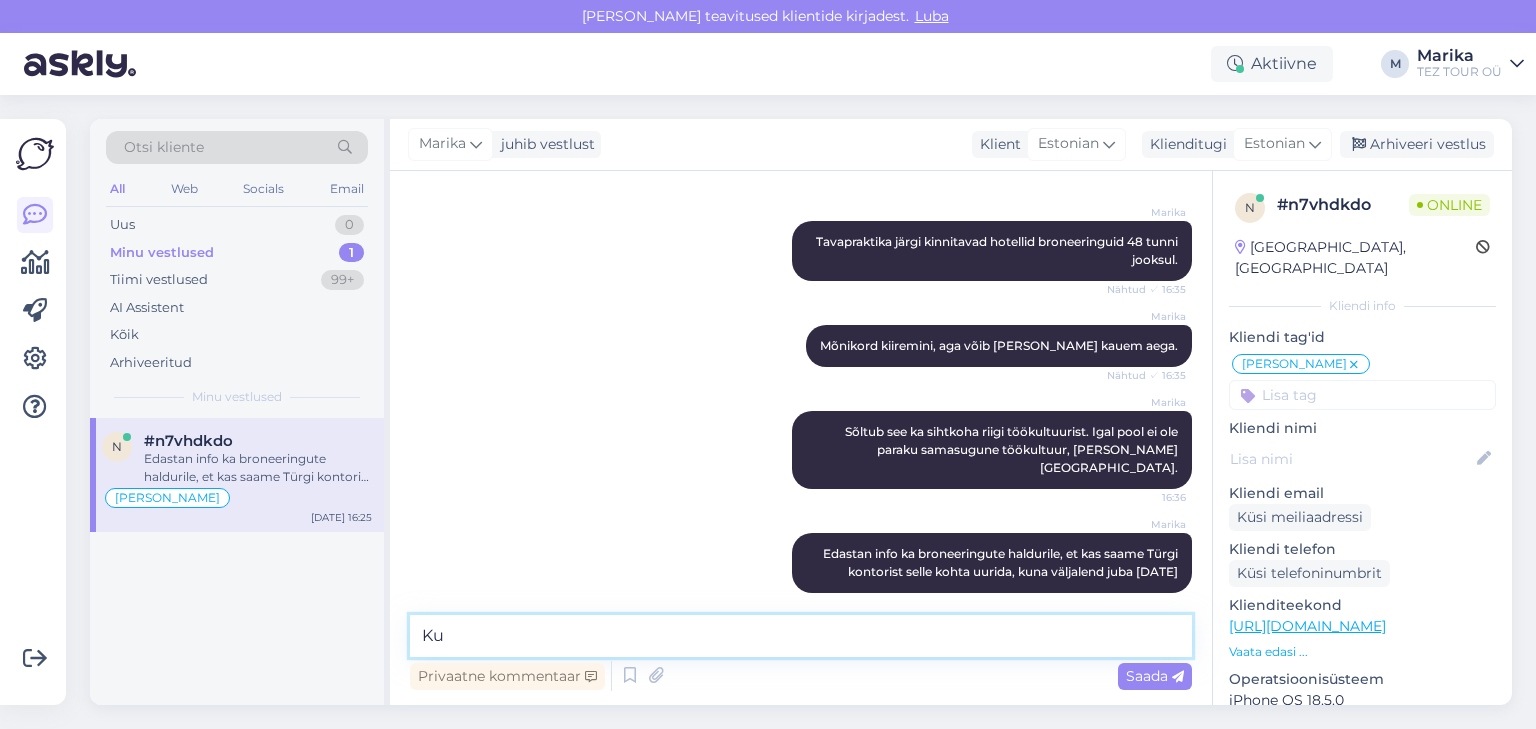 type on "K" 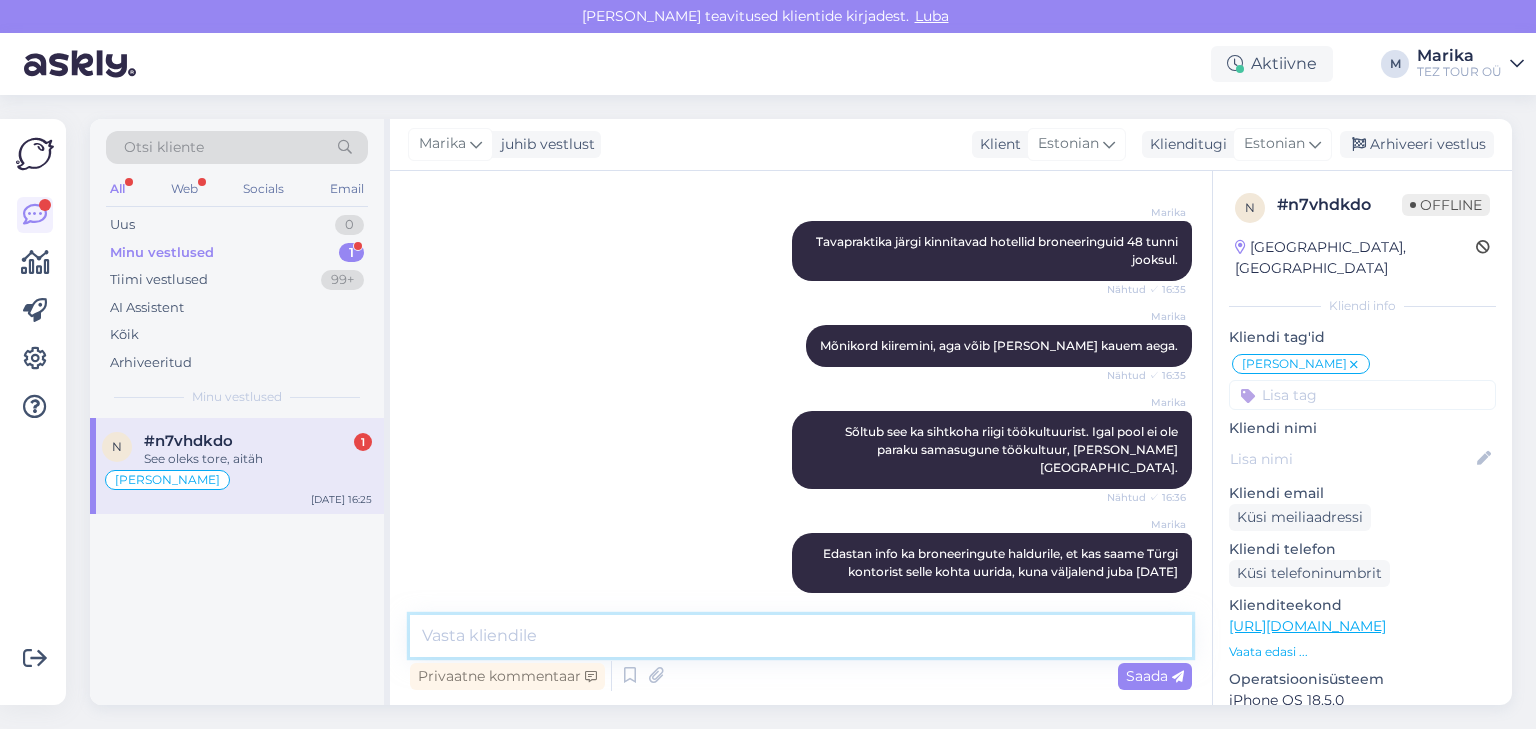scroll, scrollTop: 836, scrollLeft: 0, axis: vertical 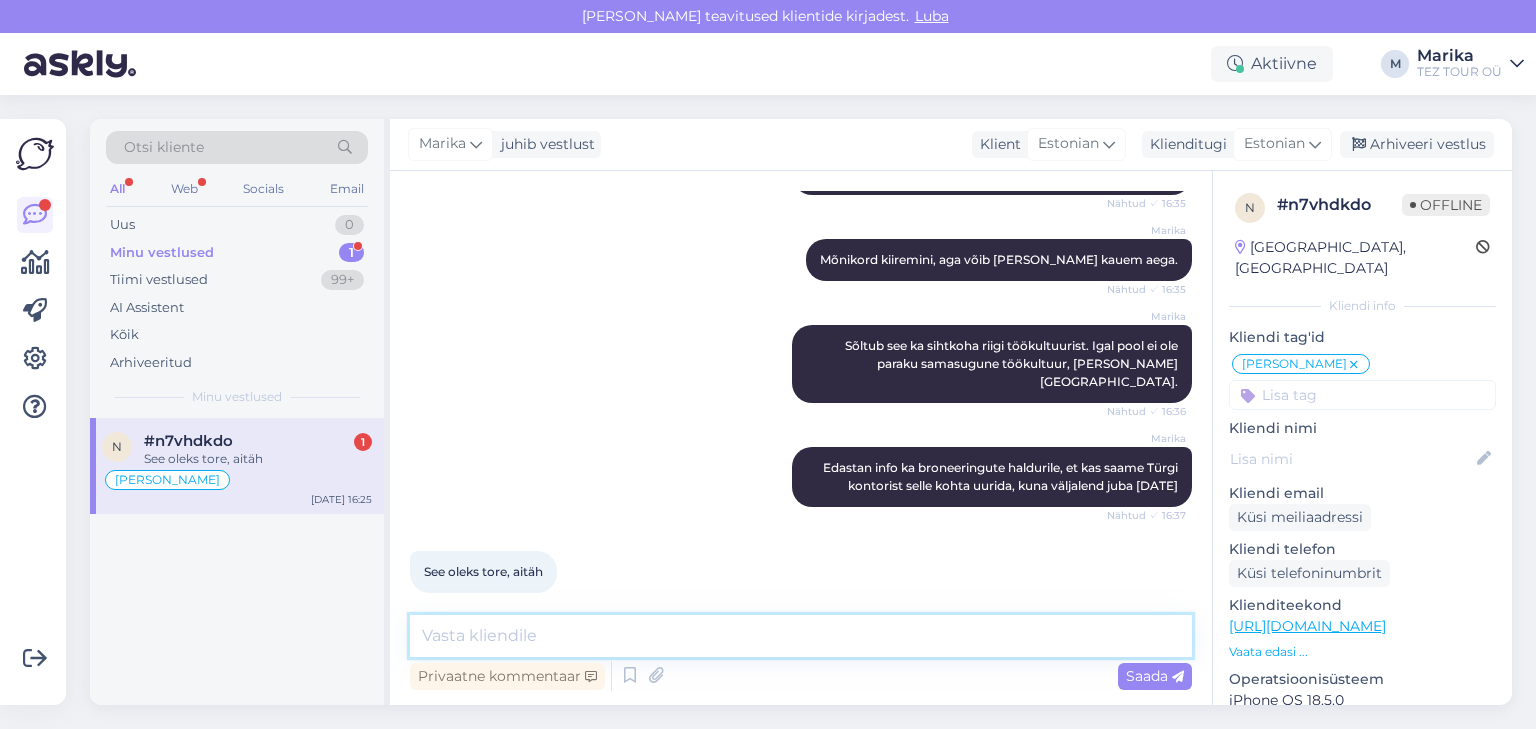 click at bounding box center (801, 636) 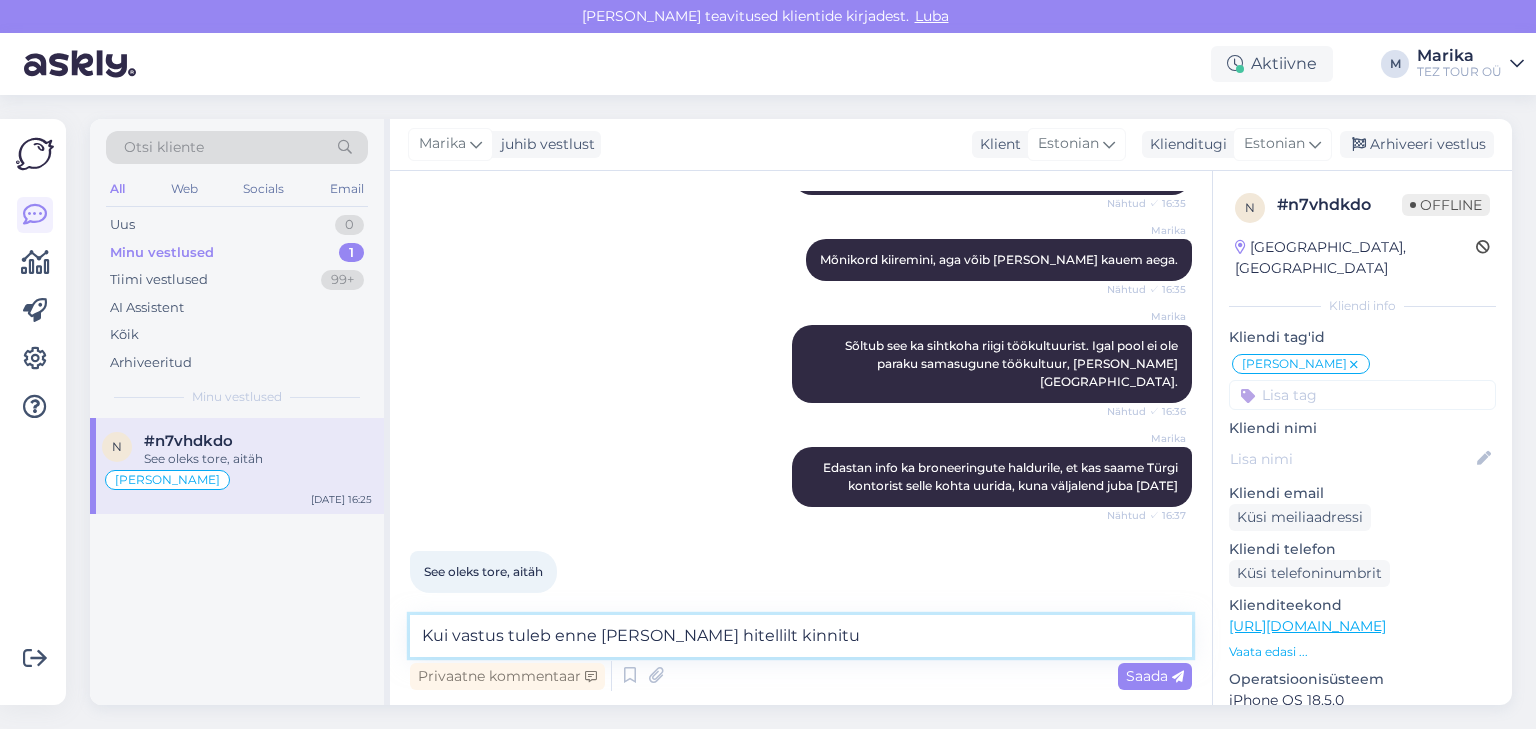 type on "Kui vastus tuleb enne kui kui hitellilt kinnitus" 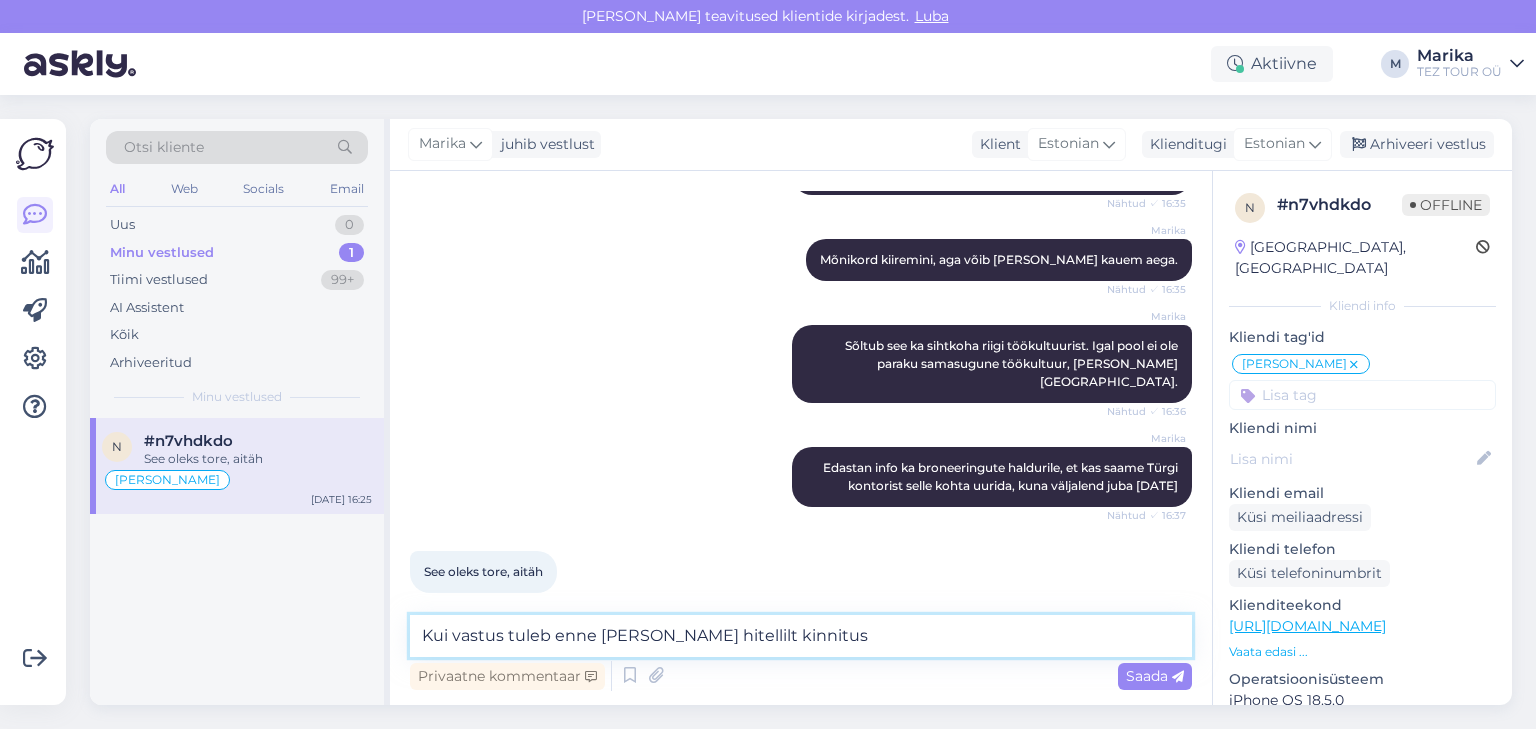 drag, startPoint x: 798, startPoint y: 636, endPoint x: 412, endPoint y: 616, distance: 386.5178 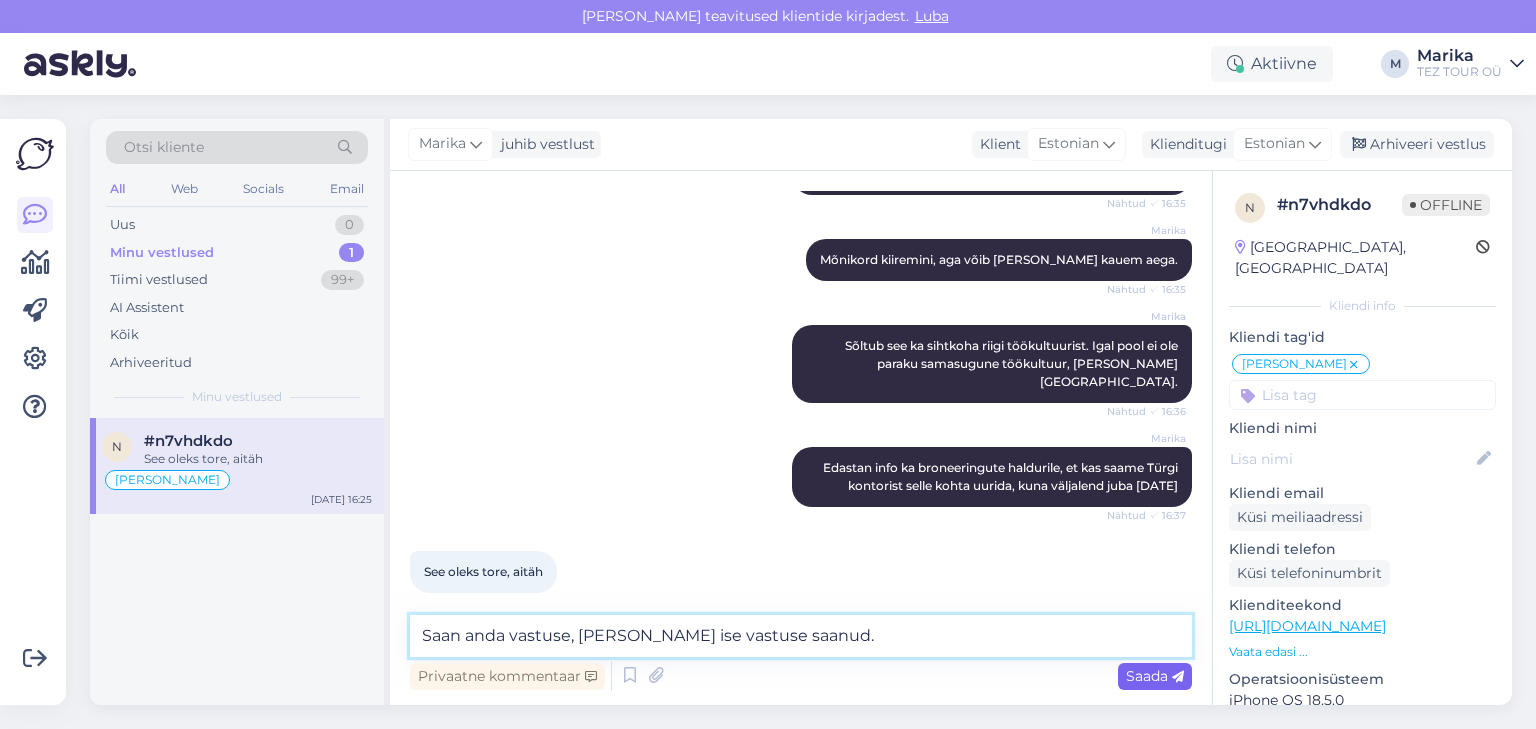 type on "Saan anda vastuse, kui olen ise vastuse saanud." 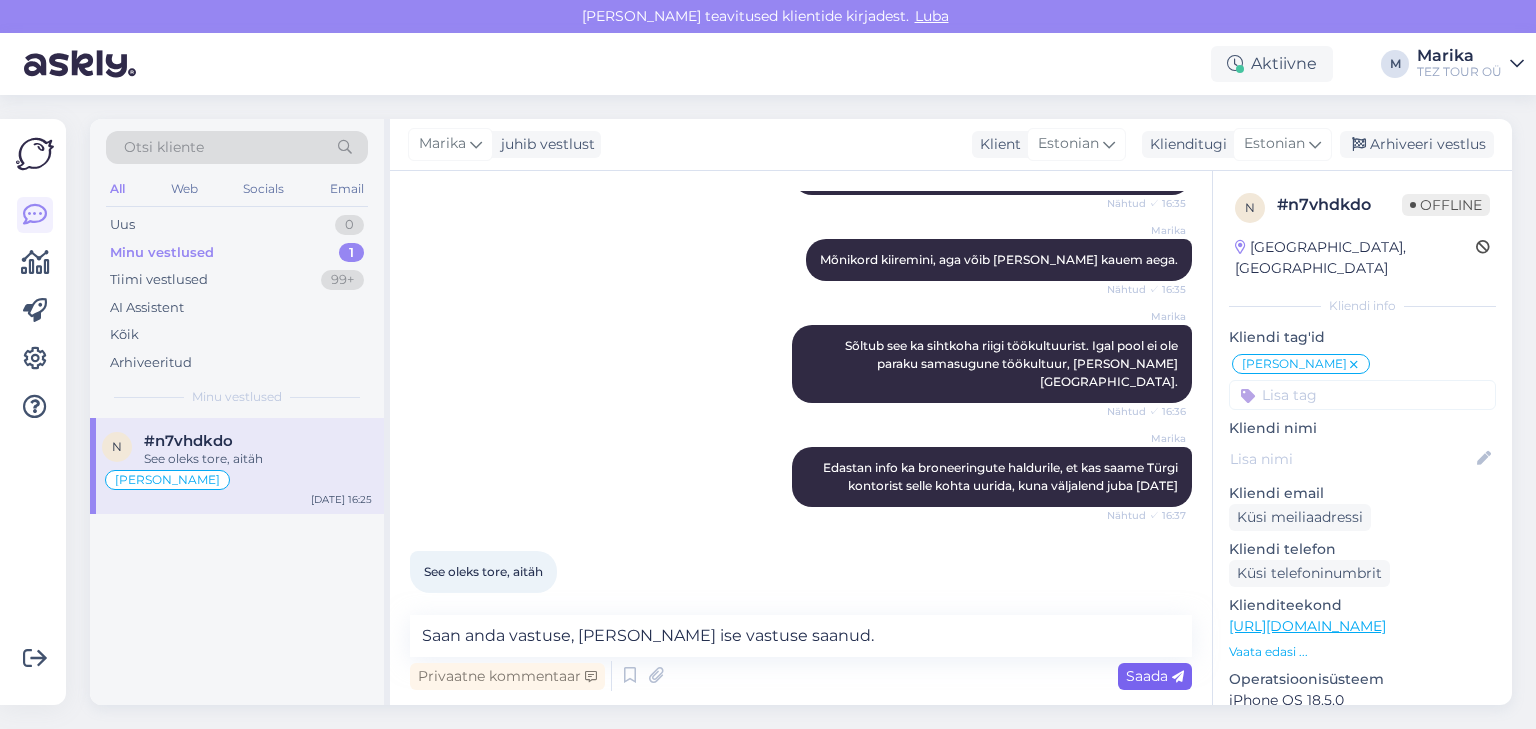 click on "Saada" at bounding box center [1155, 676] 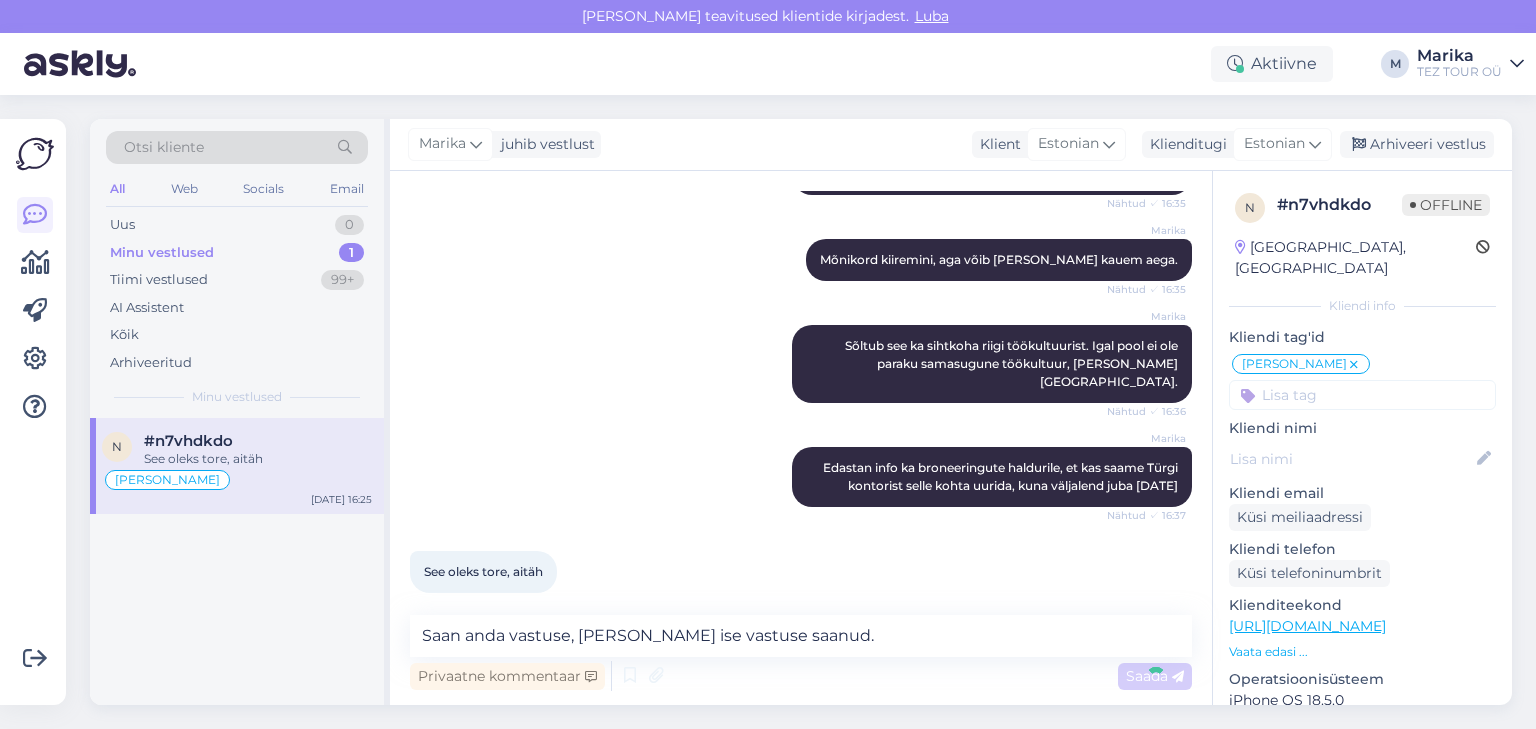 type 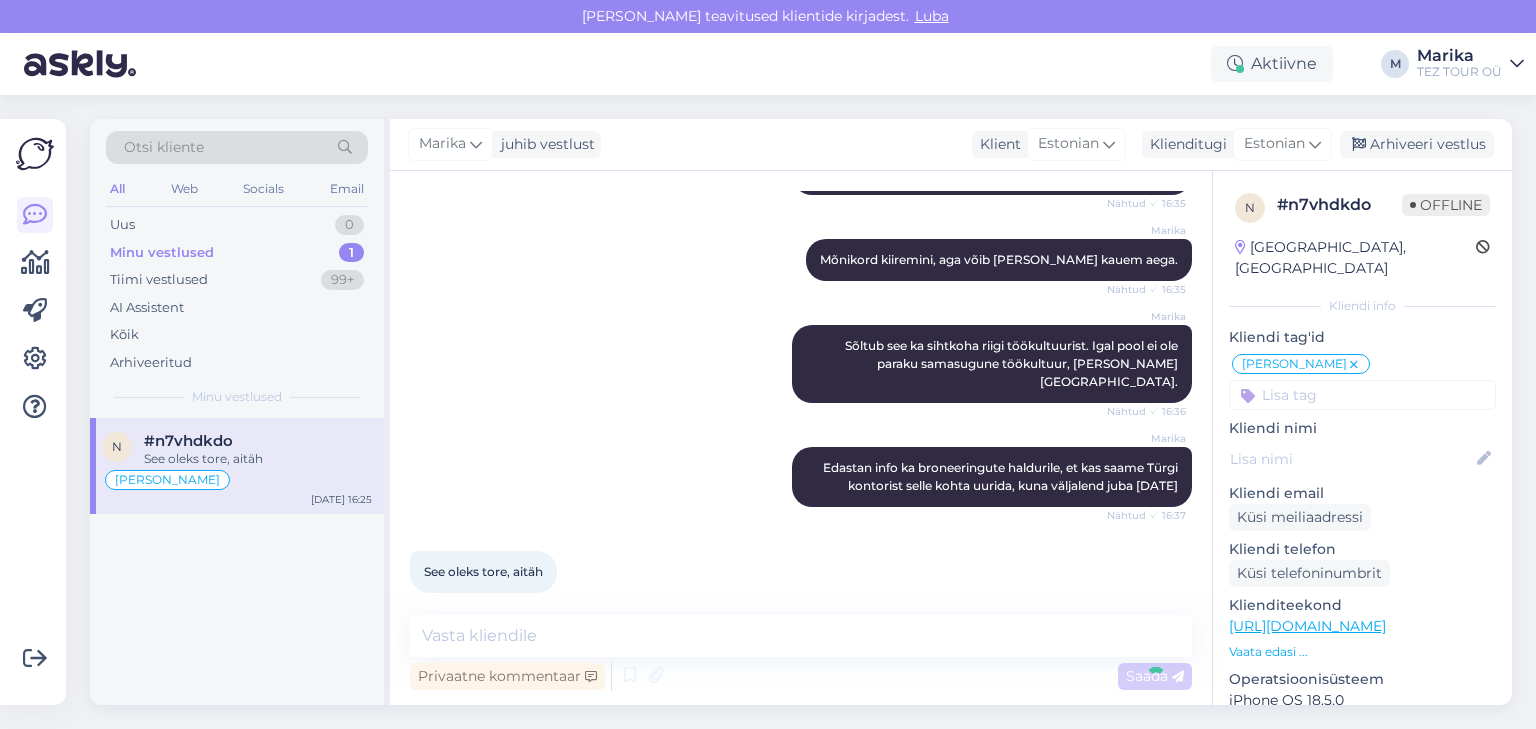 scroll, scrollTop: 922, scrollLeft: 0, axis: vertical 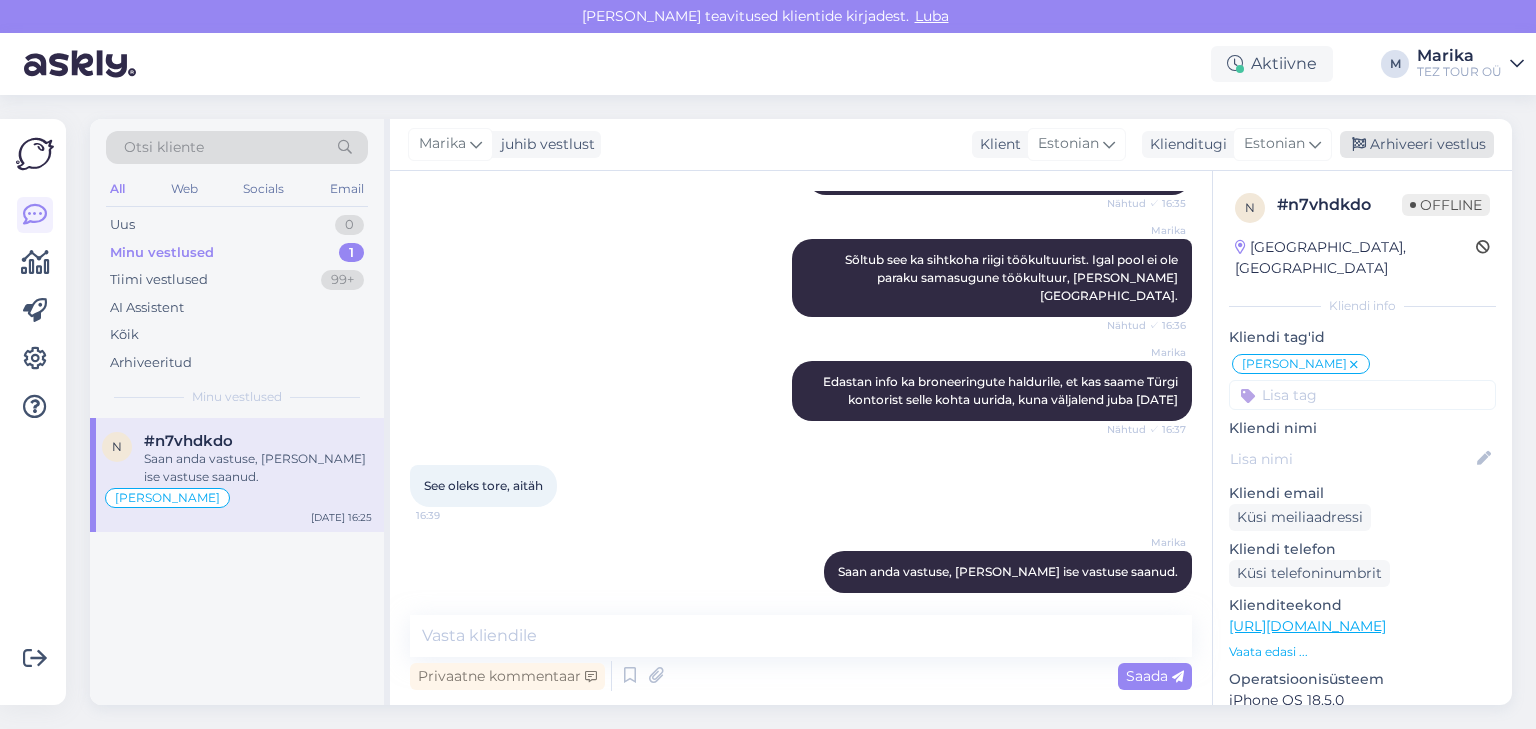 click on "Arhiveeri vestlus" at bounding box center [1417, 144] 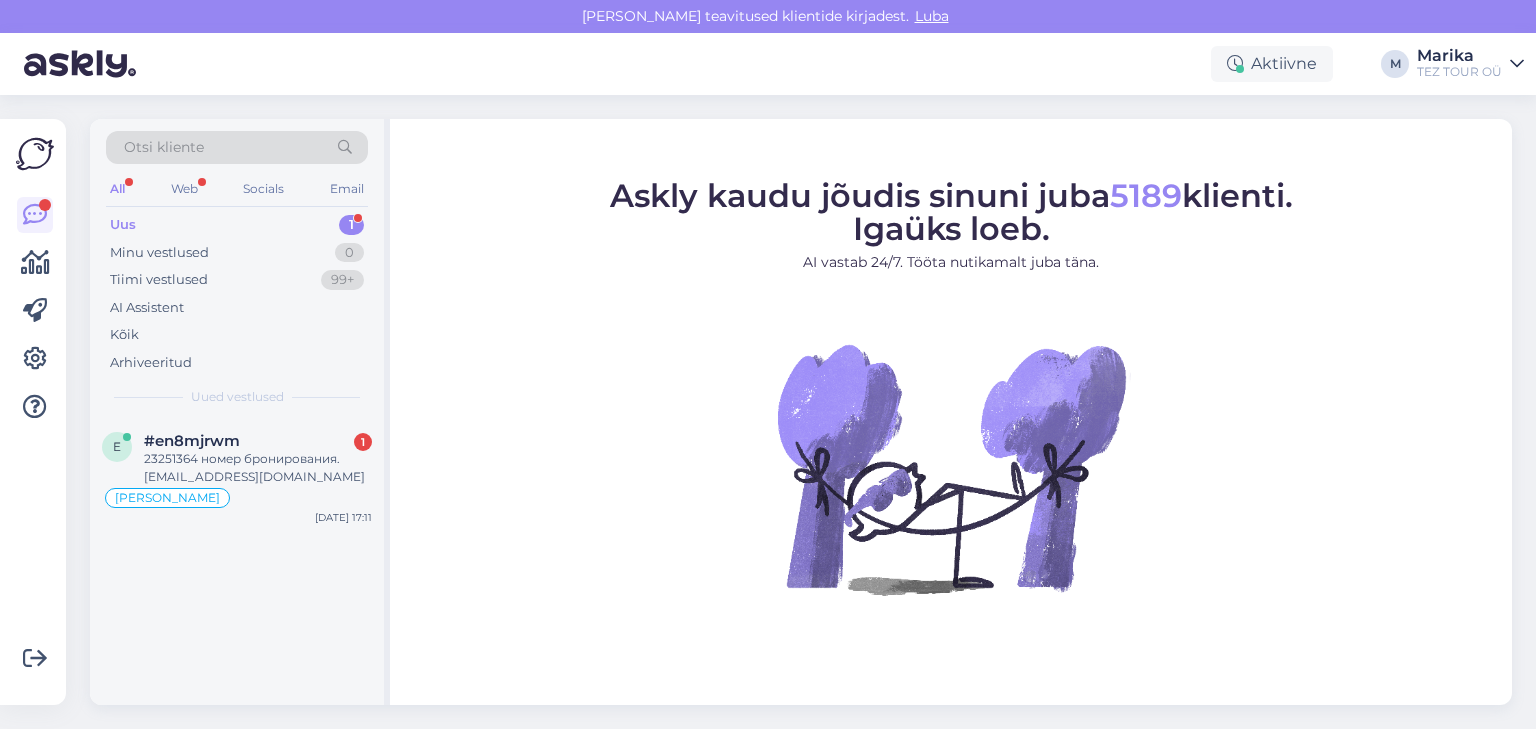 scroll, scrollTop: 0, scrollLeft: 0, axis: both 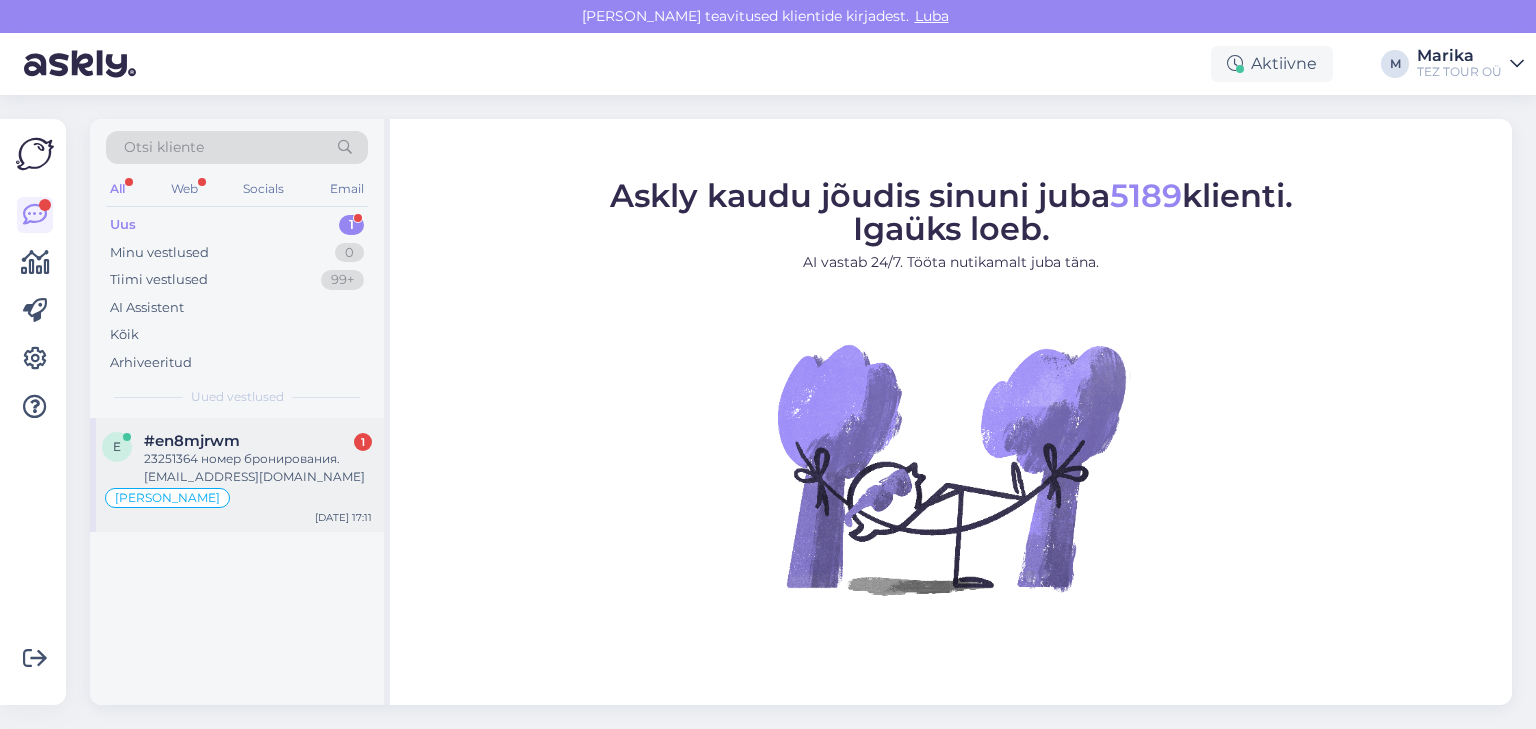 click on "#en8mjrwm 1" at bounding box center [258, 441] 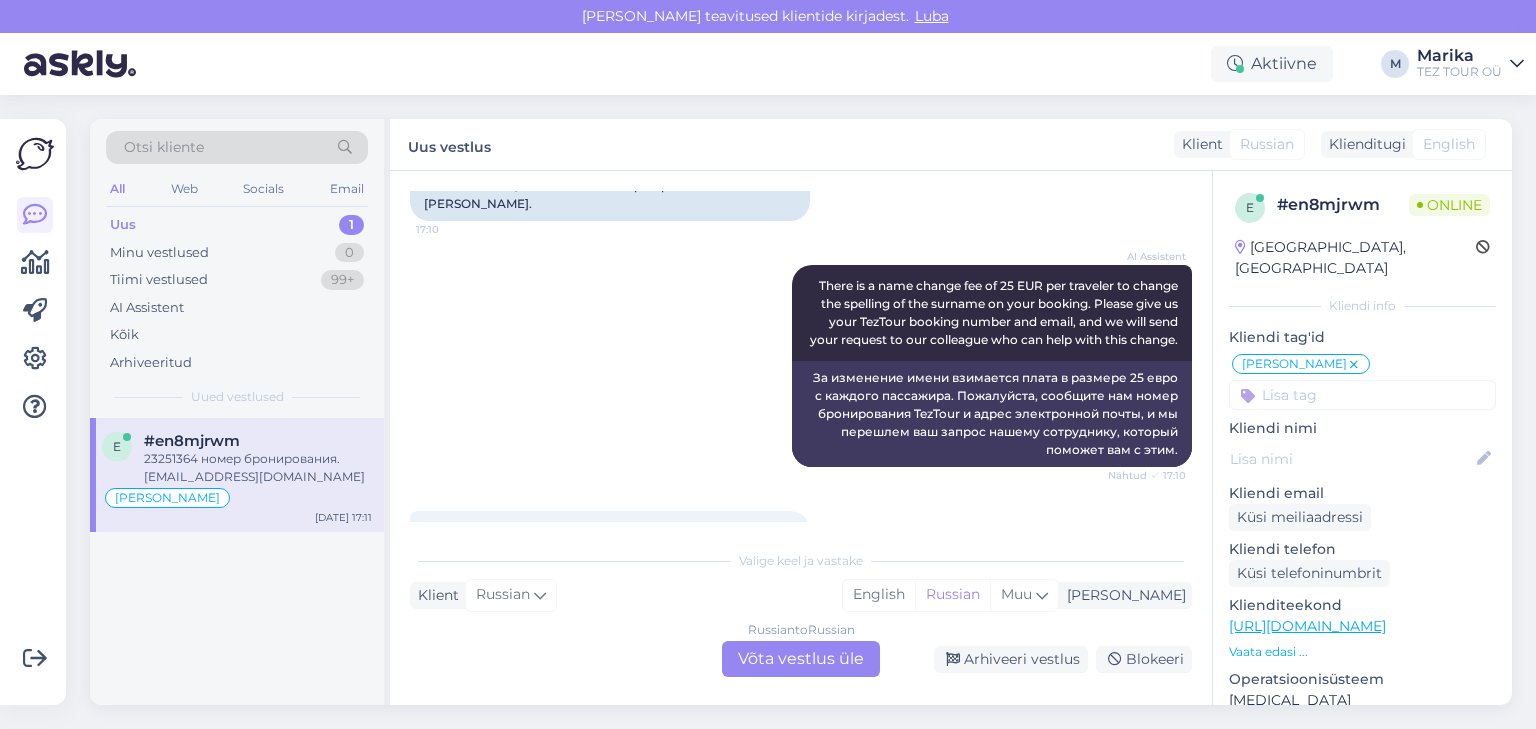 scroll, scrollTop: 1932, scrollLeft: 0, axis: vertical 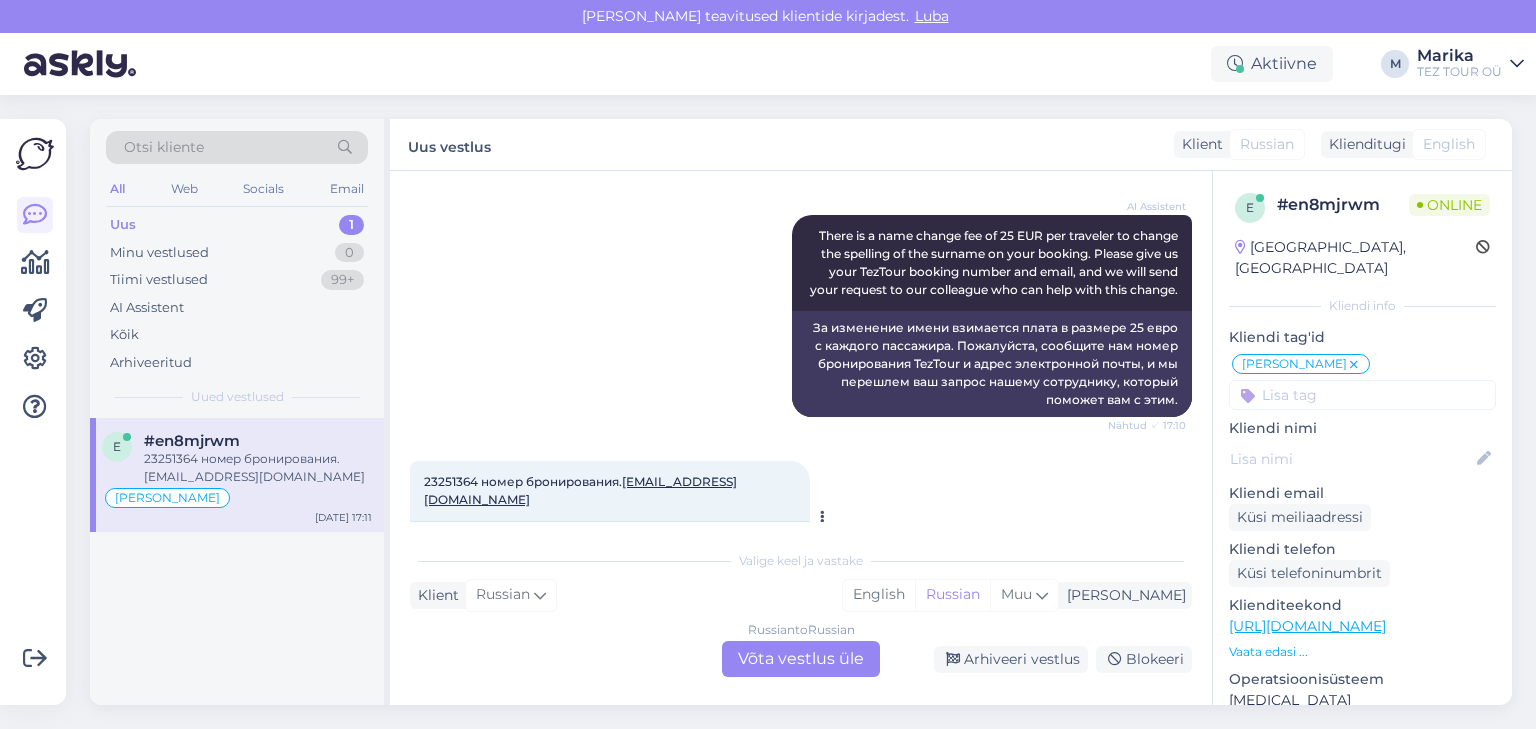 drag, startPoint x: 478, startPoint y: 481, endPoint x: 415, endPoint y: 476, distance: 63.1981 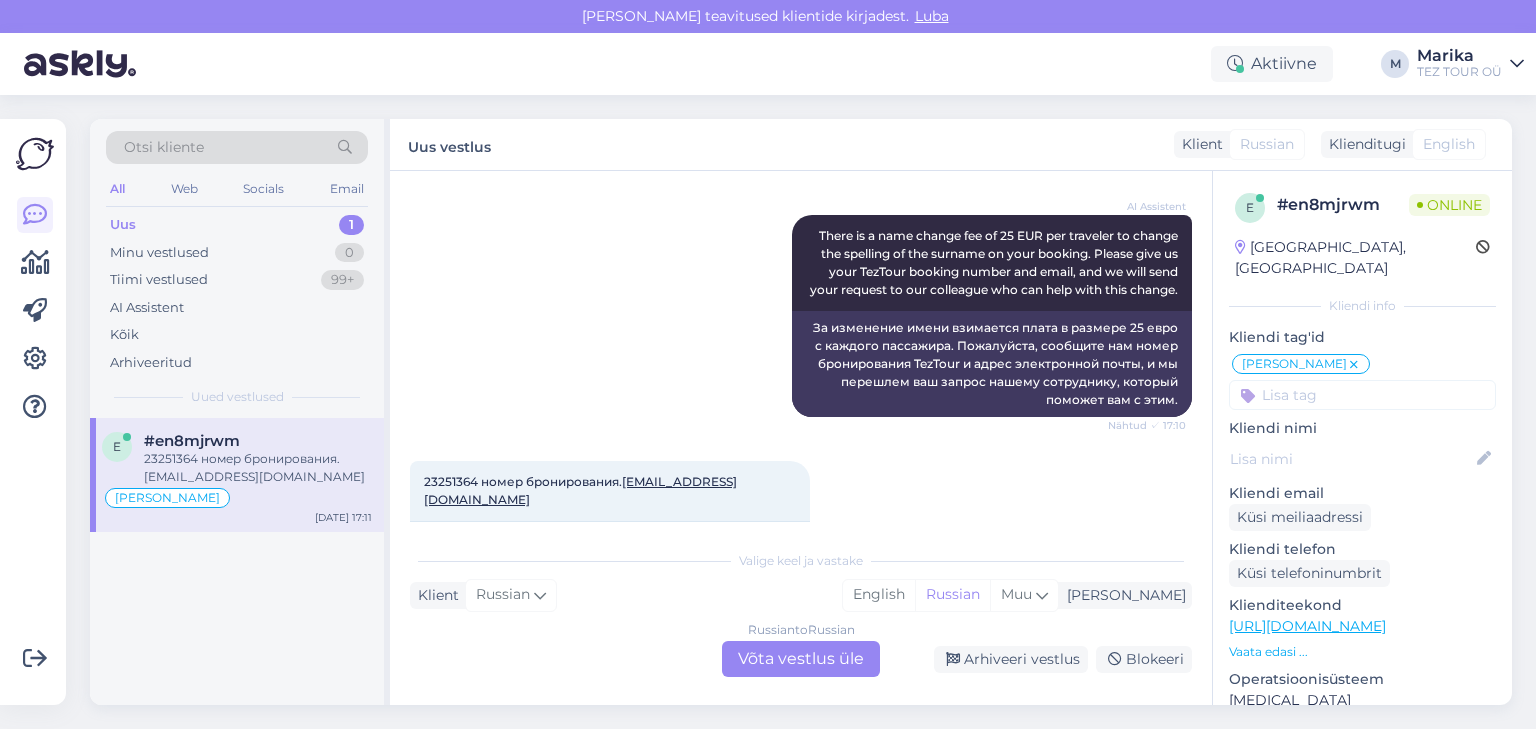 click on "Russian  to  Russian Võta vestlus üle" at bounding box center [801, 659] 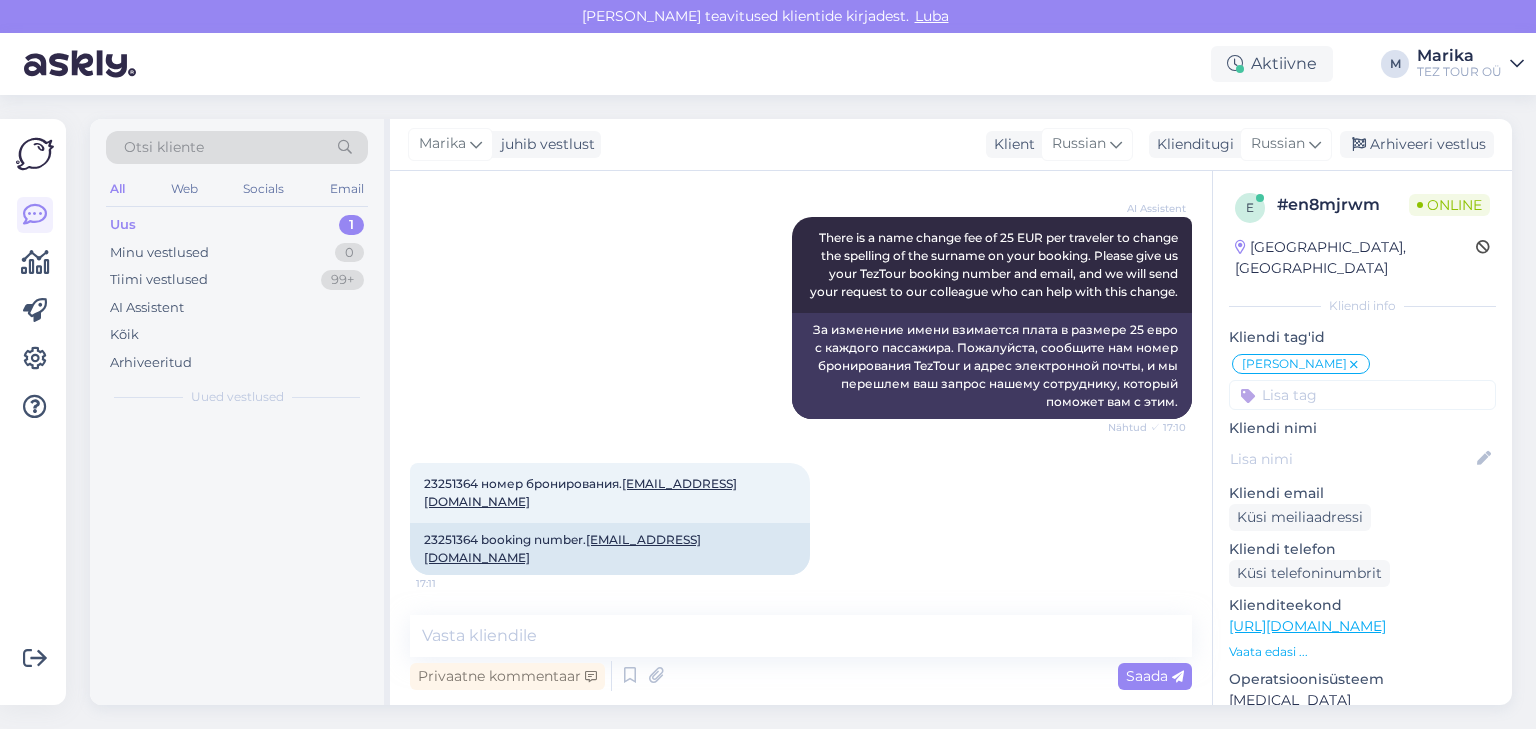 scroll, scrollTop: 1858, scrollLeft: 0, axis: vertical 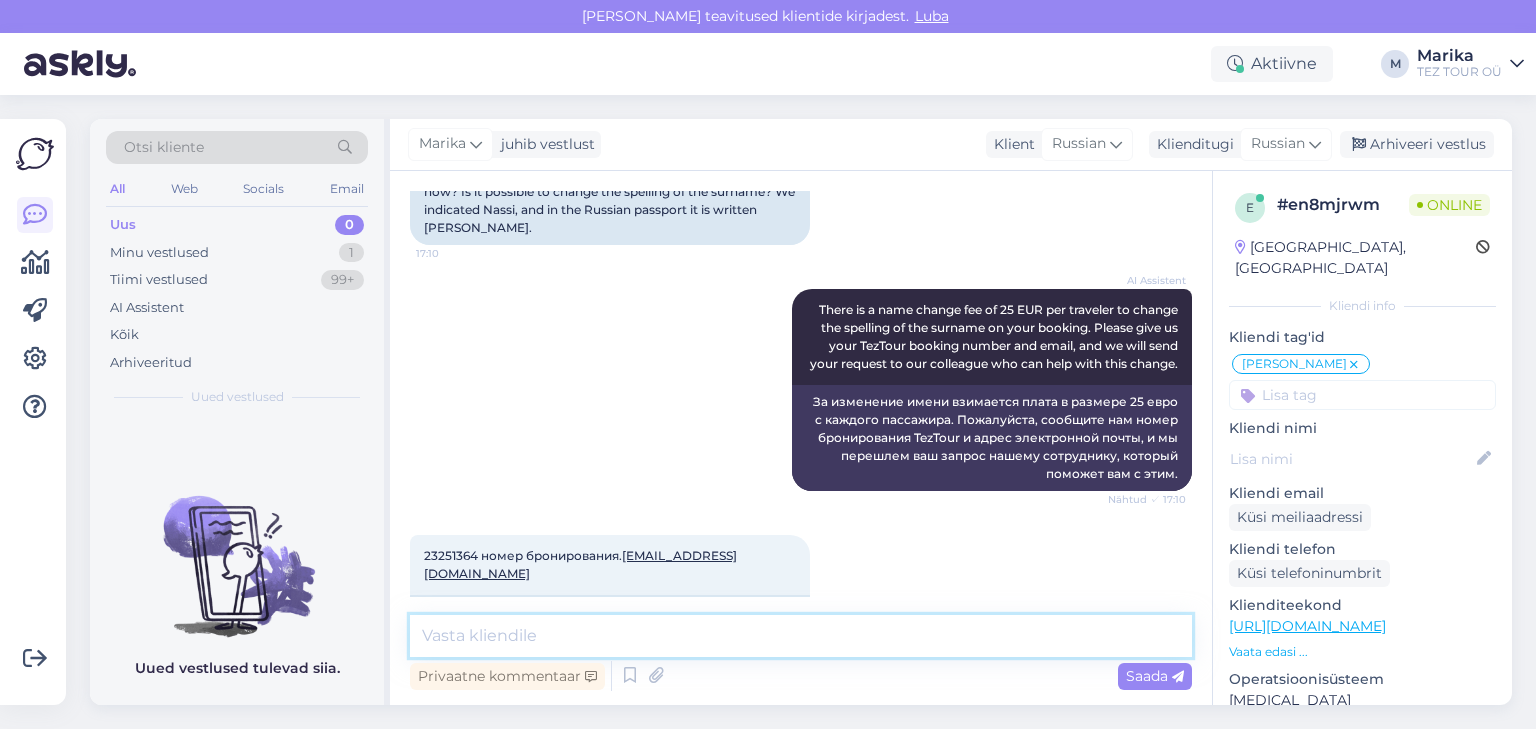 click at bounding box center (801, 636) 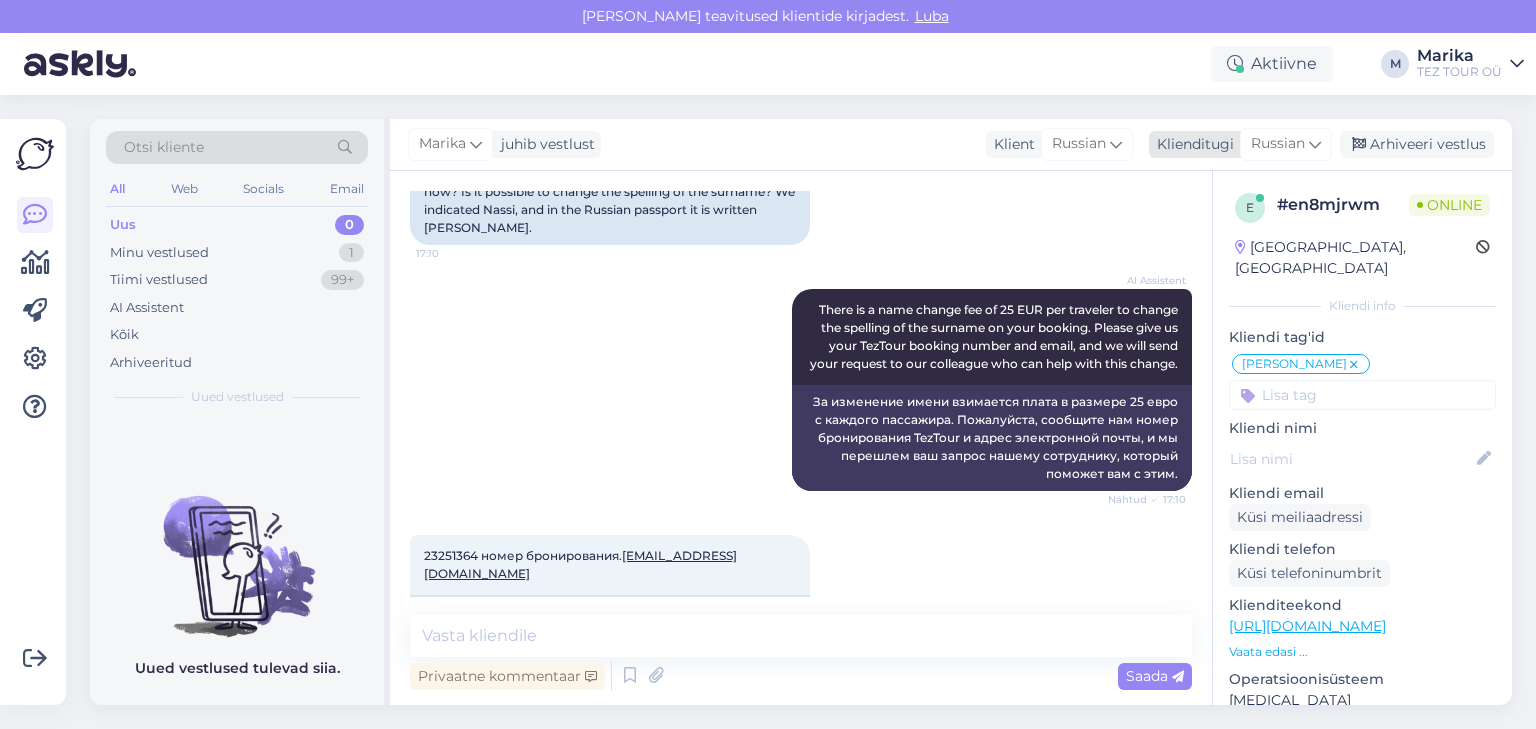 click on "Russian" at bounding box center [1278, 144] 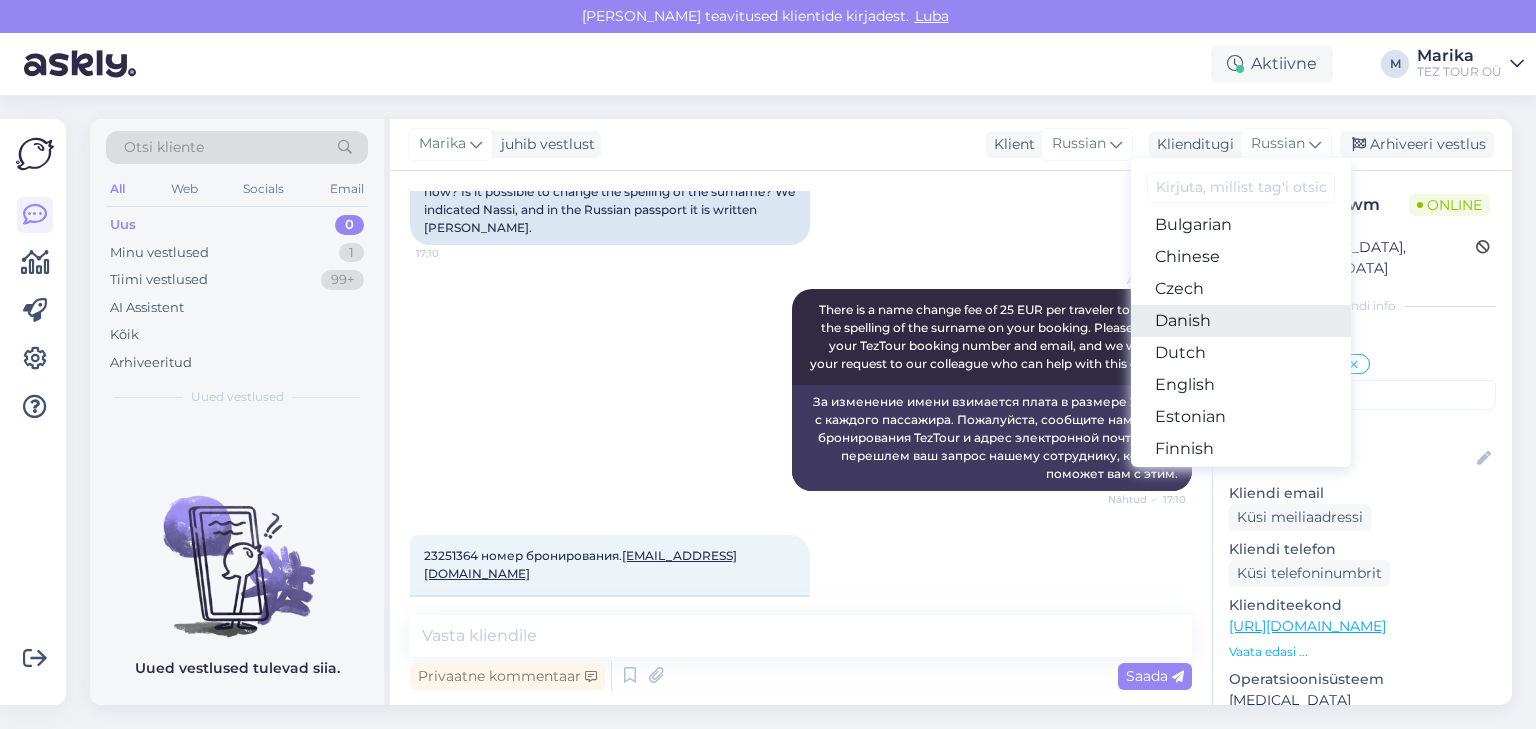 scroll, scrollTop: 106, scrollLeft: 0, axis: vertical 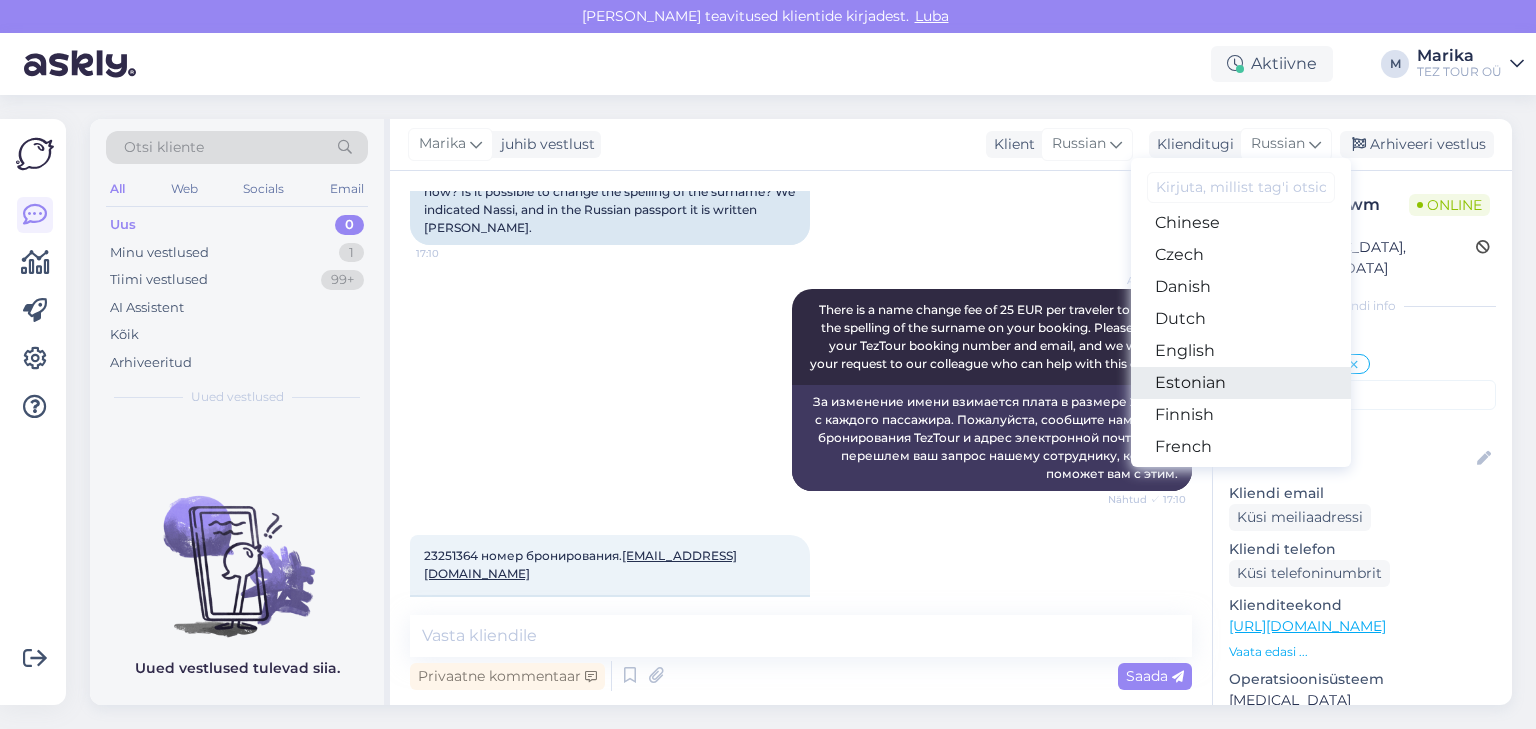 click on "Estonian" at bounding box center (1241, 383) 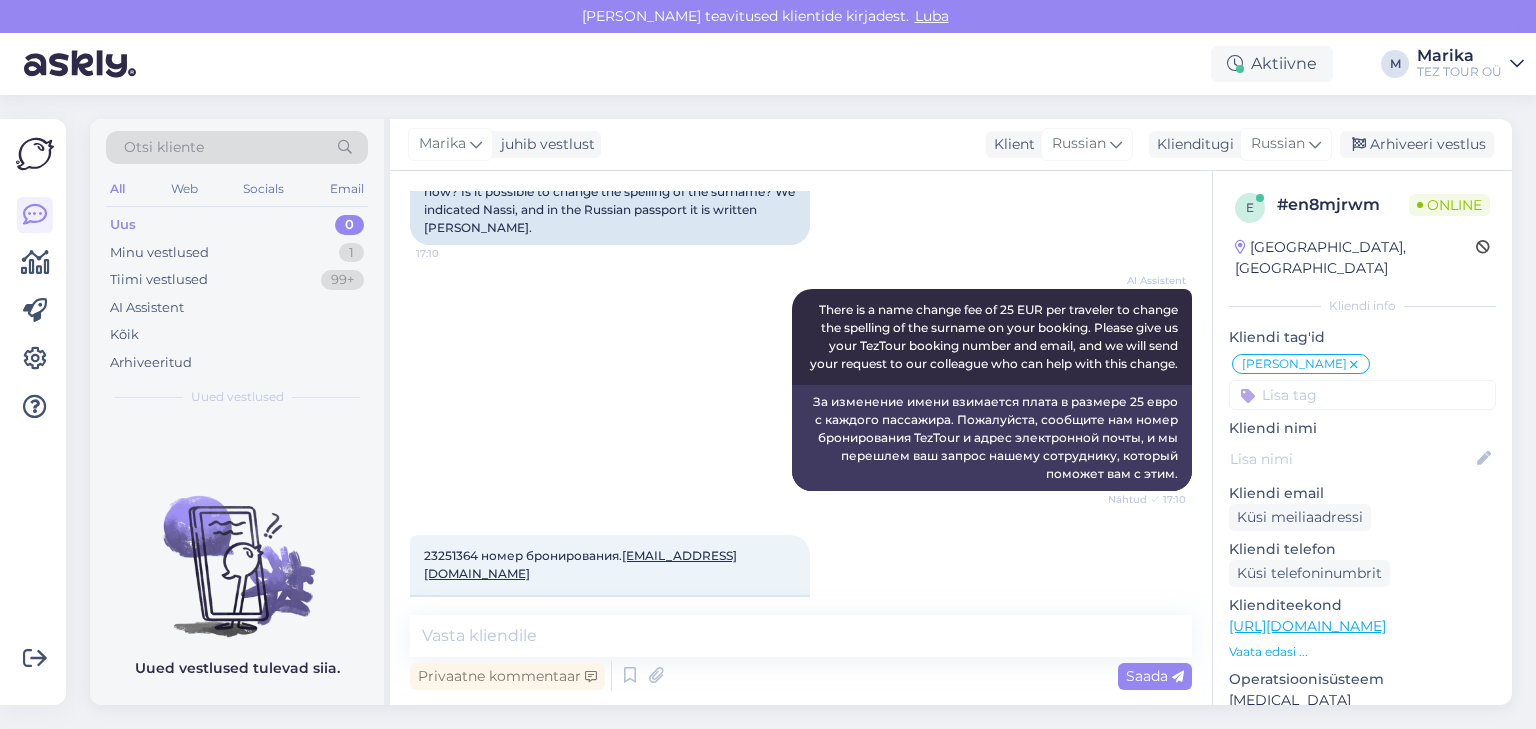 scroll, scrollTop: 1884, scrollLeft: 0, axis: vertical 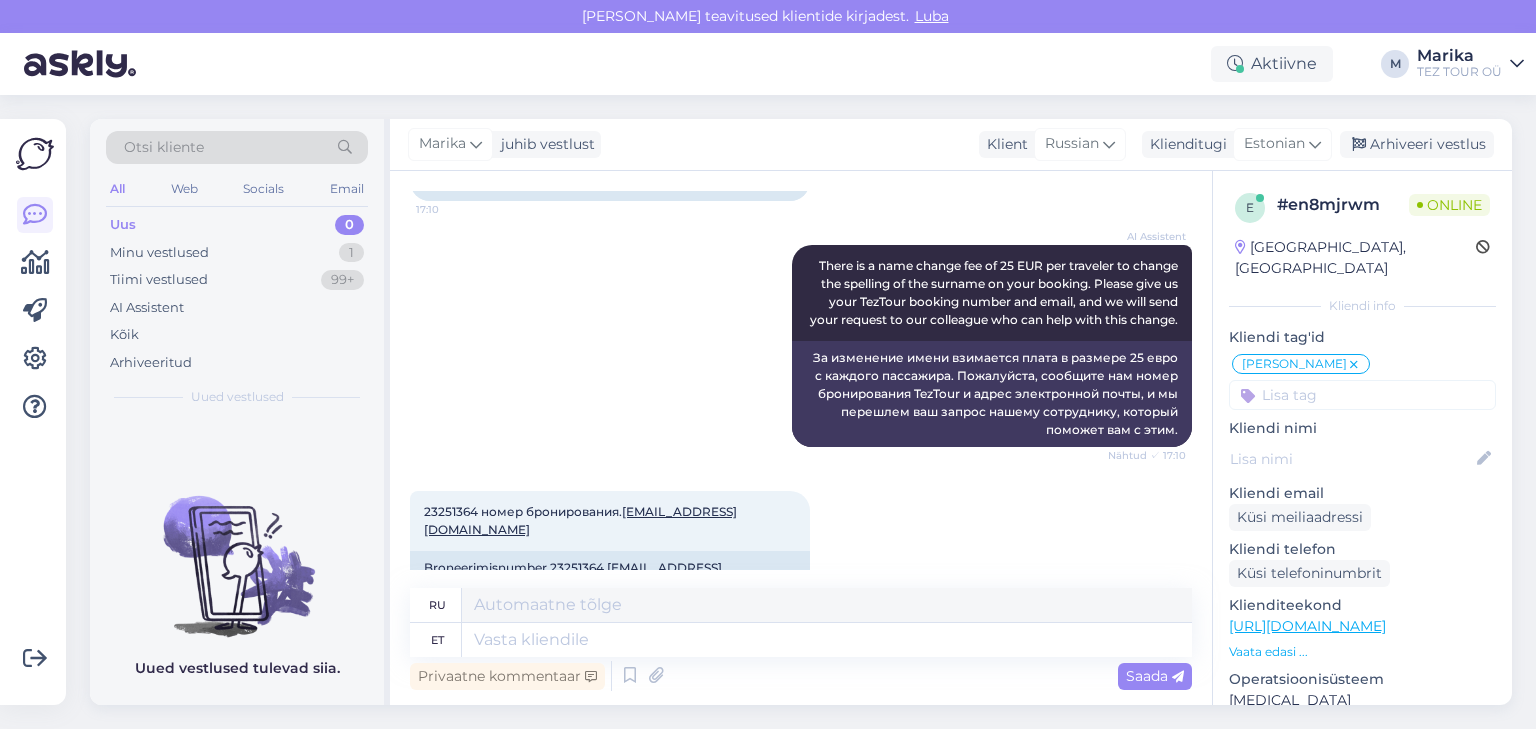 click at bounding box center (827, 640) 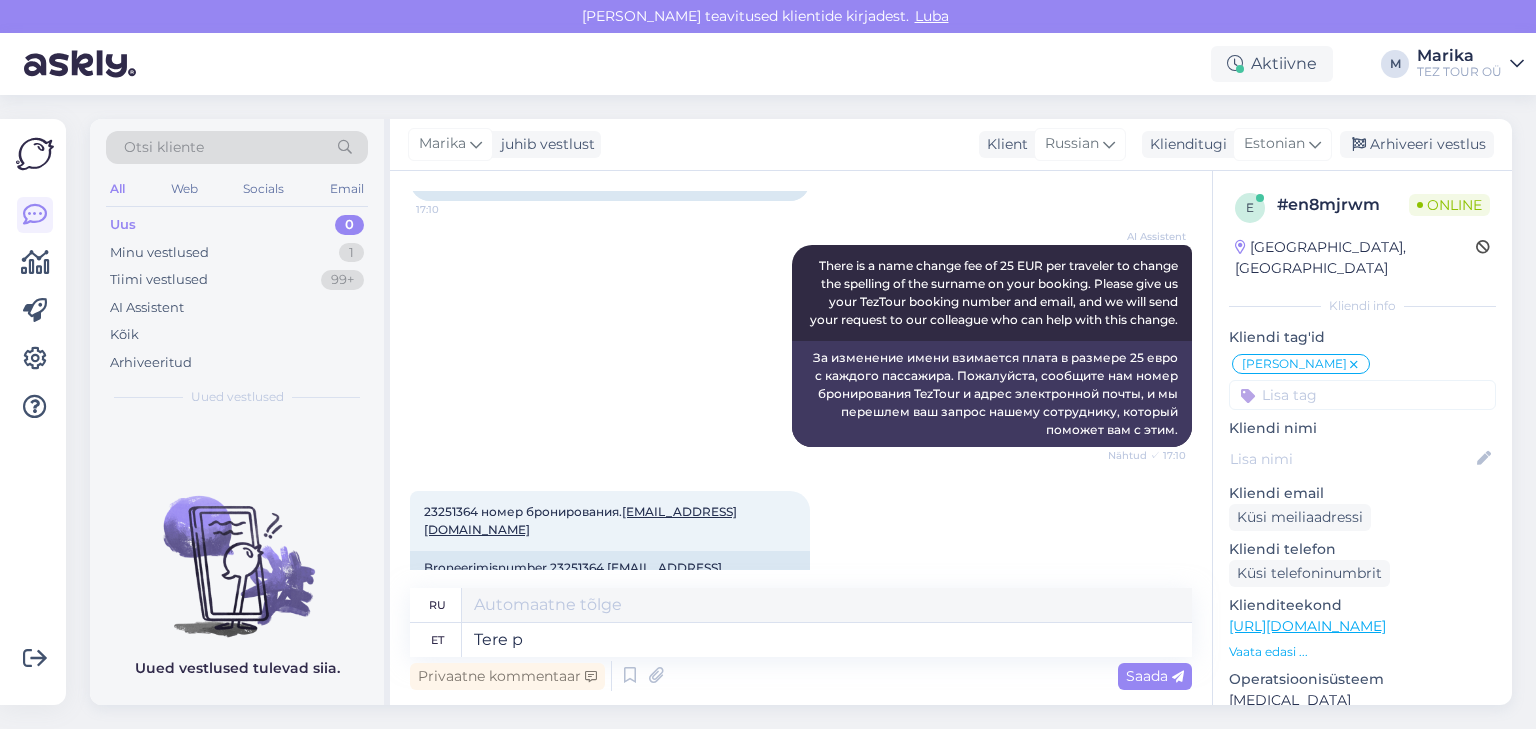type on "Tere pä" 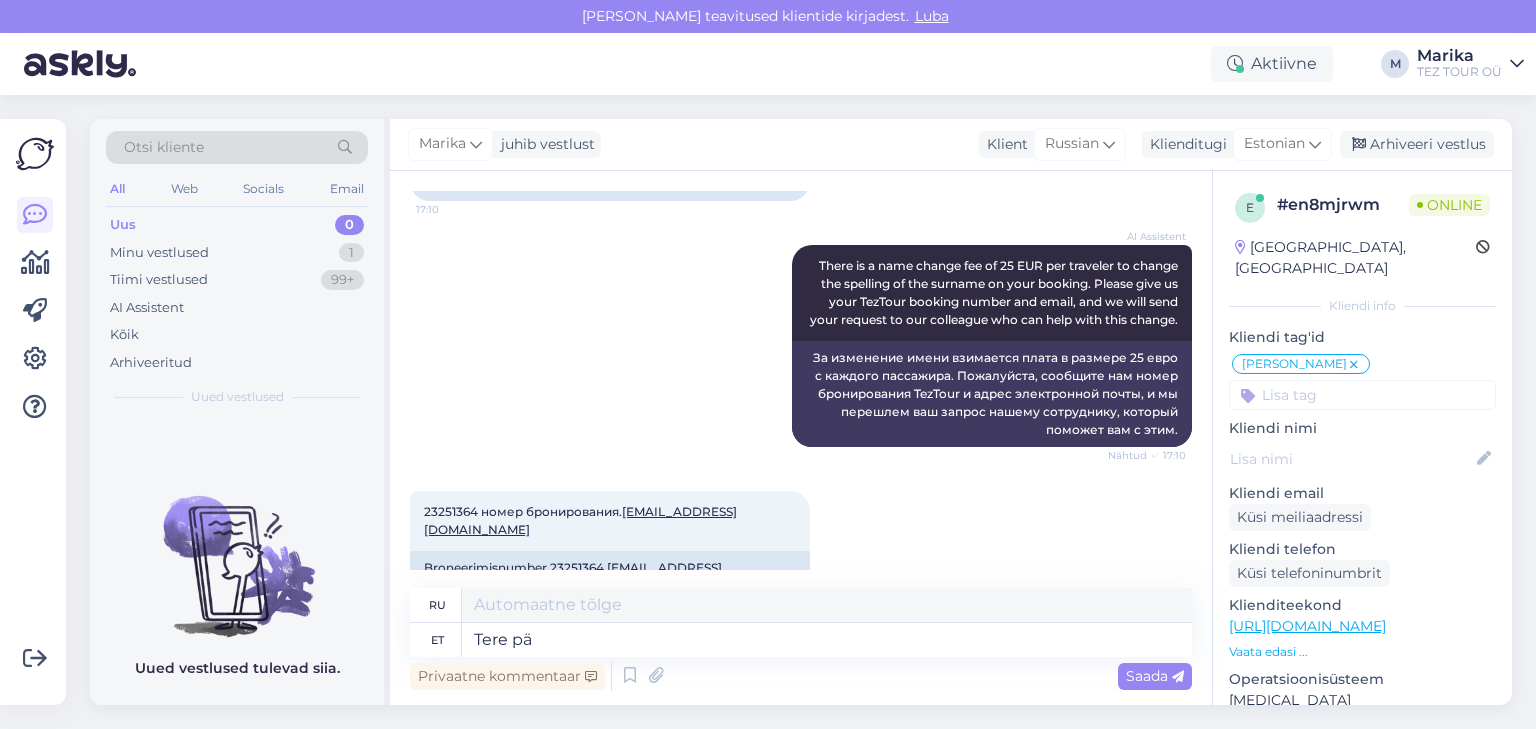 type on "Привет" 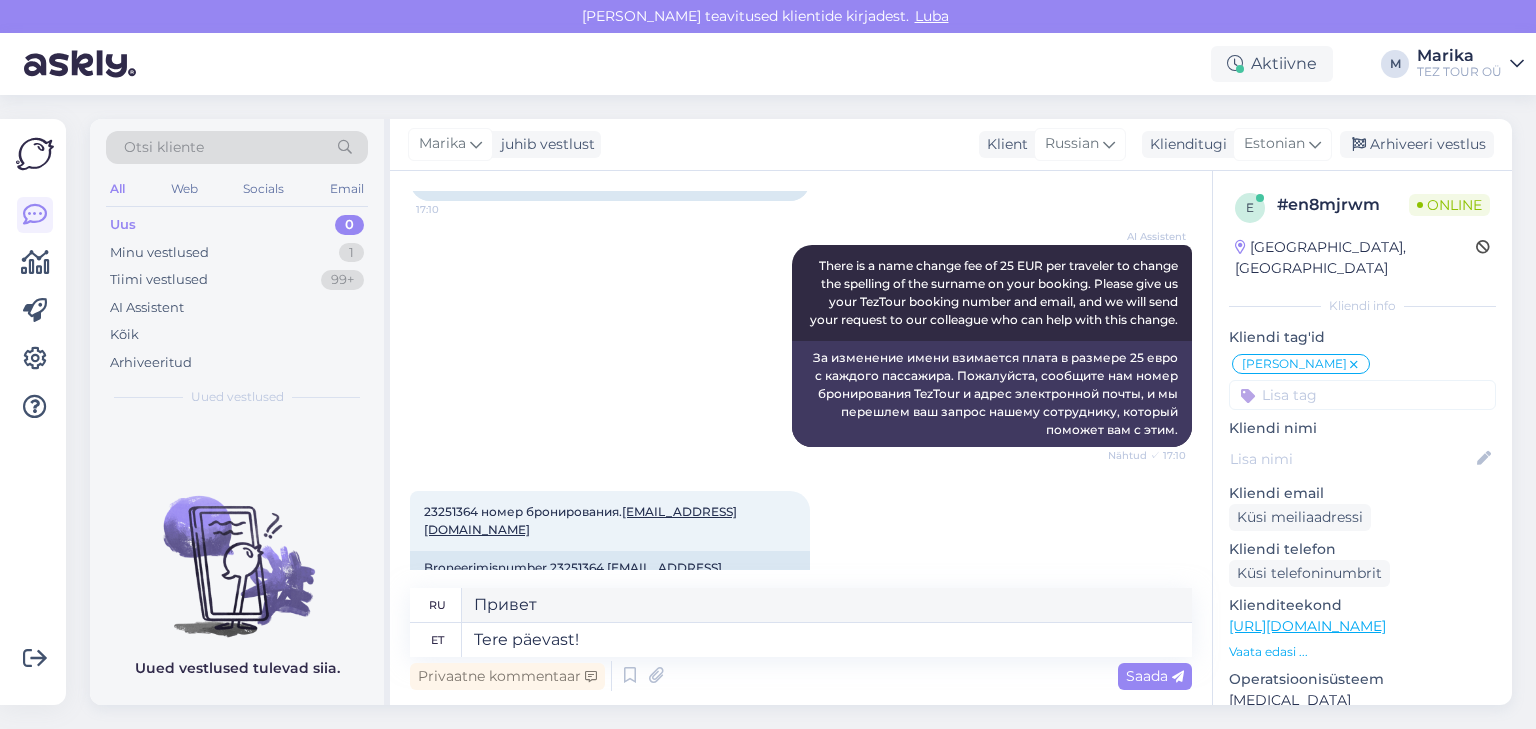 type on "Tere päevast!" 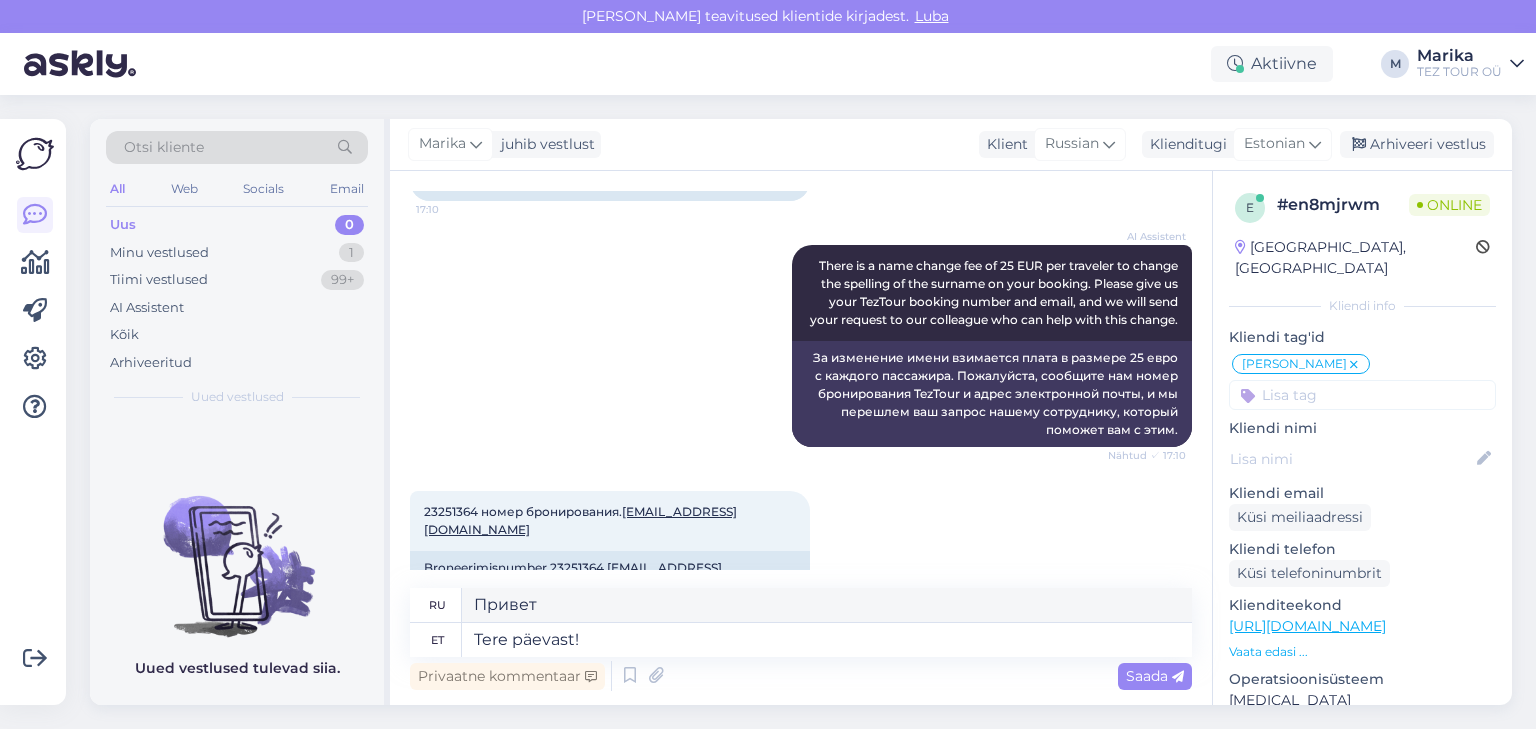 type on "Добрый день!" 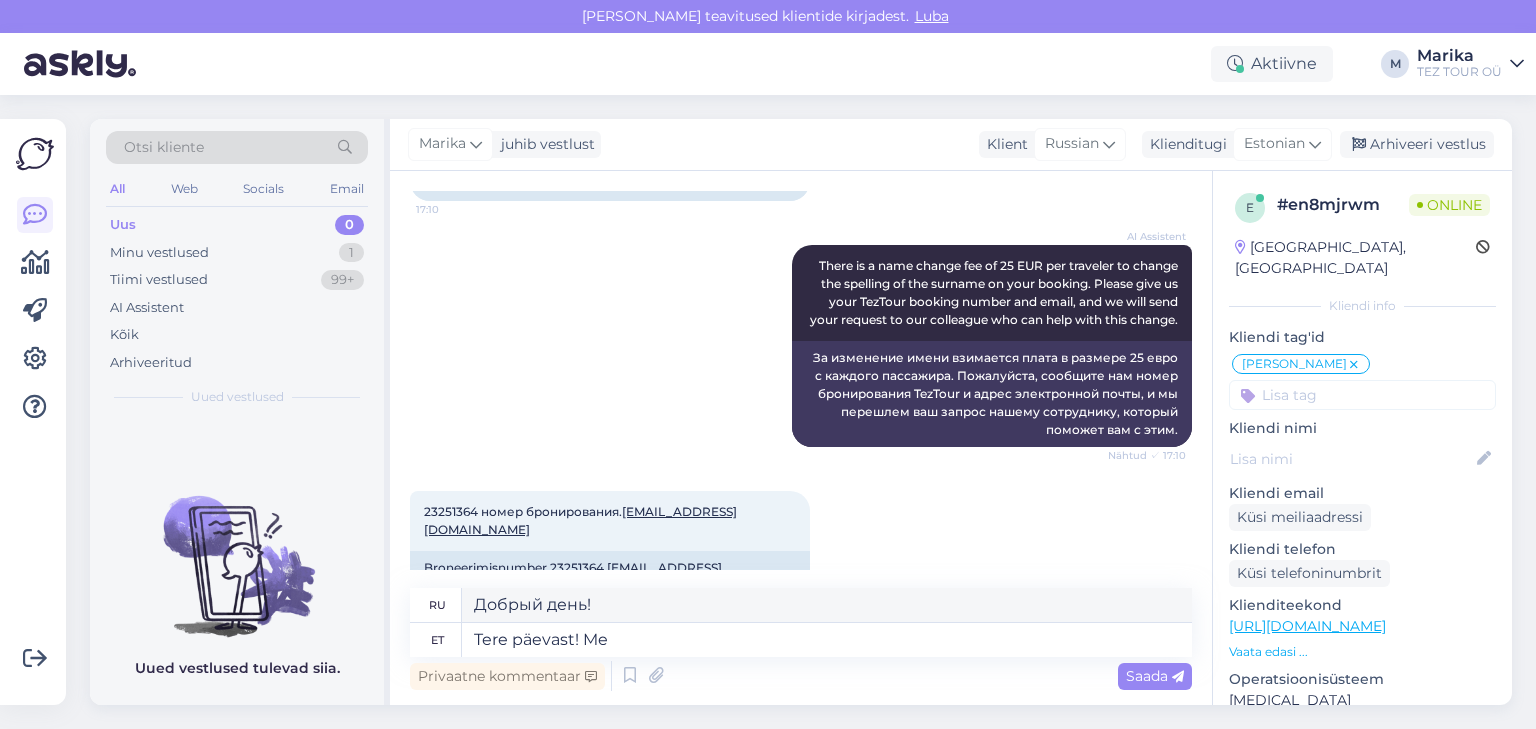 type on "Tere päevast! Me s" 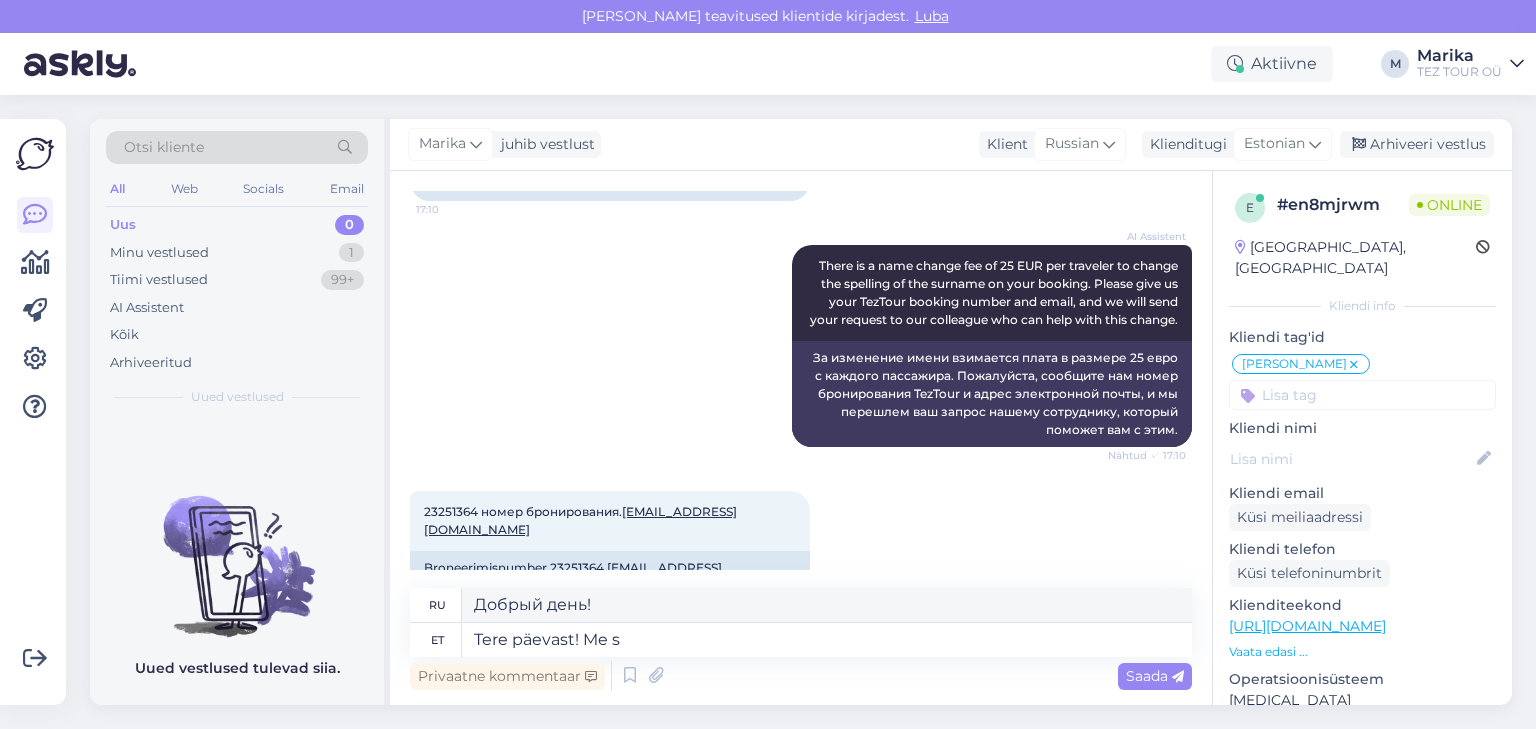 type on "Добрый день! Мы" 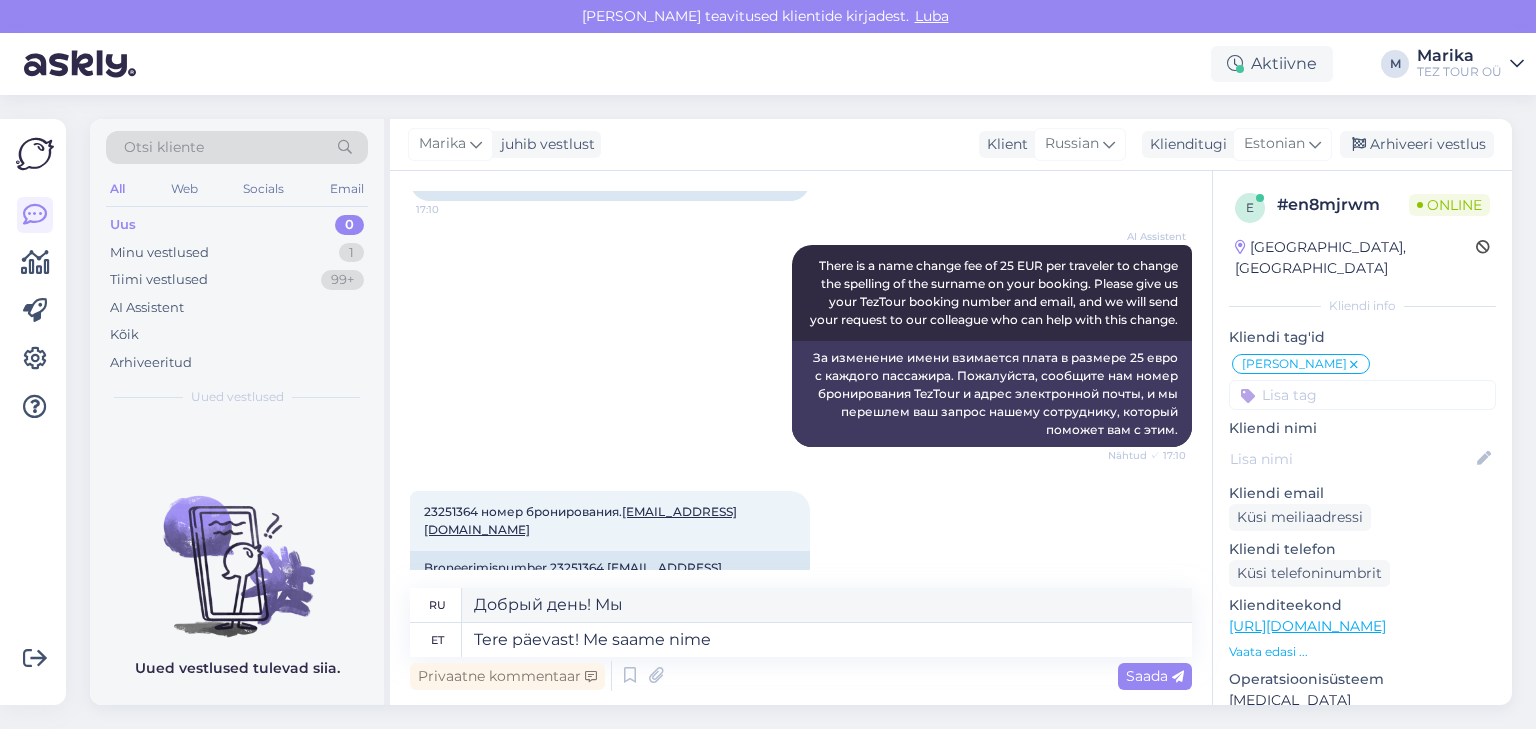 type on "Tere päevast! Me saame nime" 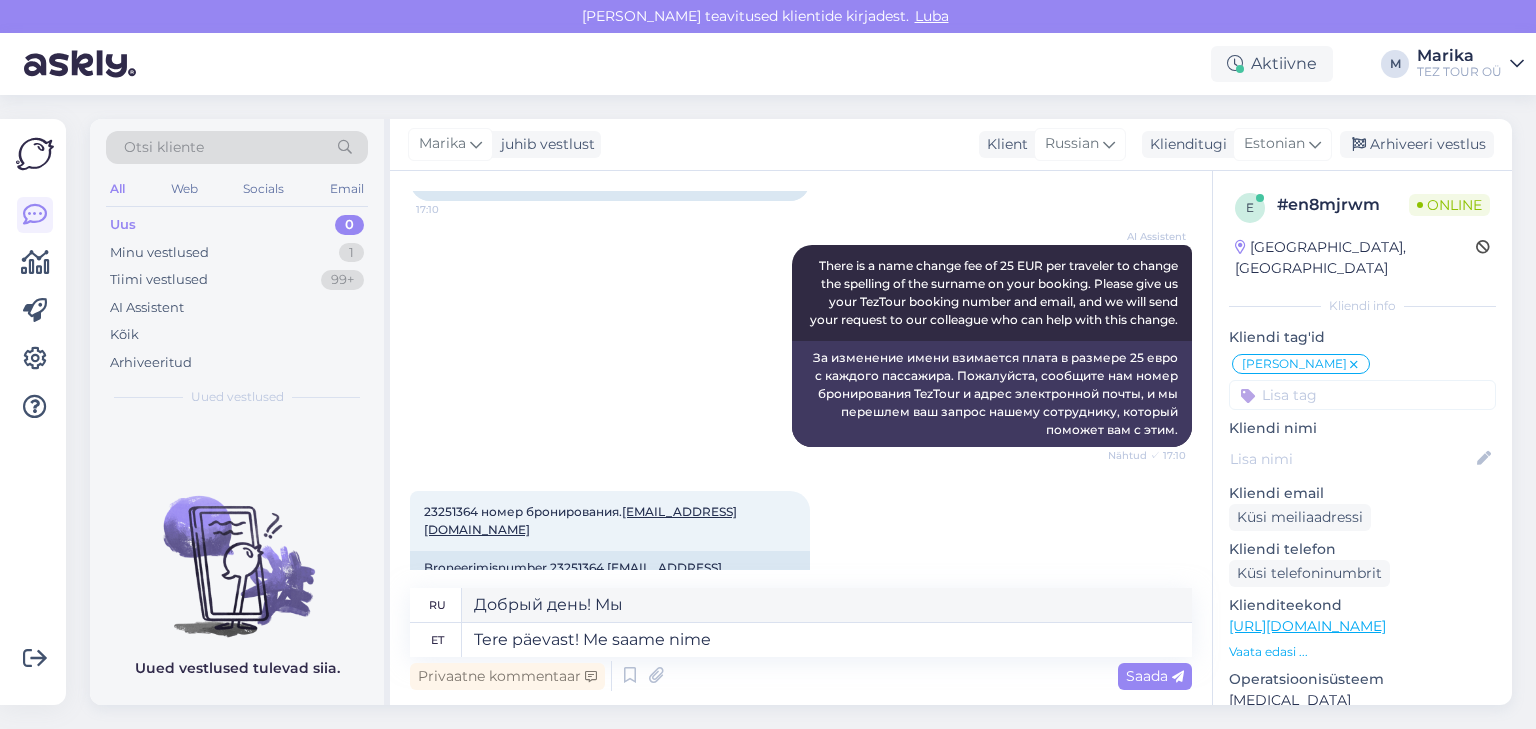 type on "Добрый день! Мы можем" 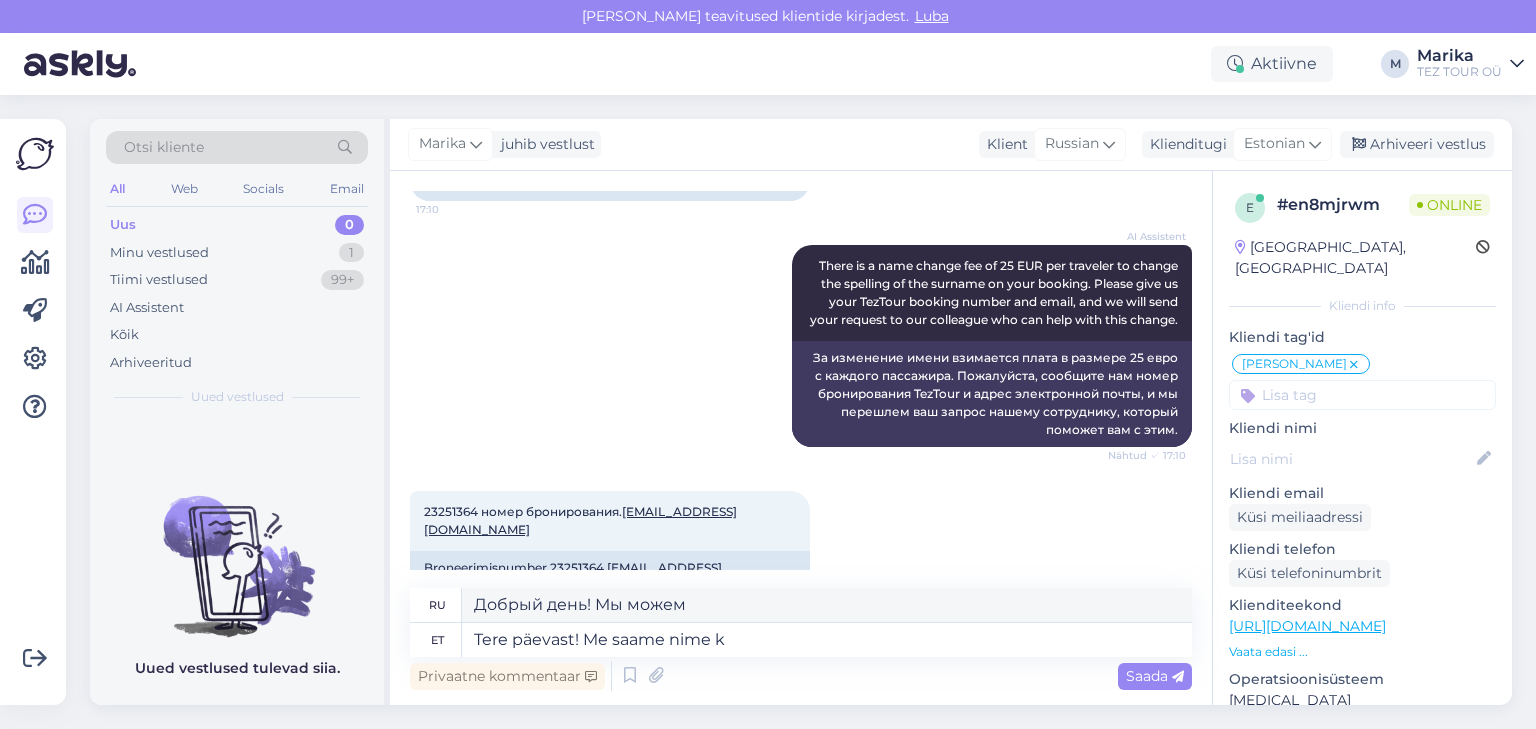 type on "Tere päevast! Me saame nime ko" 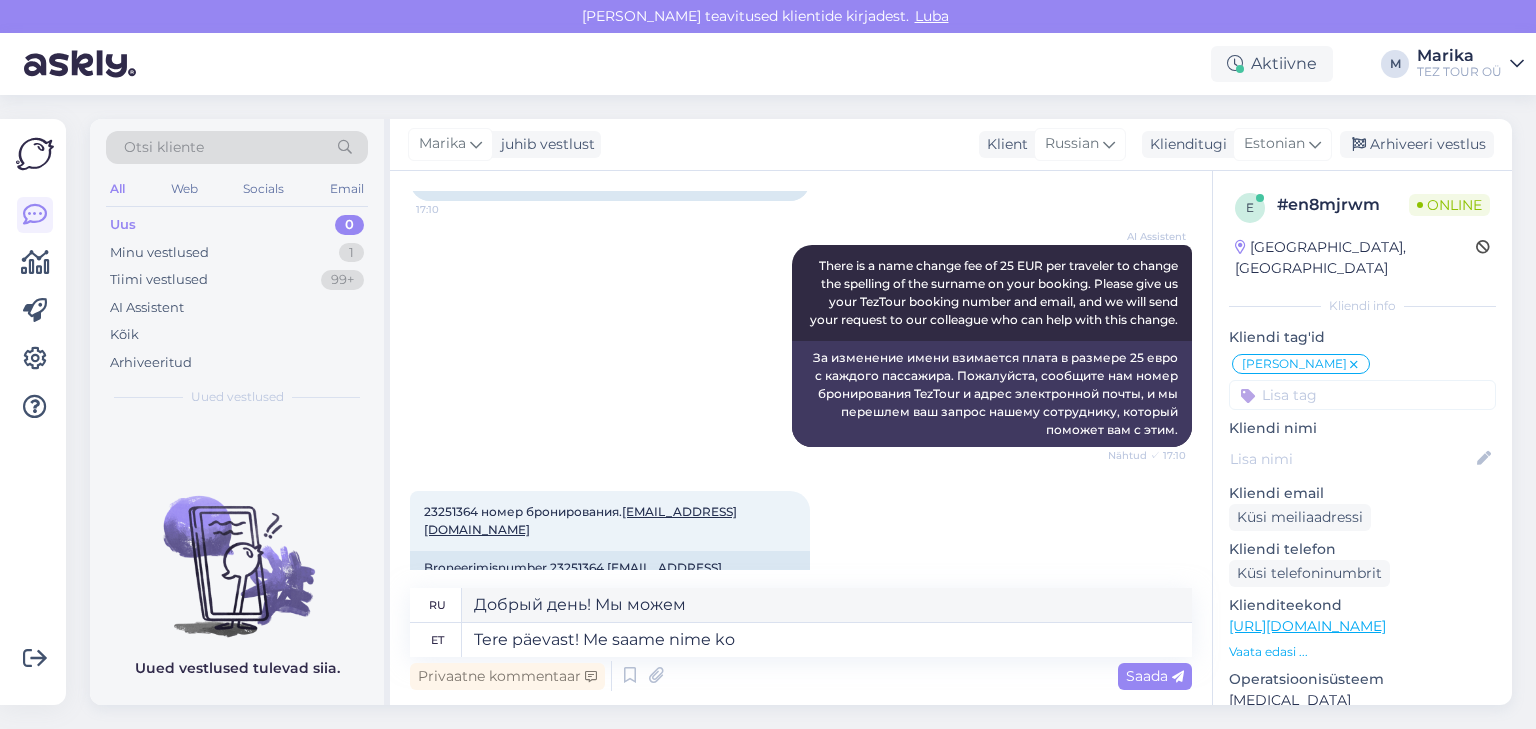 type on "Добрый день! Мы получаем имя." 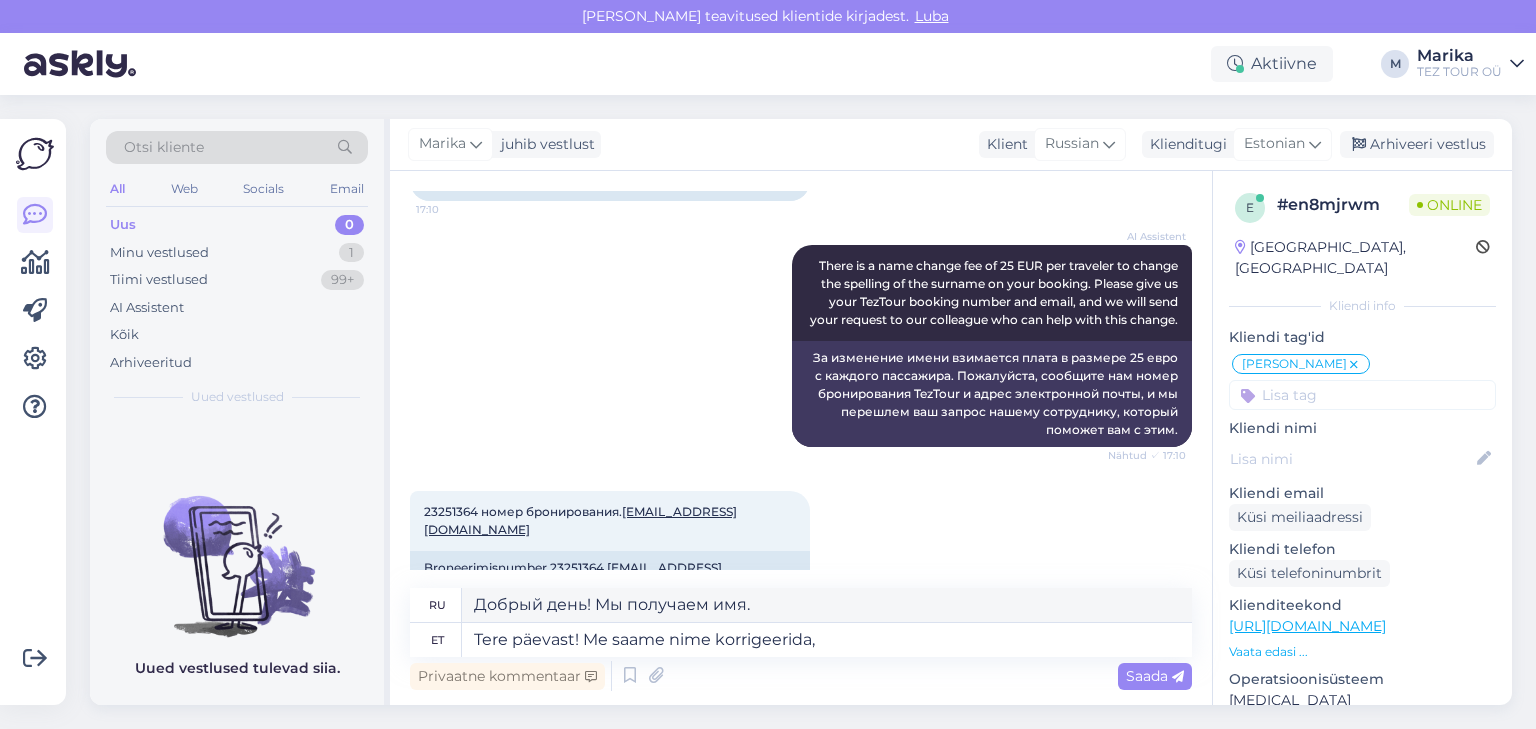 type on "Tere päevast! Me saame nime korrigeerida, k" 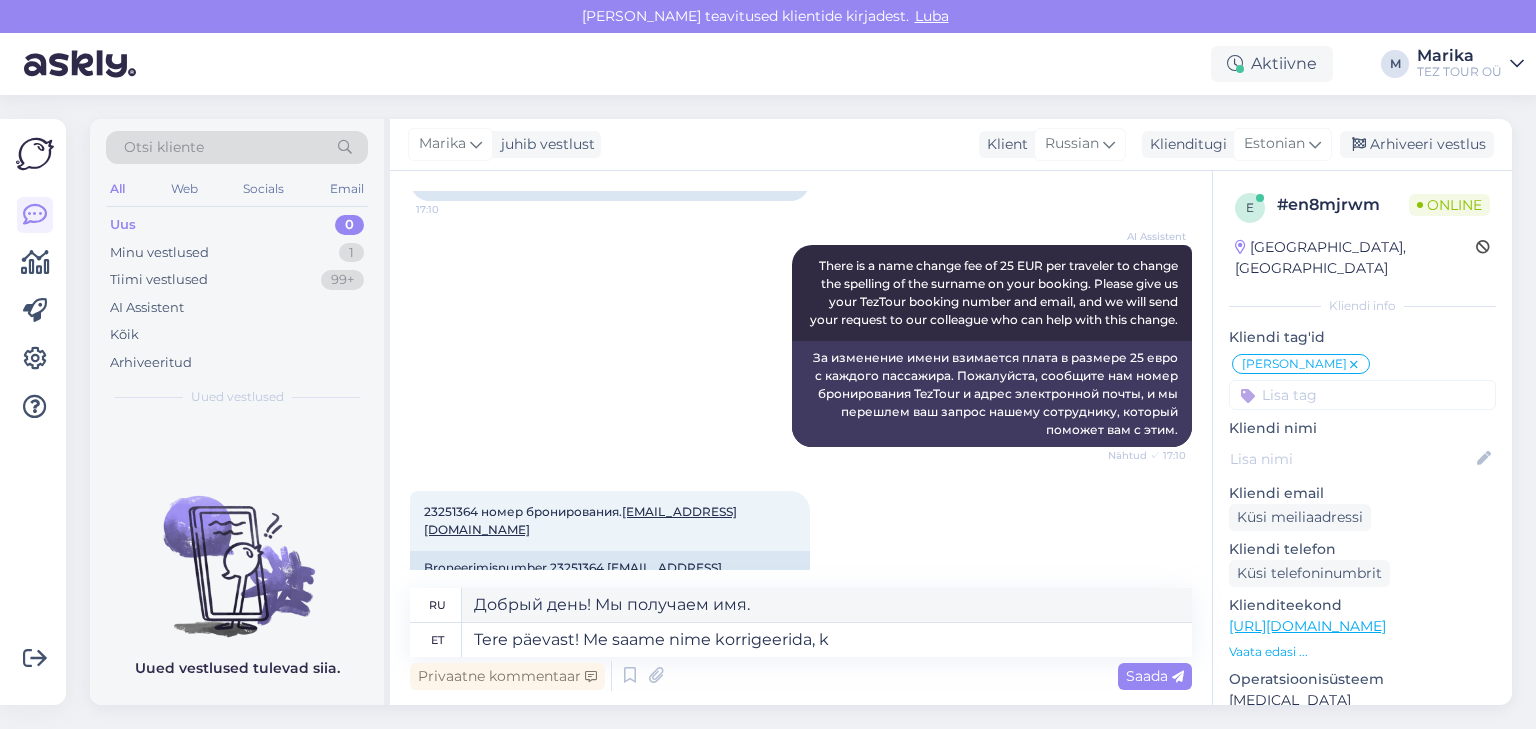 type on "Добрый день! Мы можем исправить имя." 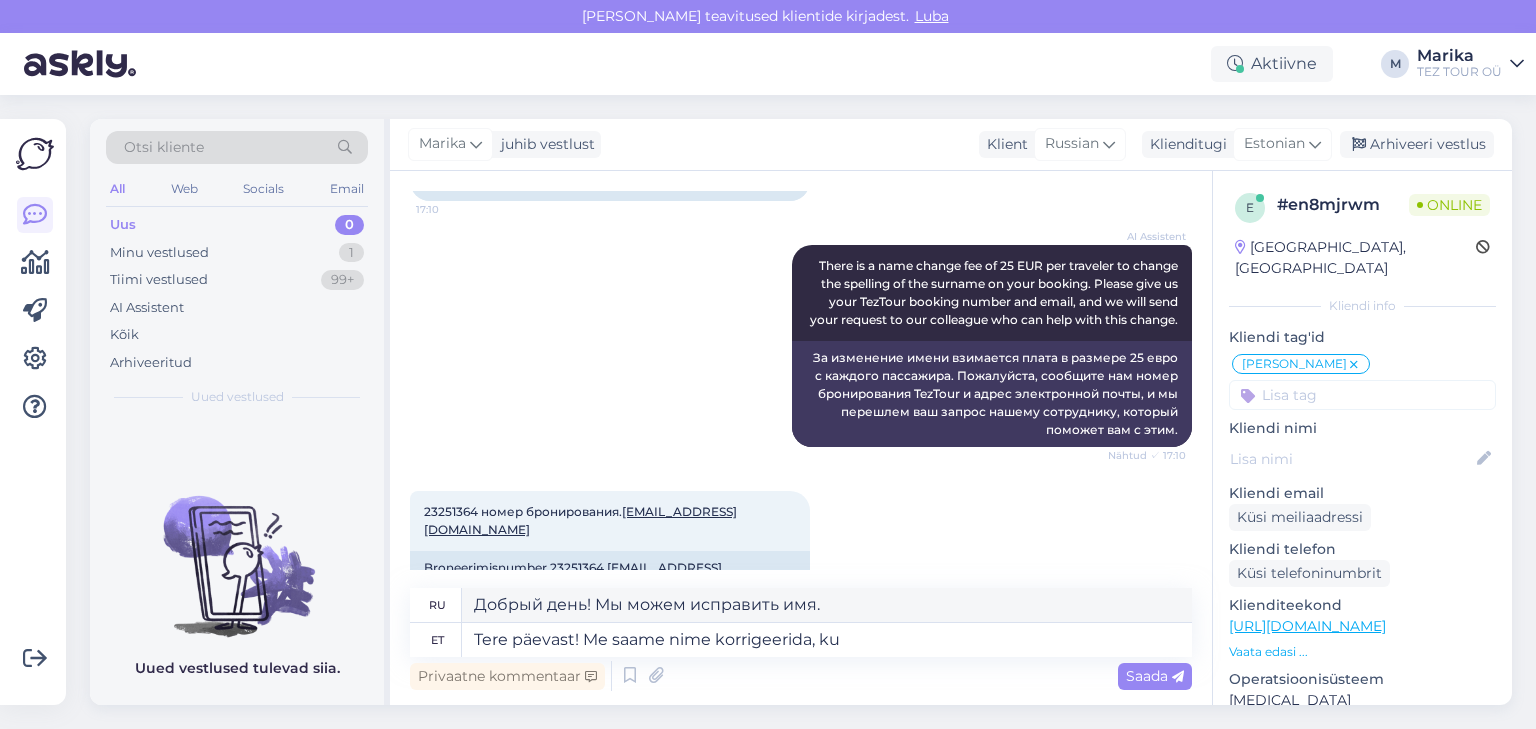 type on "Tere päevast! Me saame nime korrigeerida, ku o" 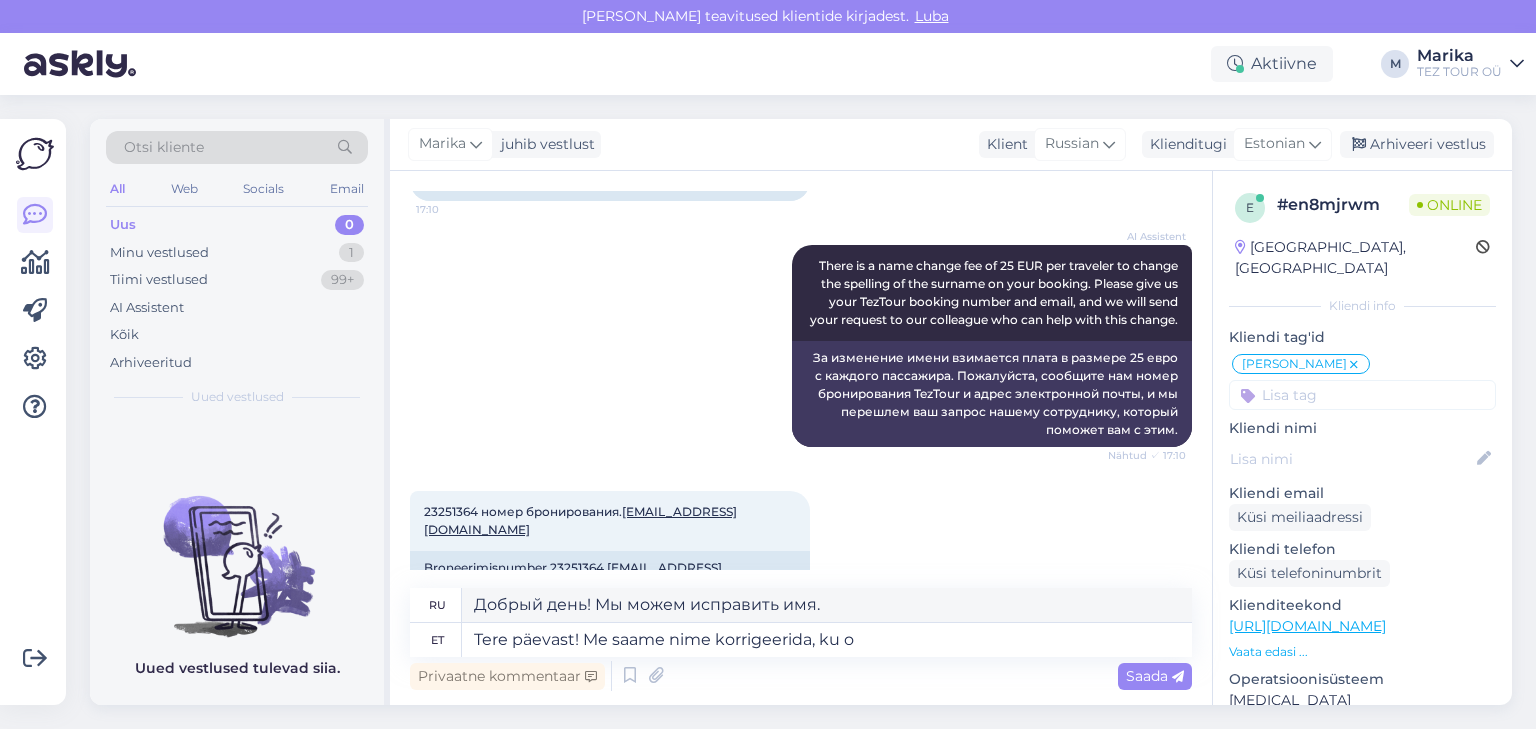 type on "Добрый день! Мы можем исправить имя, если..." 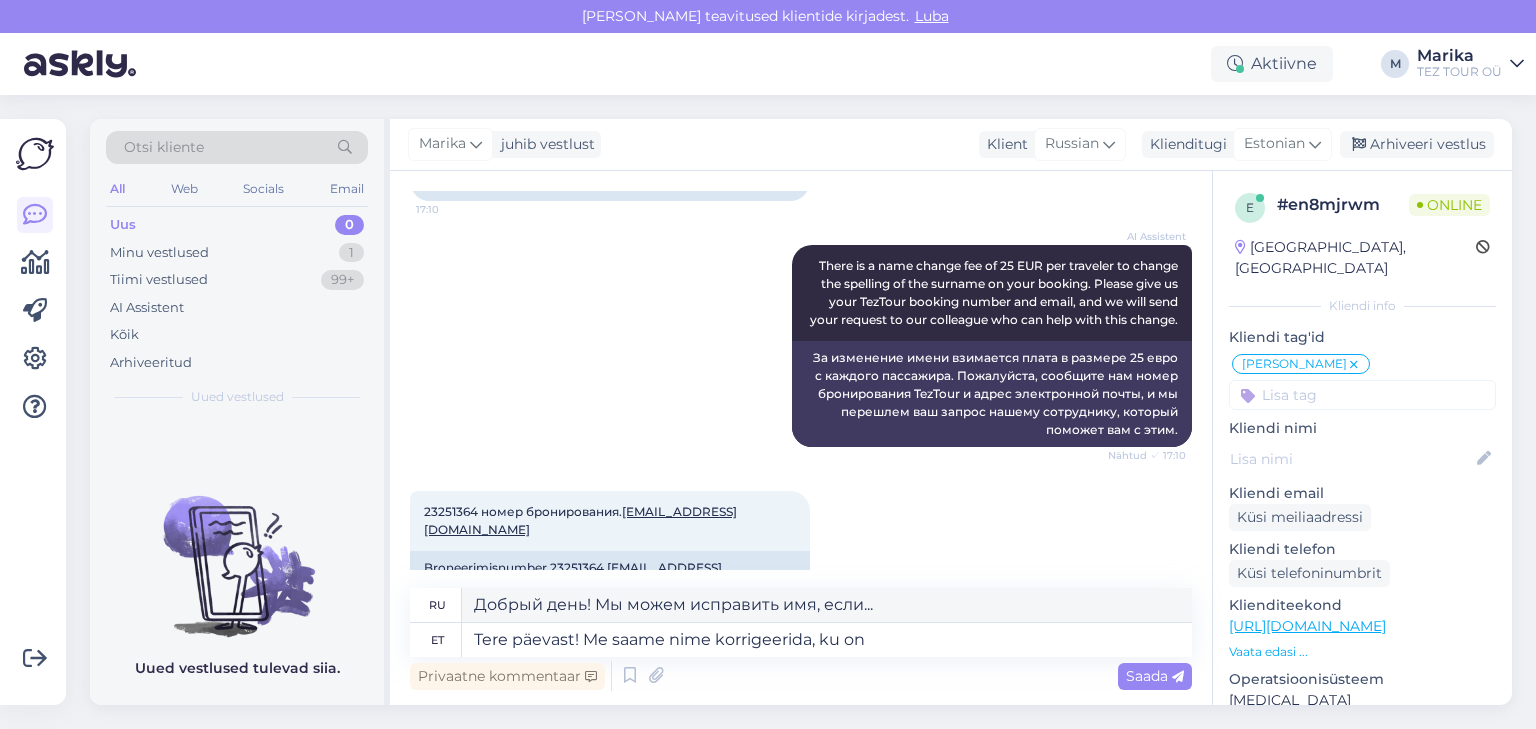 type on "Tere päevast! Me saame nime korrigeerida, ku on" 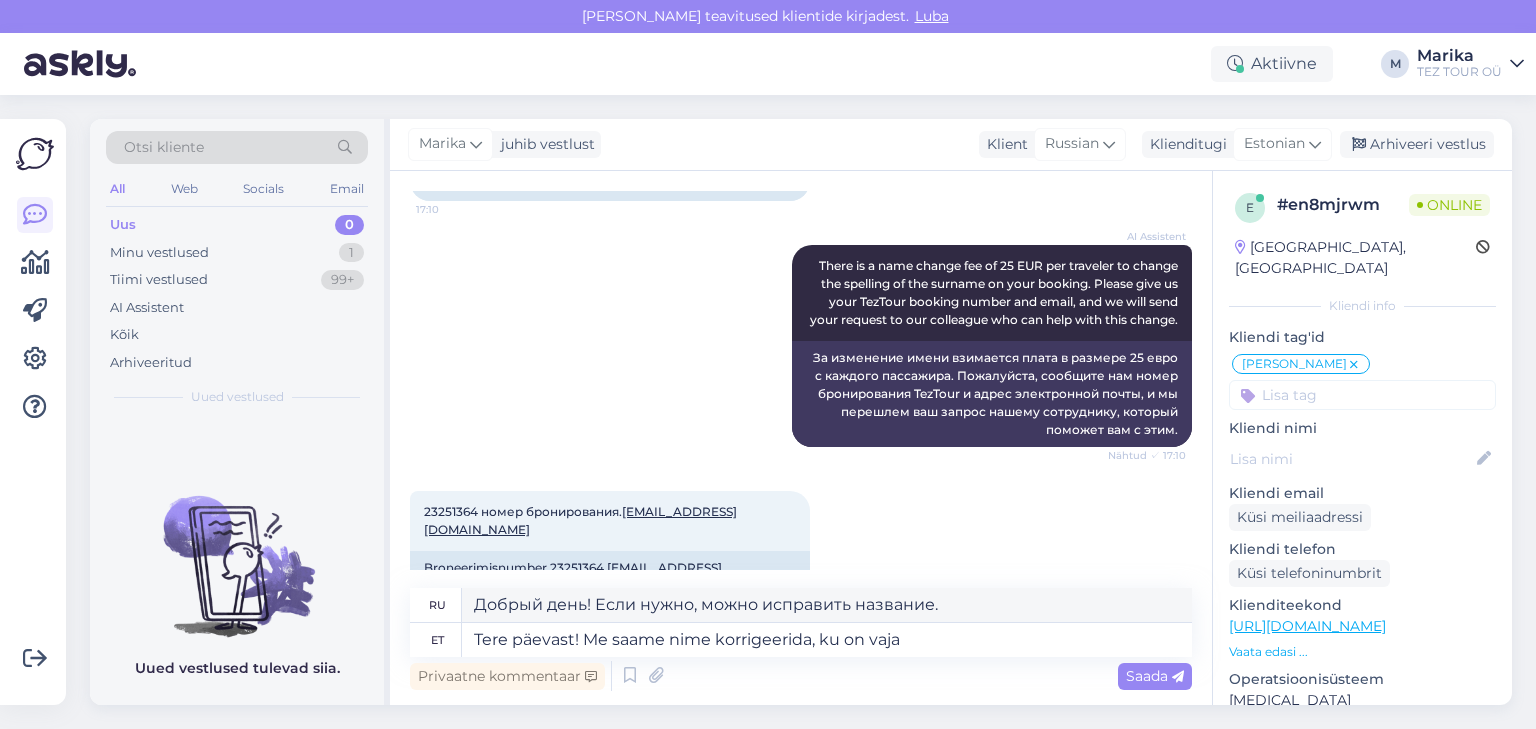 type on "Tere päevast! Me saame nime korrigeerida, ku on vaja." 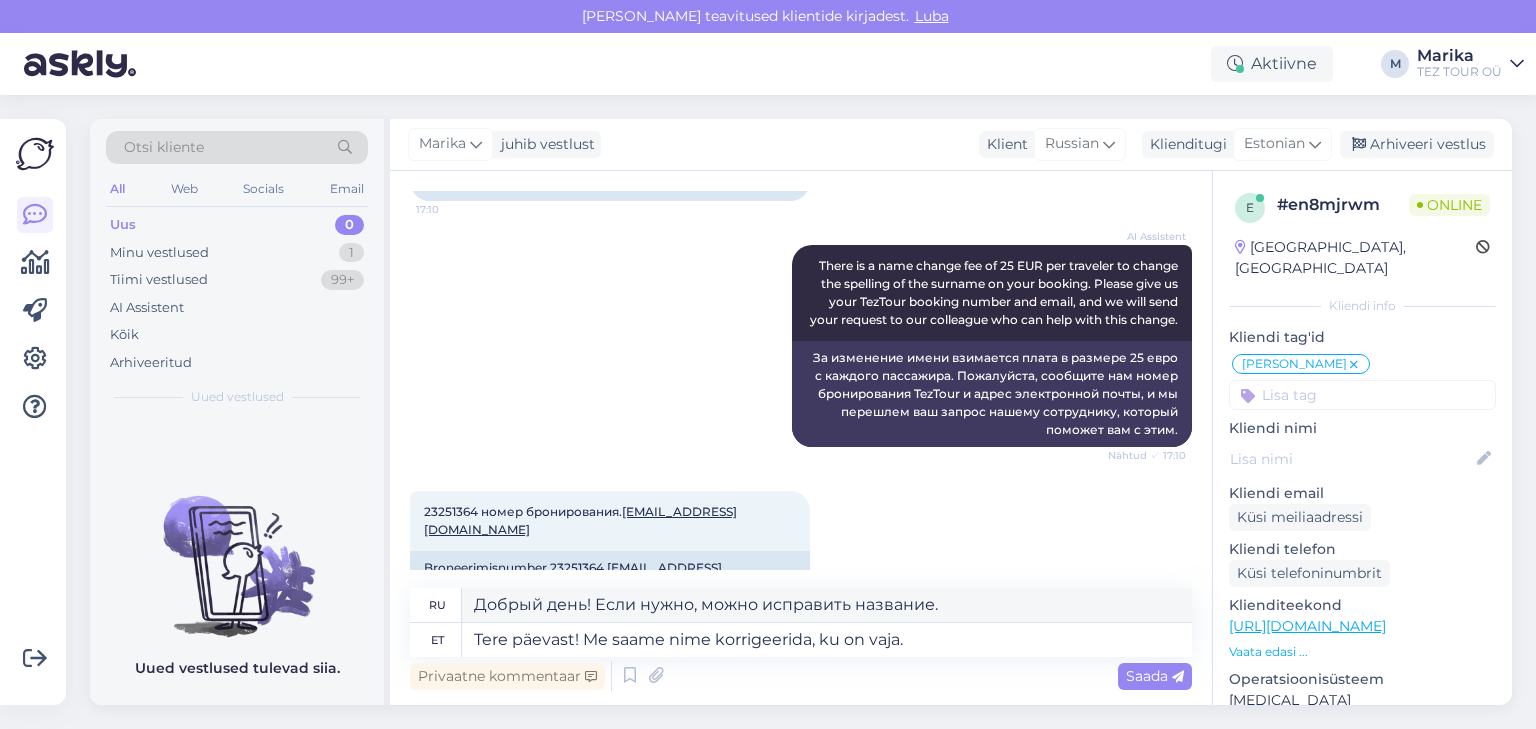 type on "Добрый день! При необходимости мы можем исправить название." 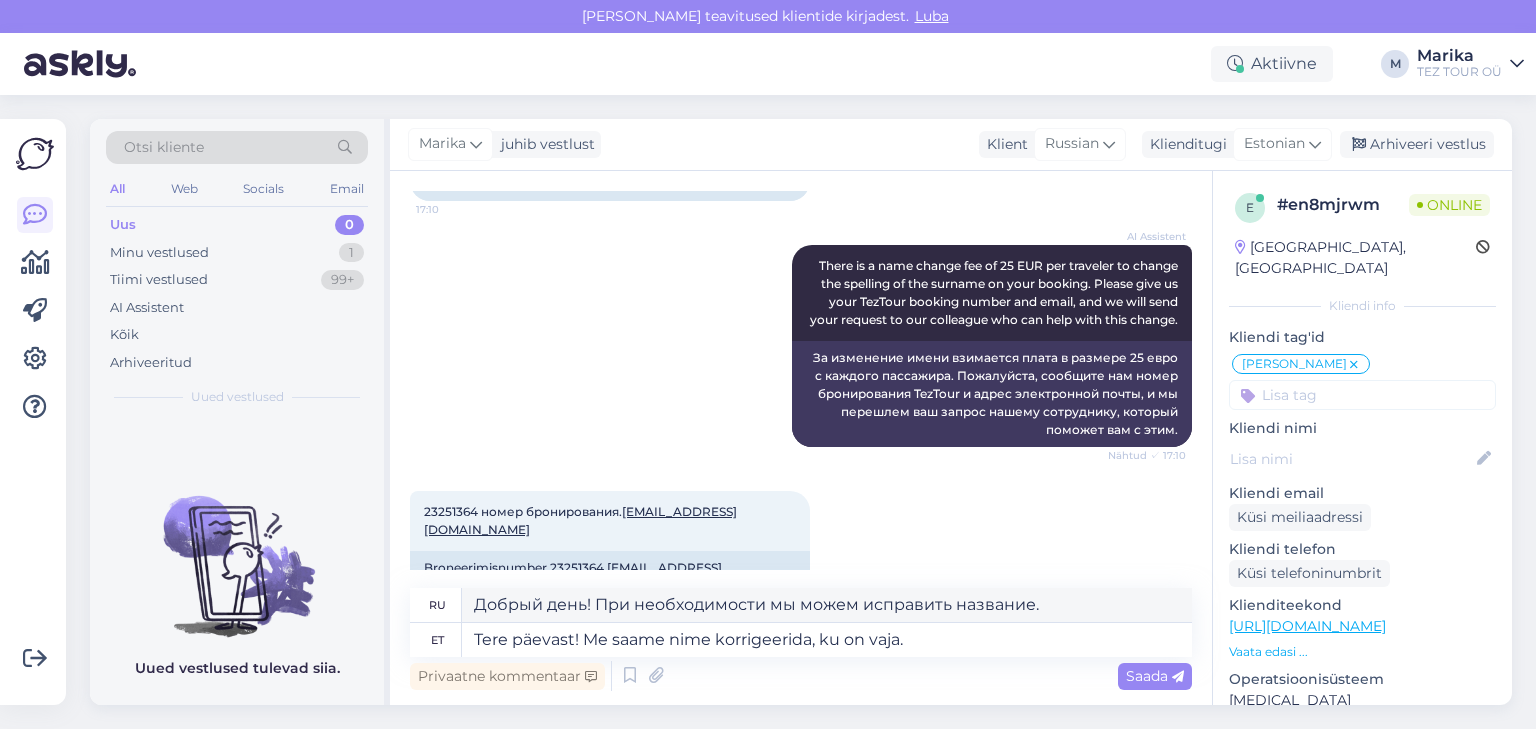click on "Tere päevast! Me saame nime korrigeerida, ku on vaja." at bounding box center [827, 640] 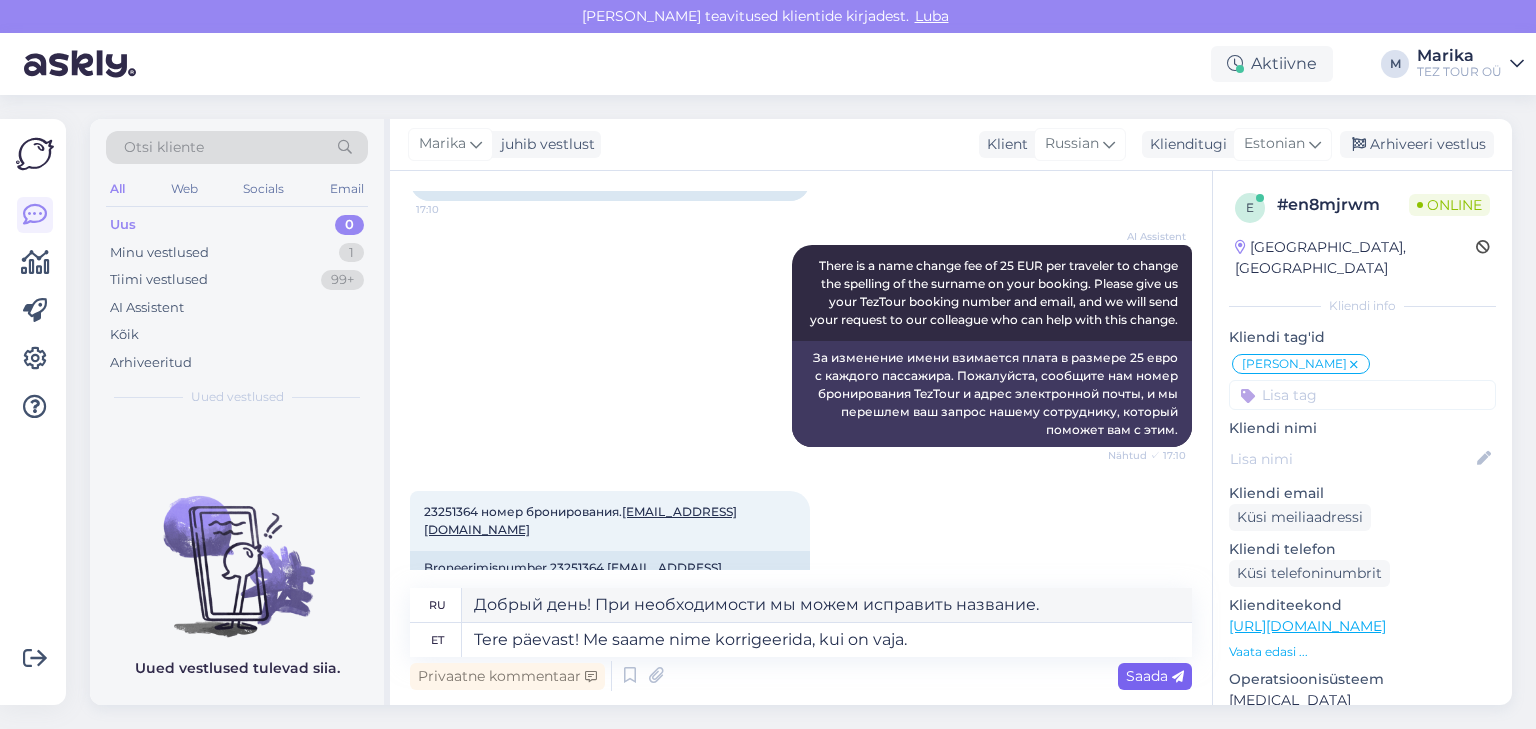 type on "Tere päevast! Me saame nime korrigeerida, kui on vaja." 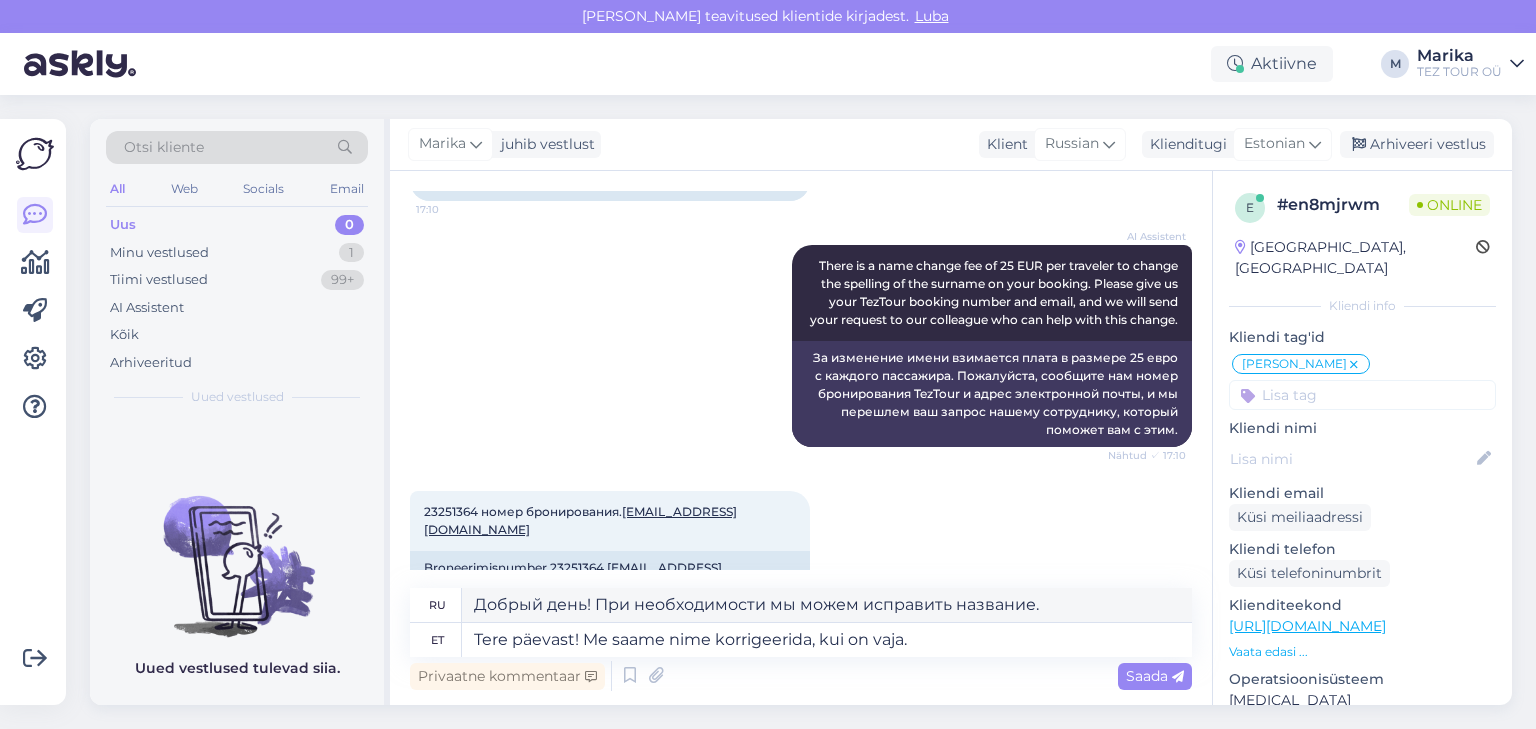 click on "Saada" at bounding box center [1155, 676] 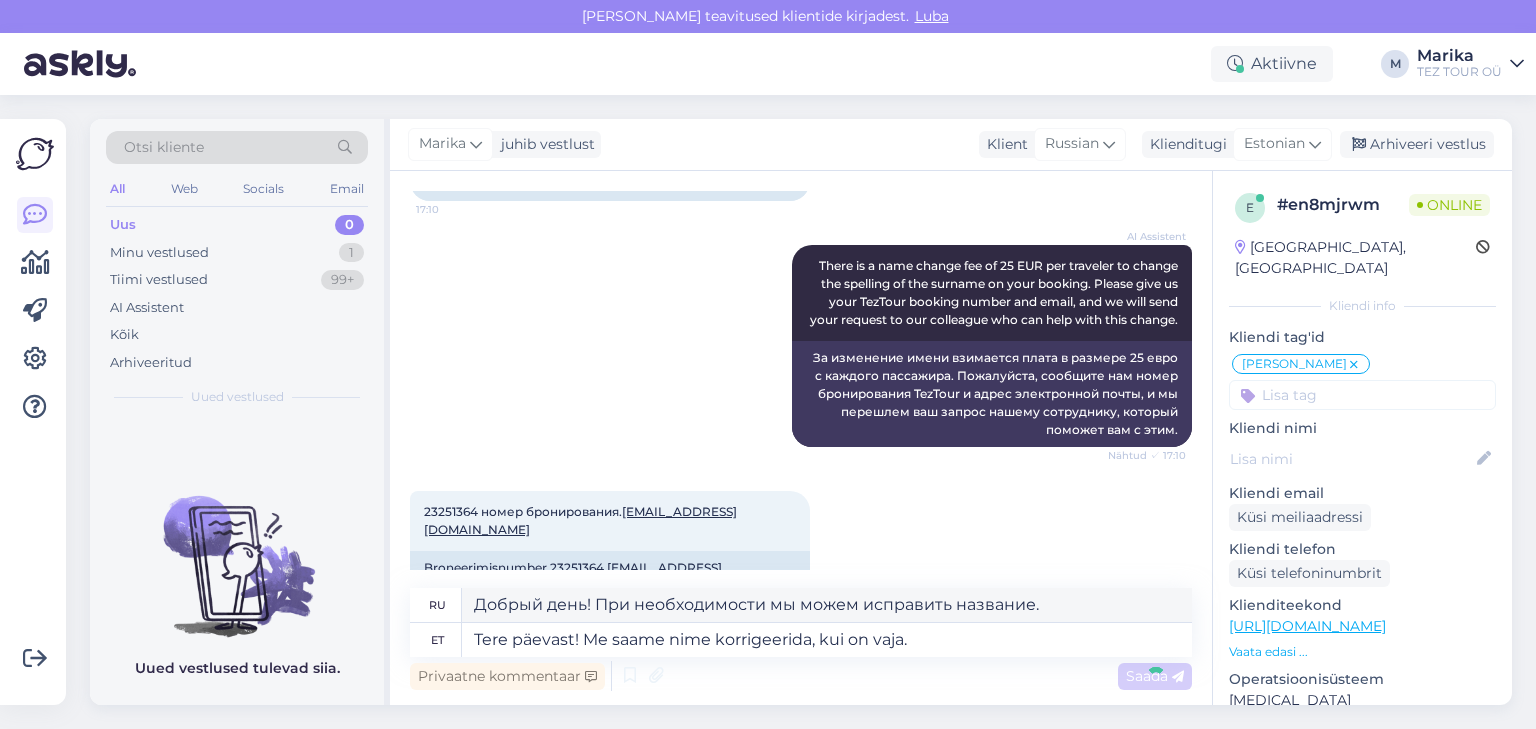 type 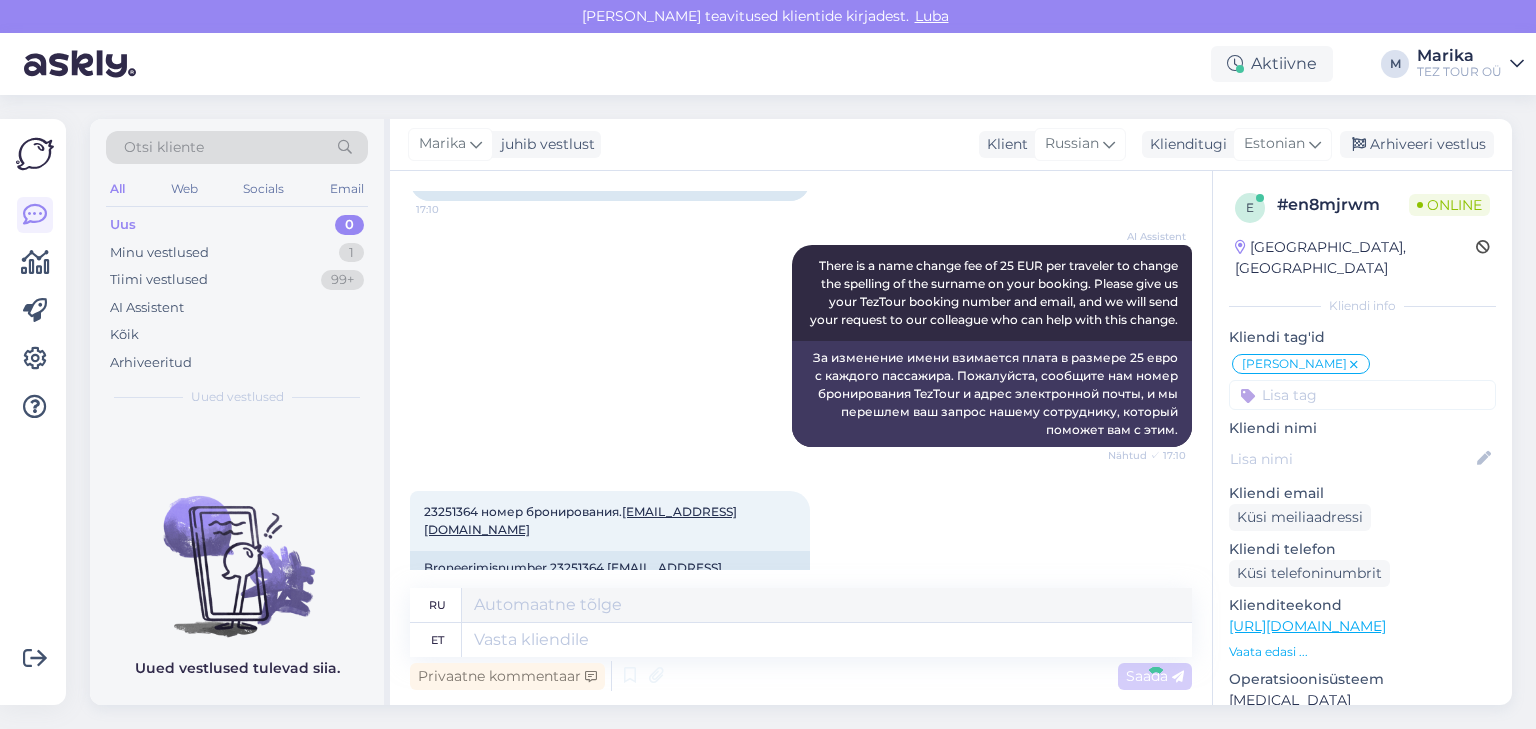 scroll, scrollTop: 2023, scrollLeft: 0, axis: vertical 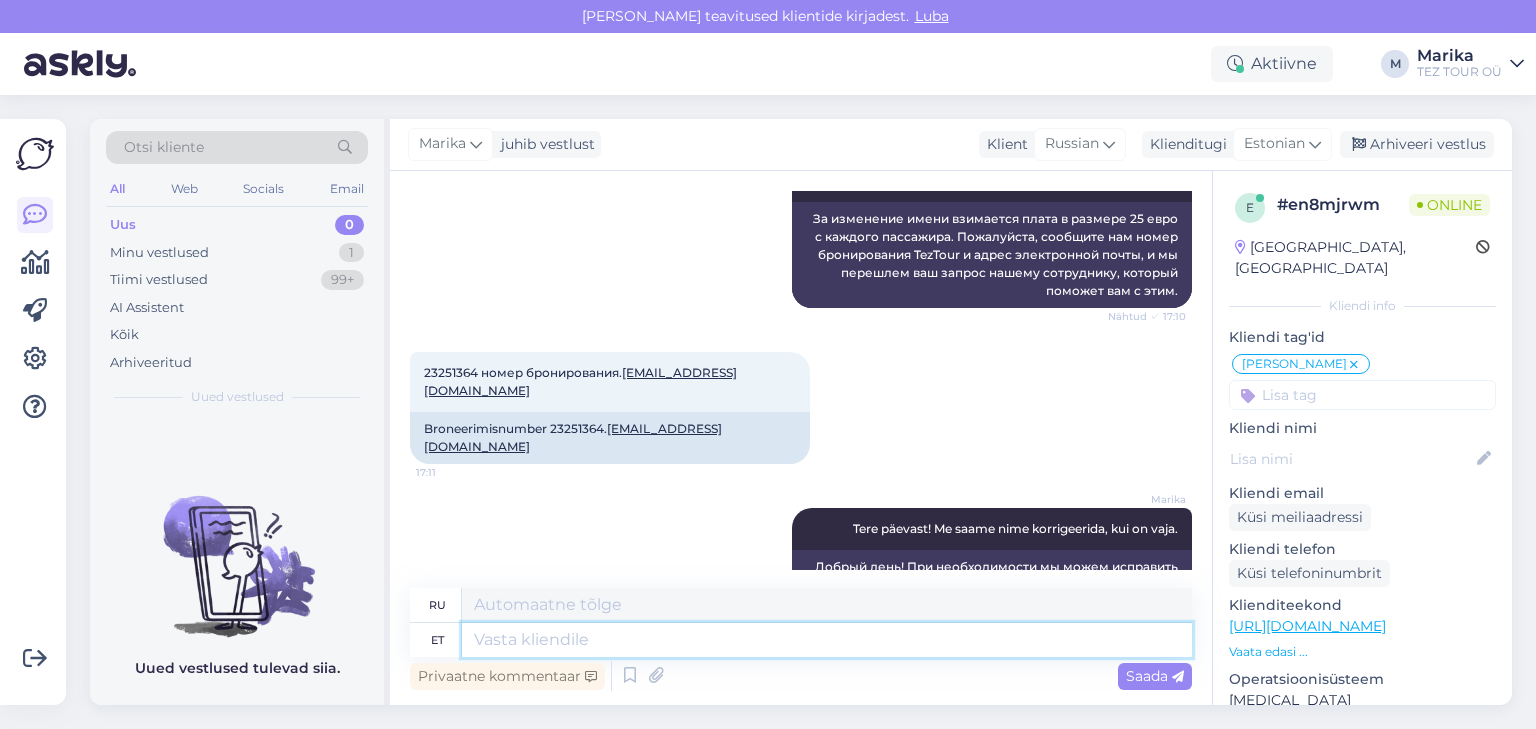 click at bounding box center (827, 640) 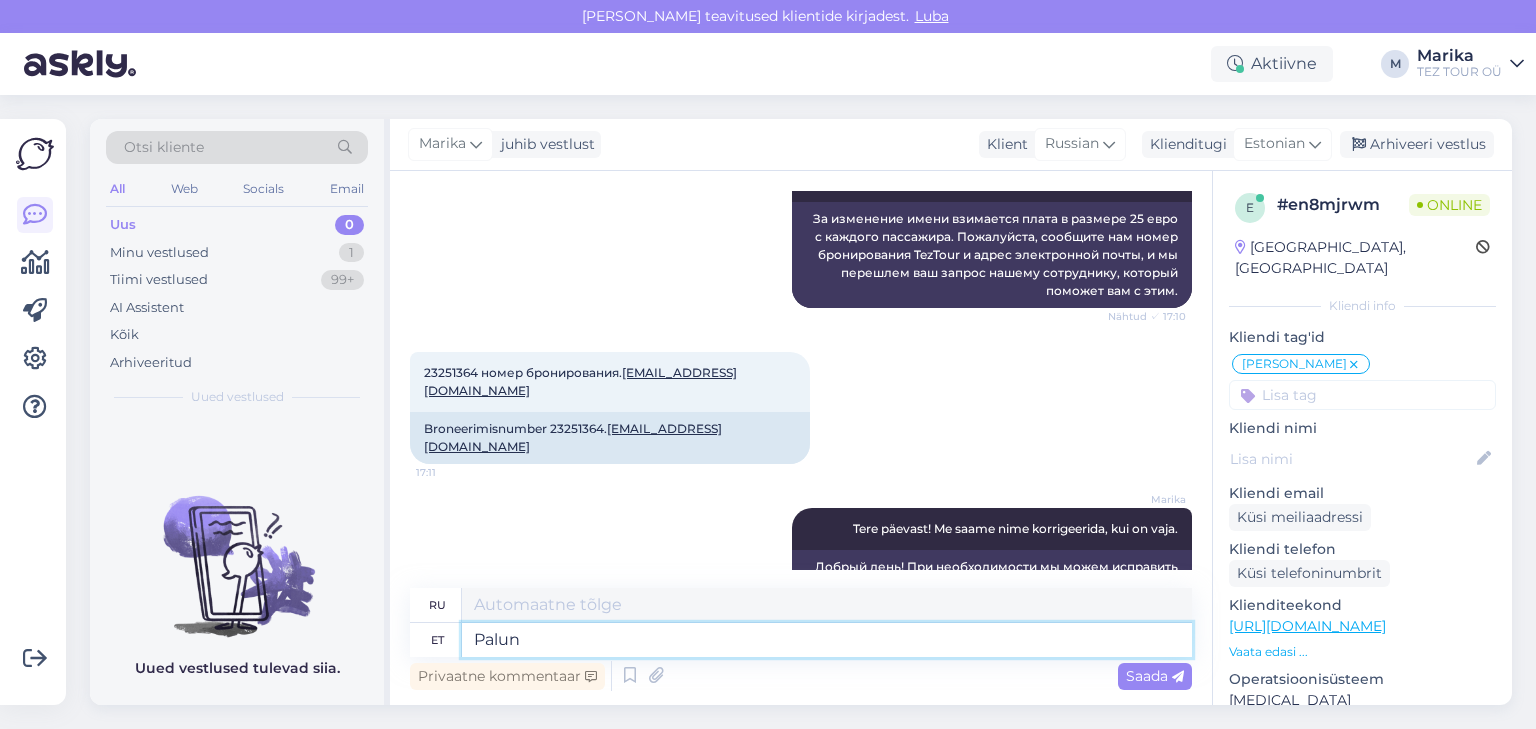 type on "Palun s" 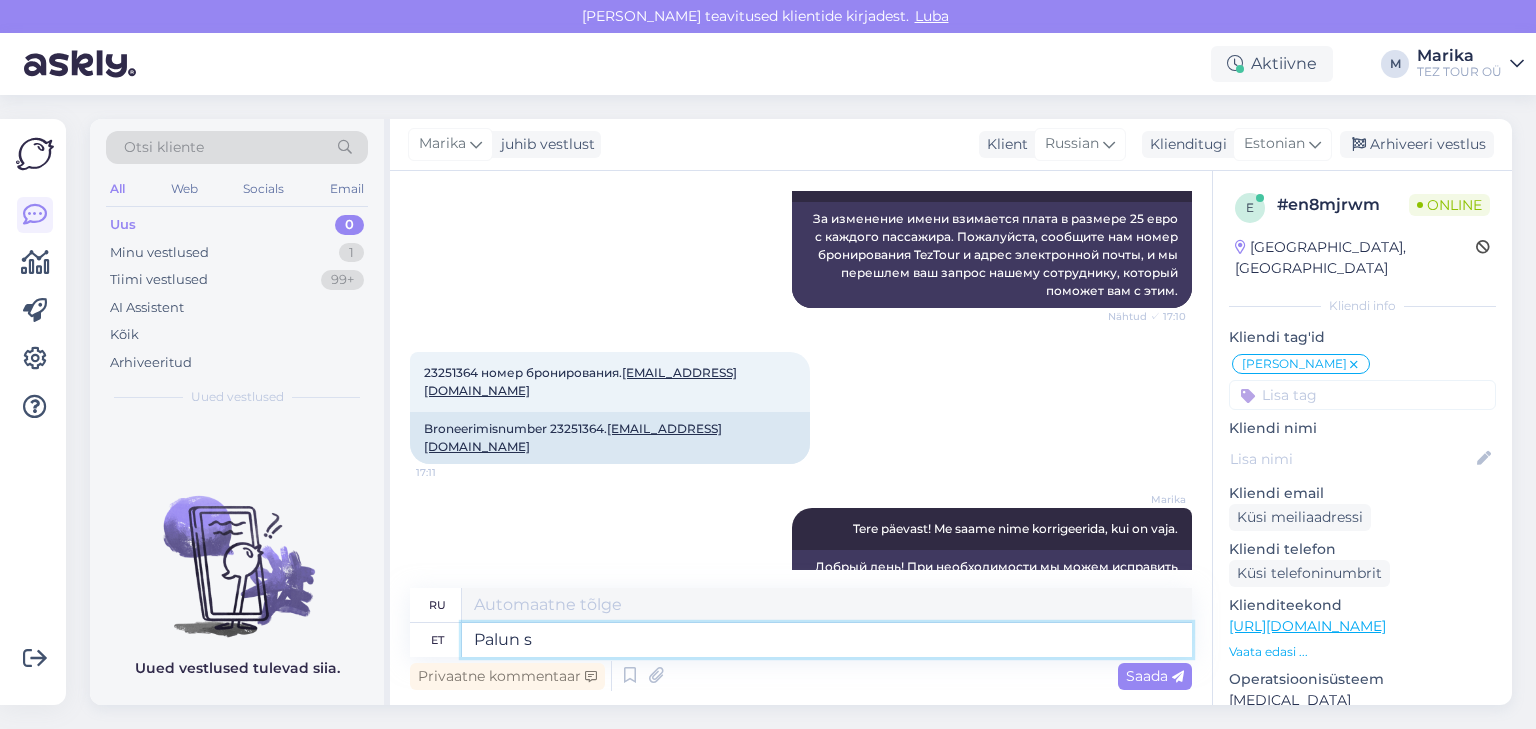 type on "Пожалуйста" 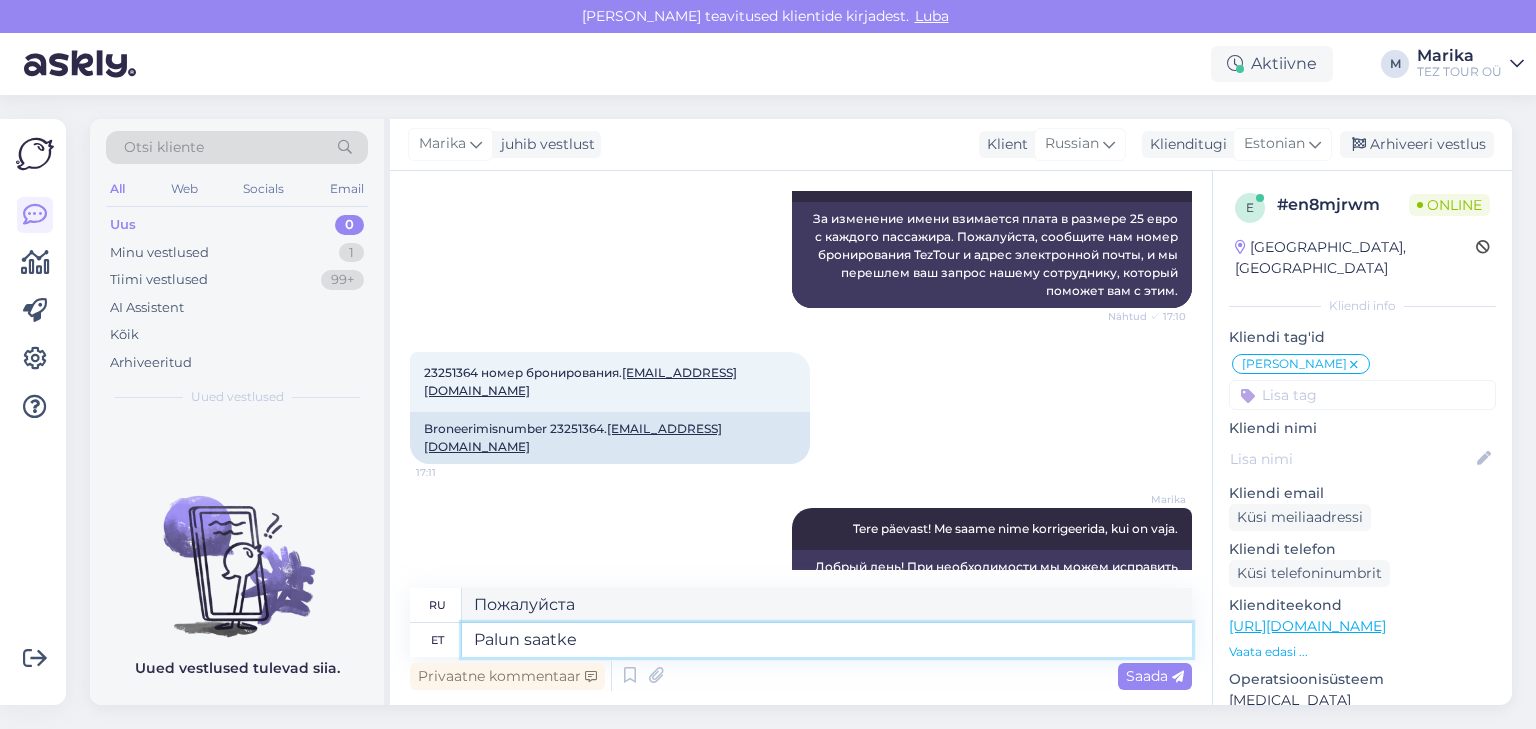 type on "Palun saatke" 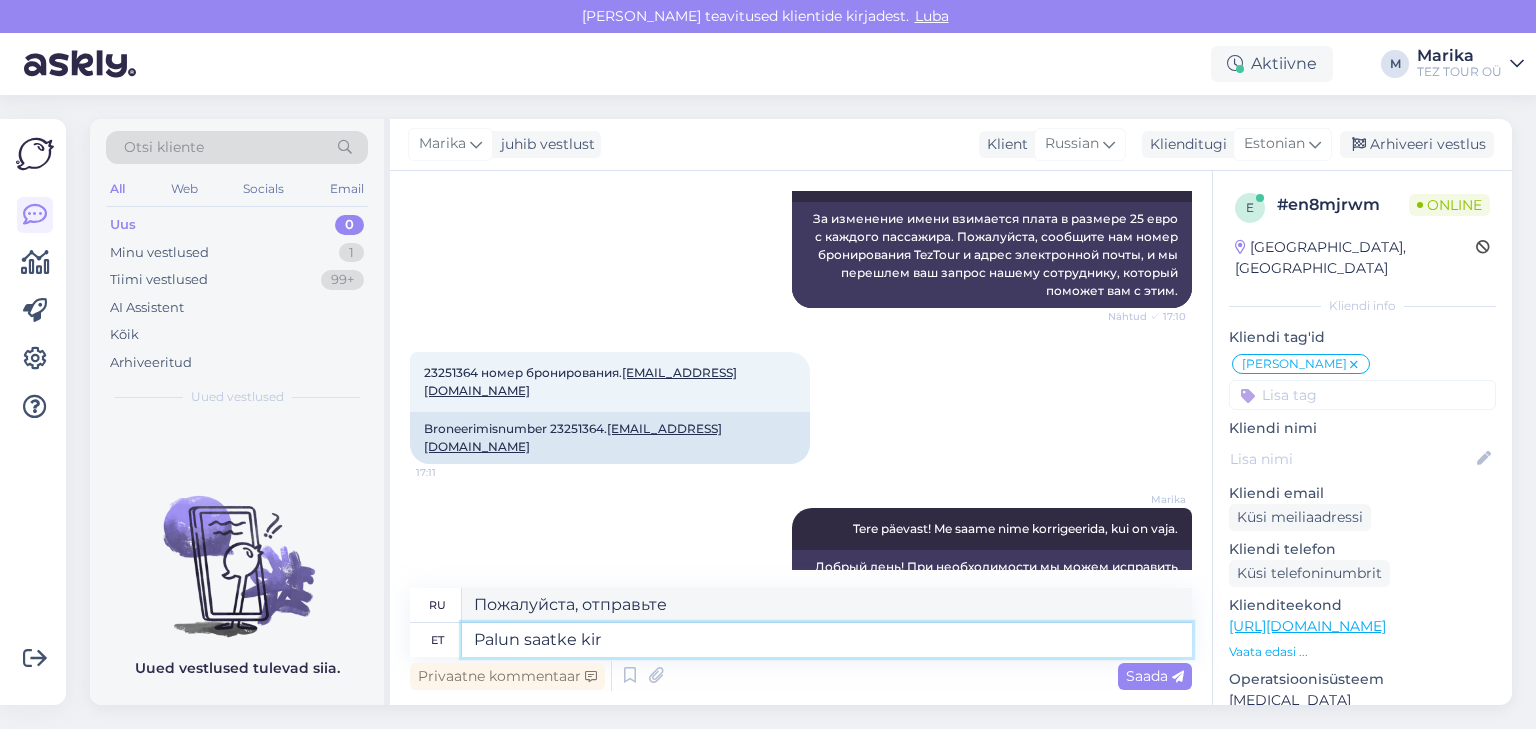 type on "Palun saatke kiri" 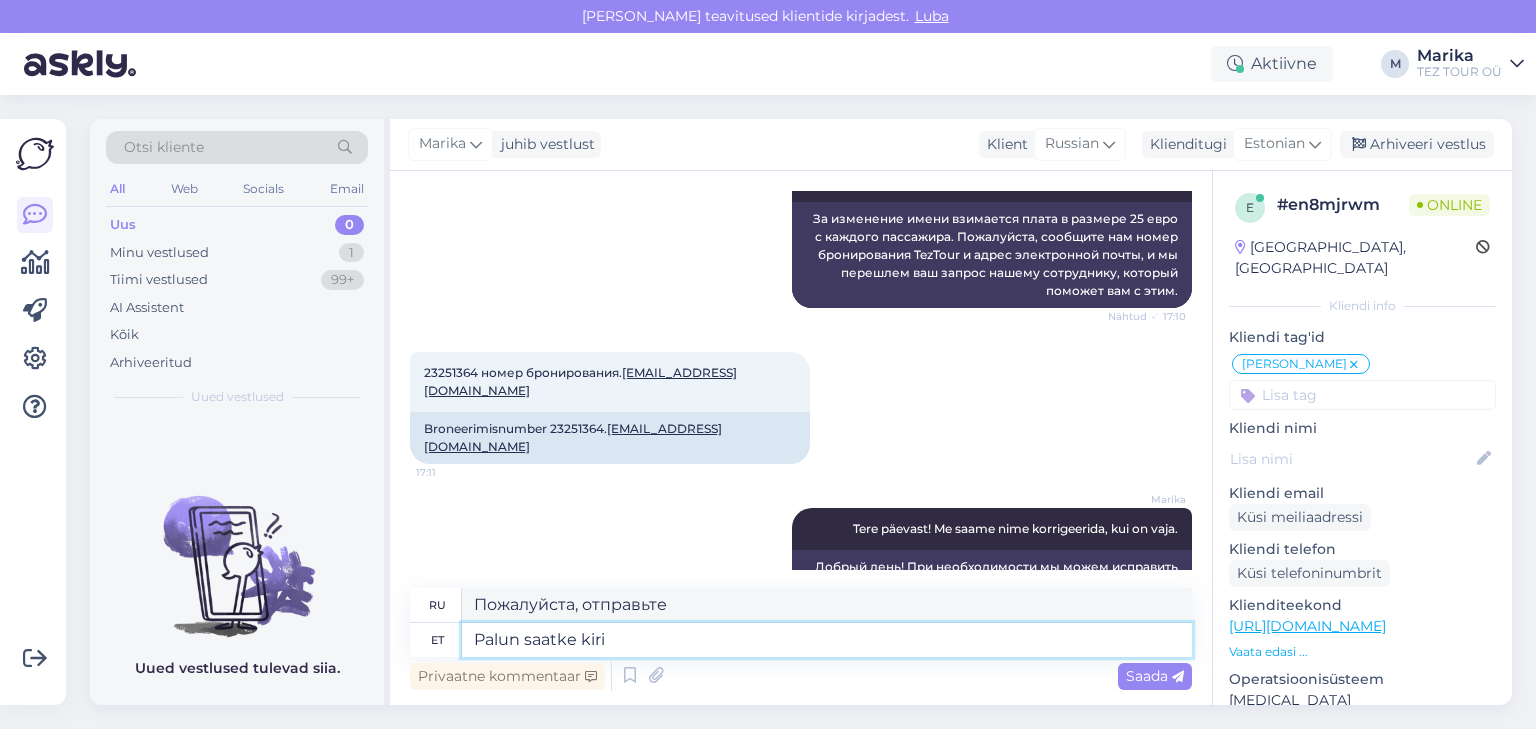 type on "Пожалуйста, отправьте письмо." 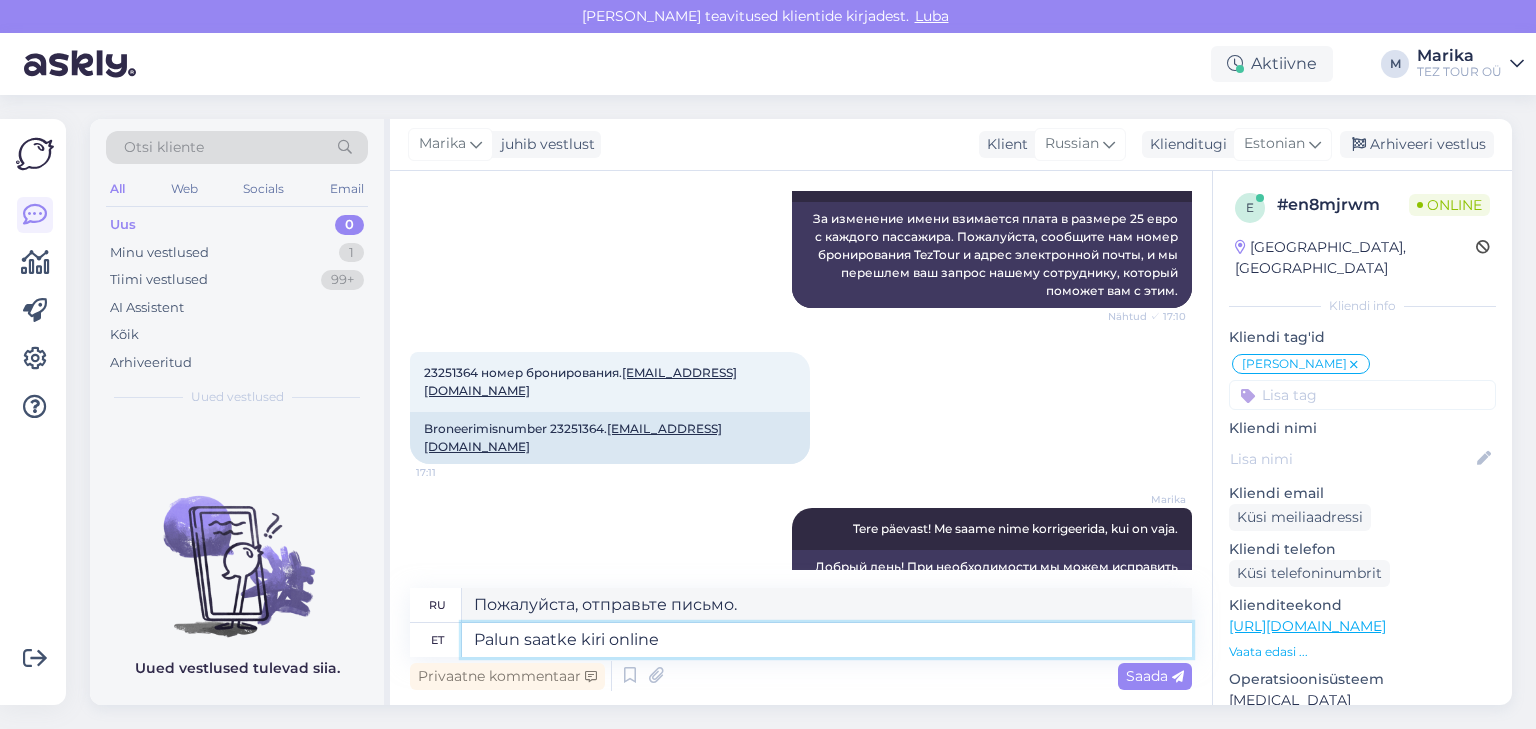 type on "Palun saatke kiri online" 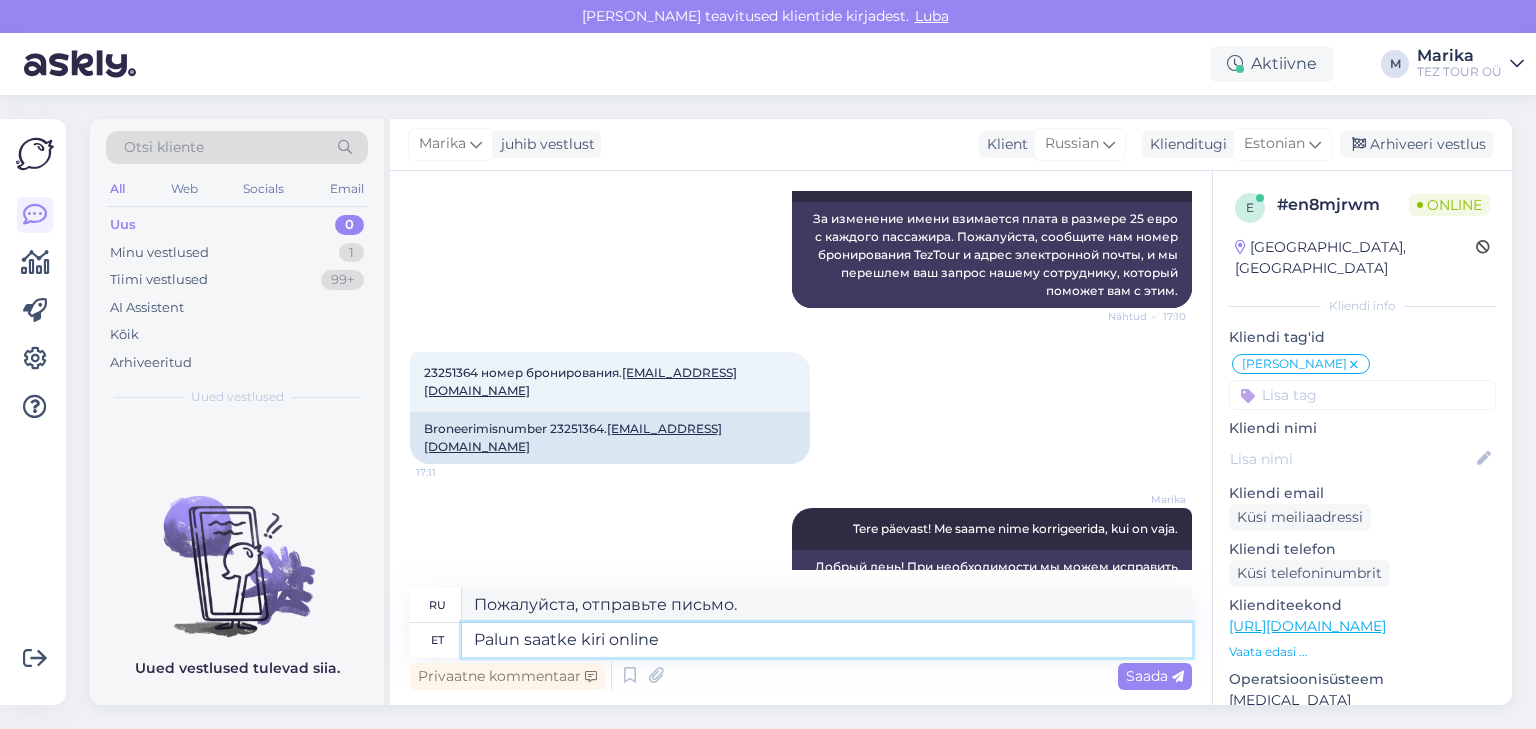 type on "Пожалуйста, отправьте письмо онлайн." 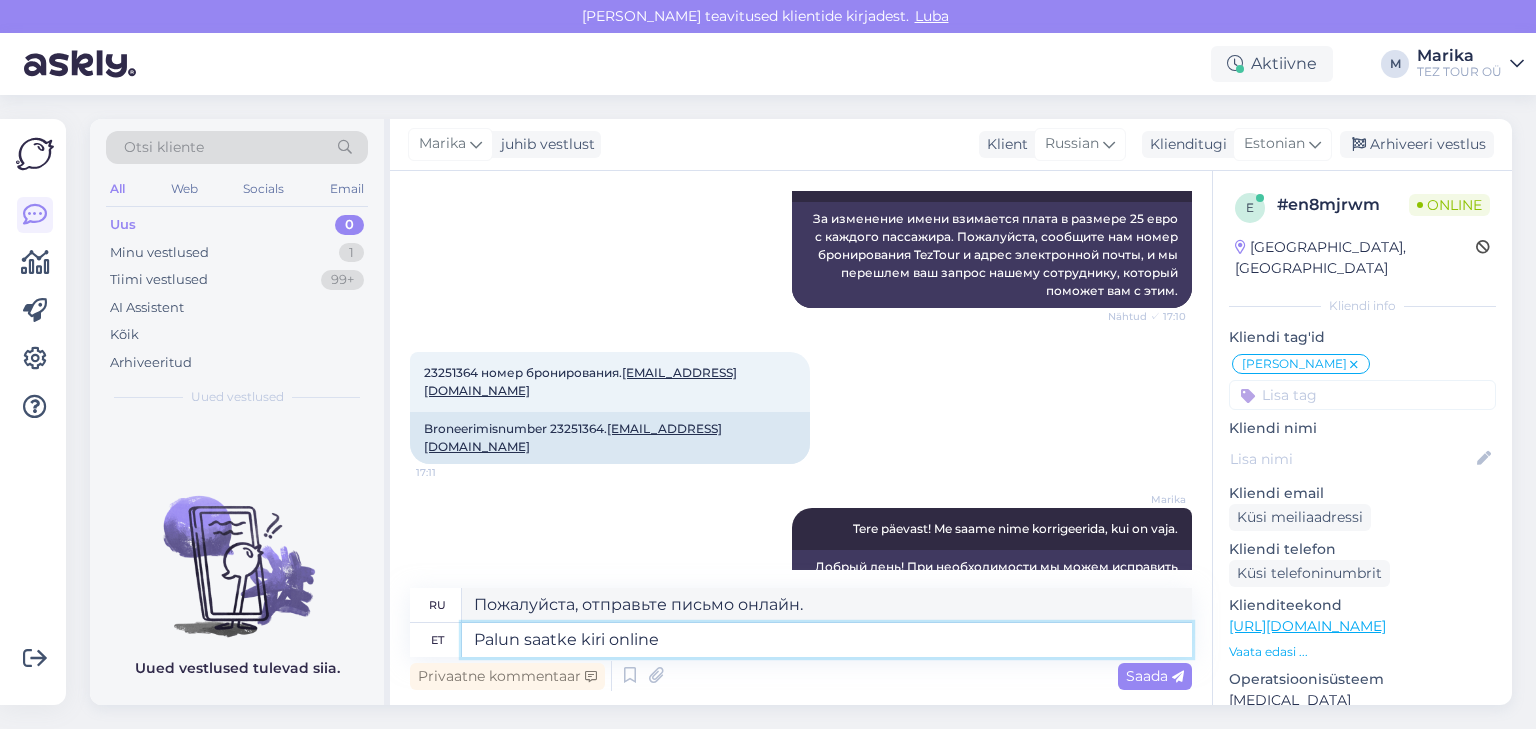 type on "Palun saatke kiri online @" 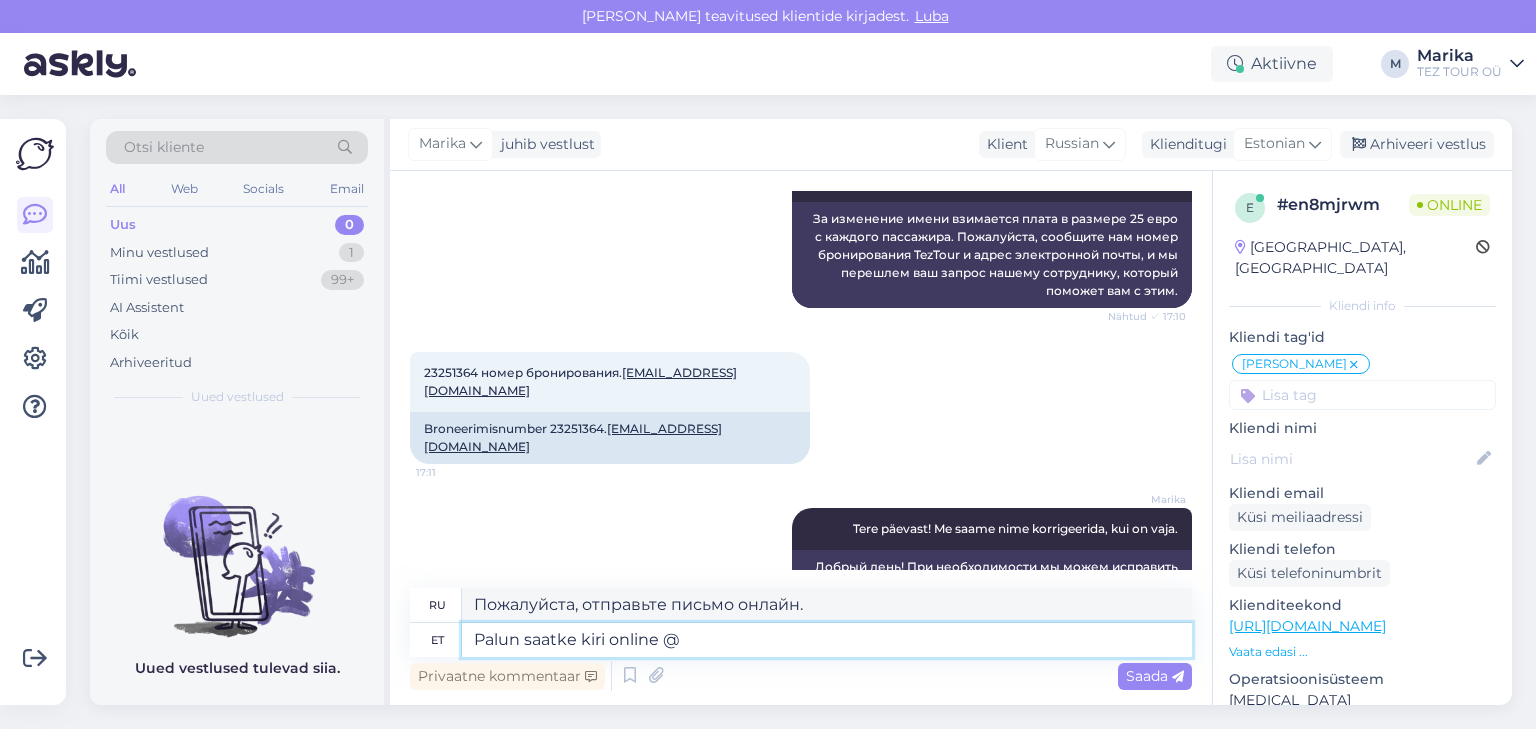 type on "Пожалуйста, отправьте письмо онлайн @" 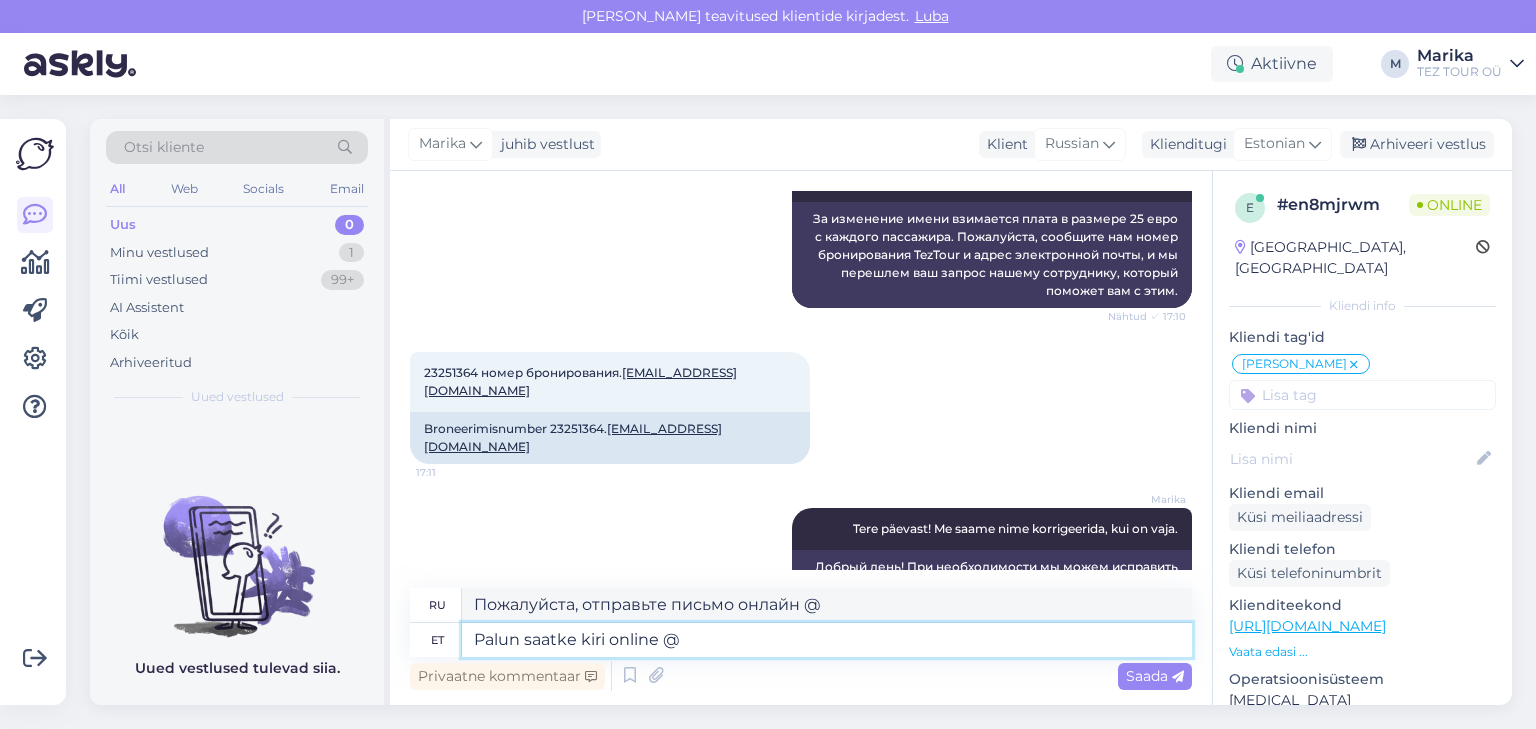click on "Palun saatke kiri online @" at bounding box center [827, 640] 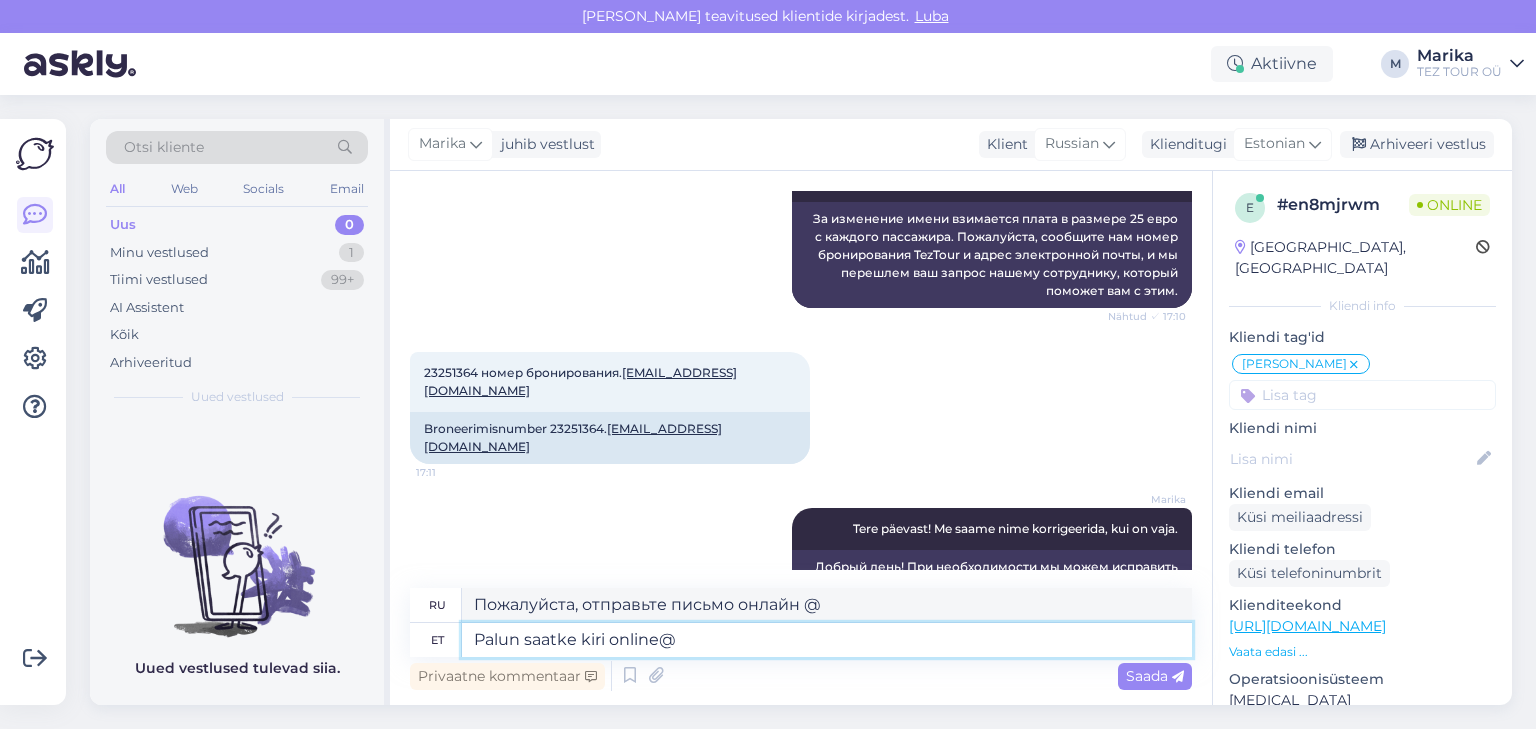 click on "Palun saatke kiri online@" at bounding box center (827, 640) 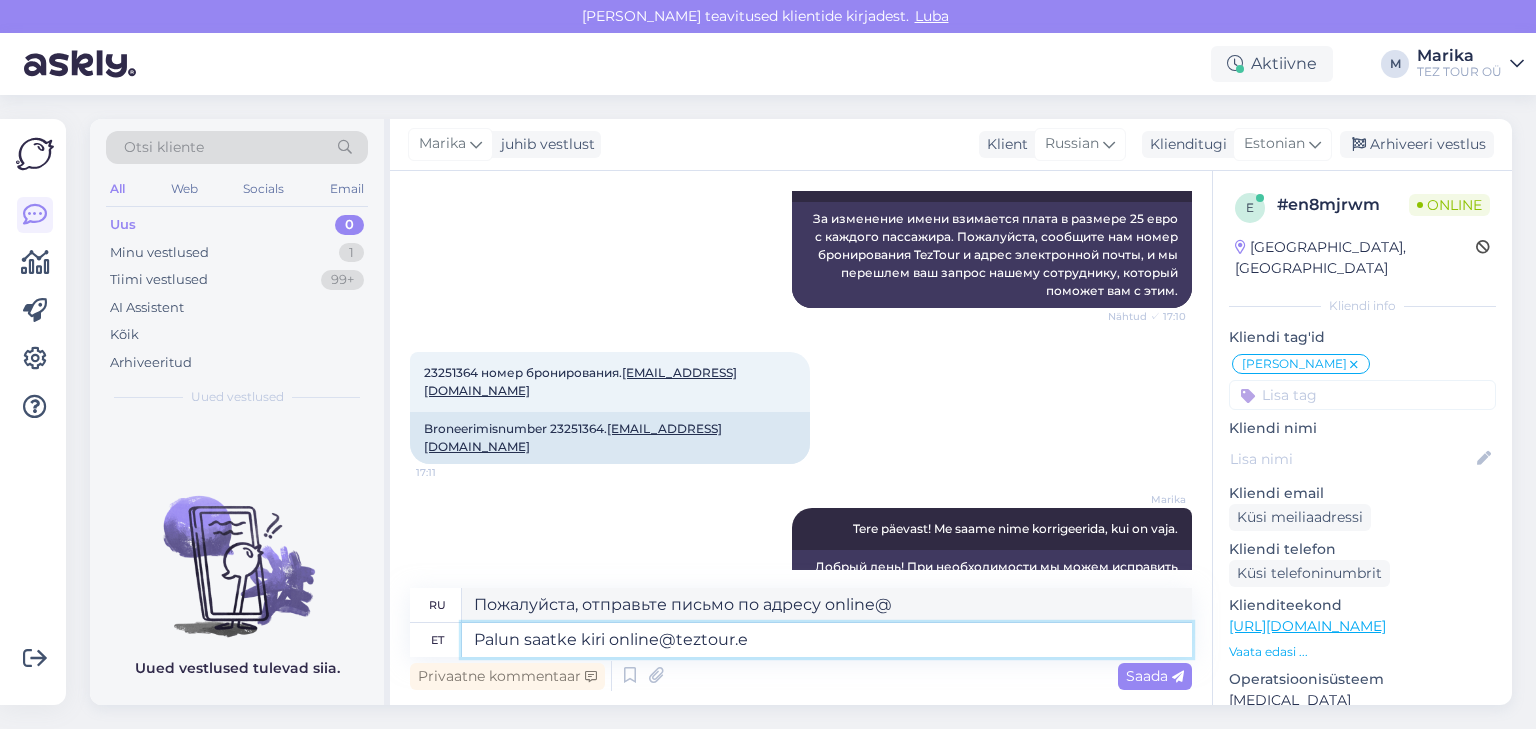 type on "Palun saatke kiri online@teztour.ee" 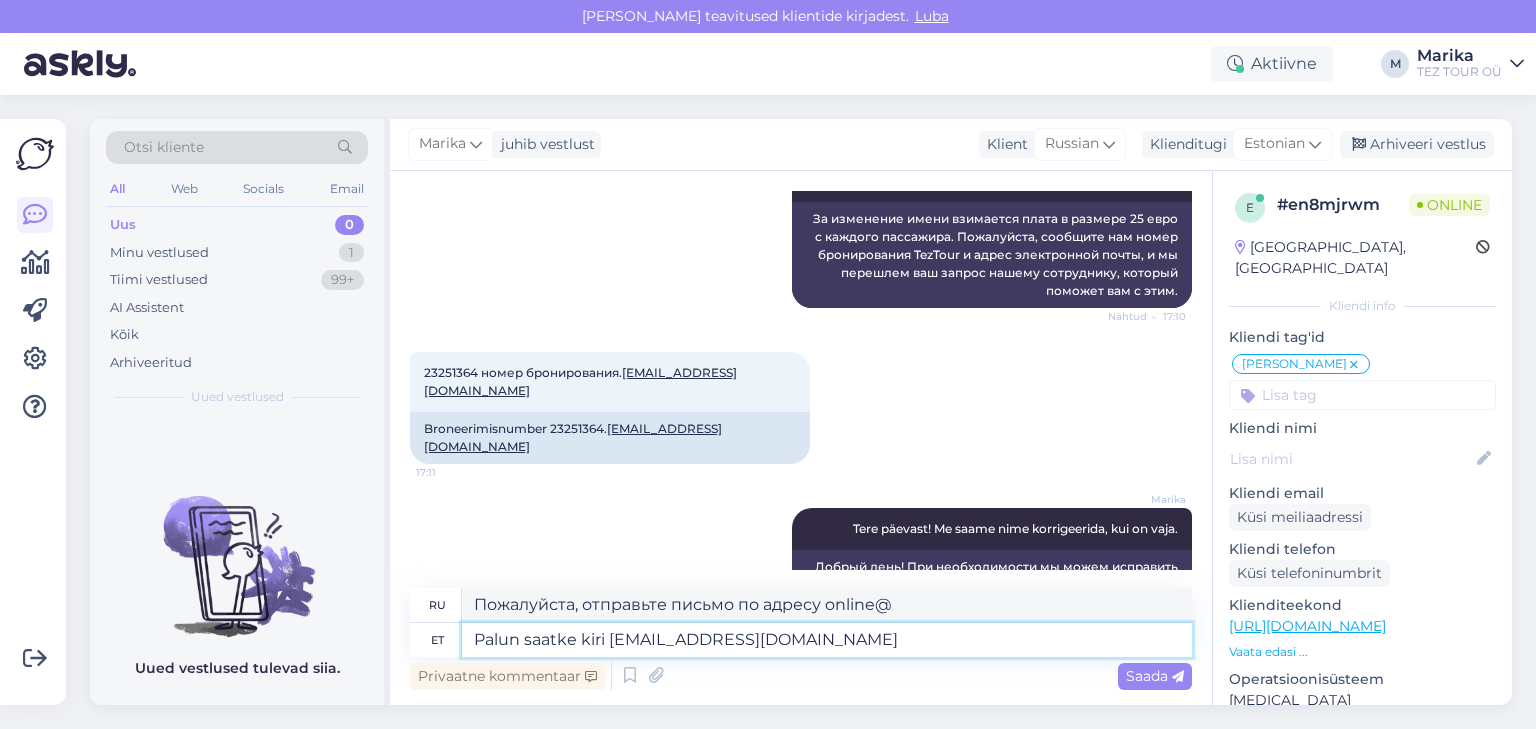 type on "Пожалуйста, отправьте электронное письмо на online@teztour.ee" 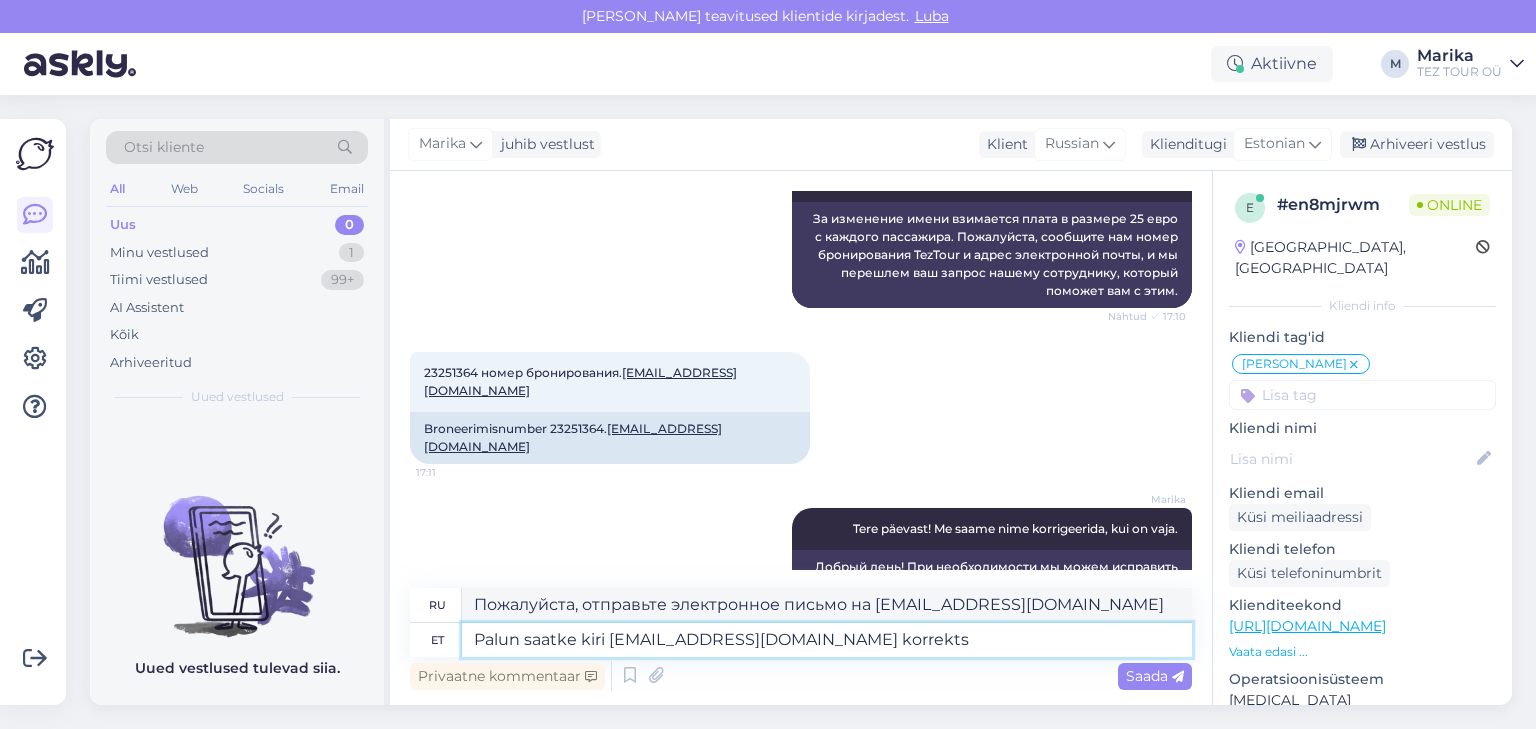 type on "Palun saatke kiri online@teztour.ee korrektse" 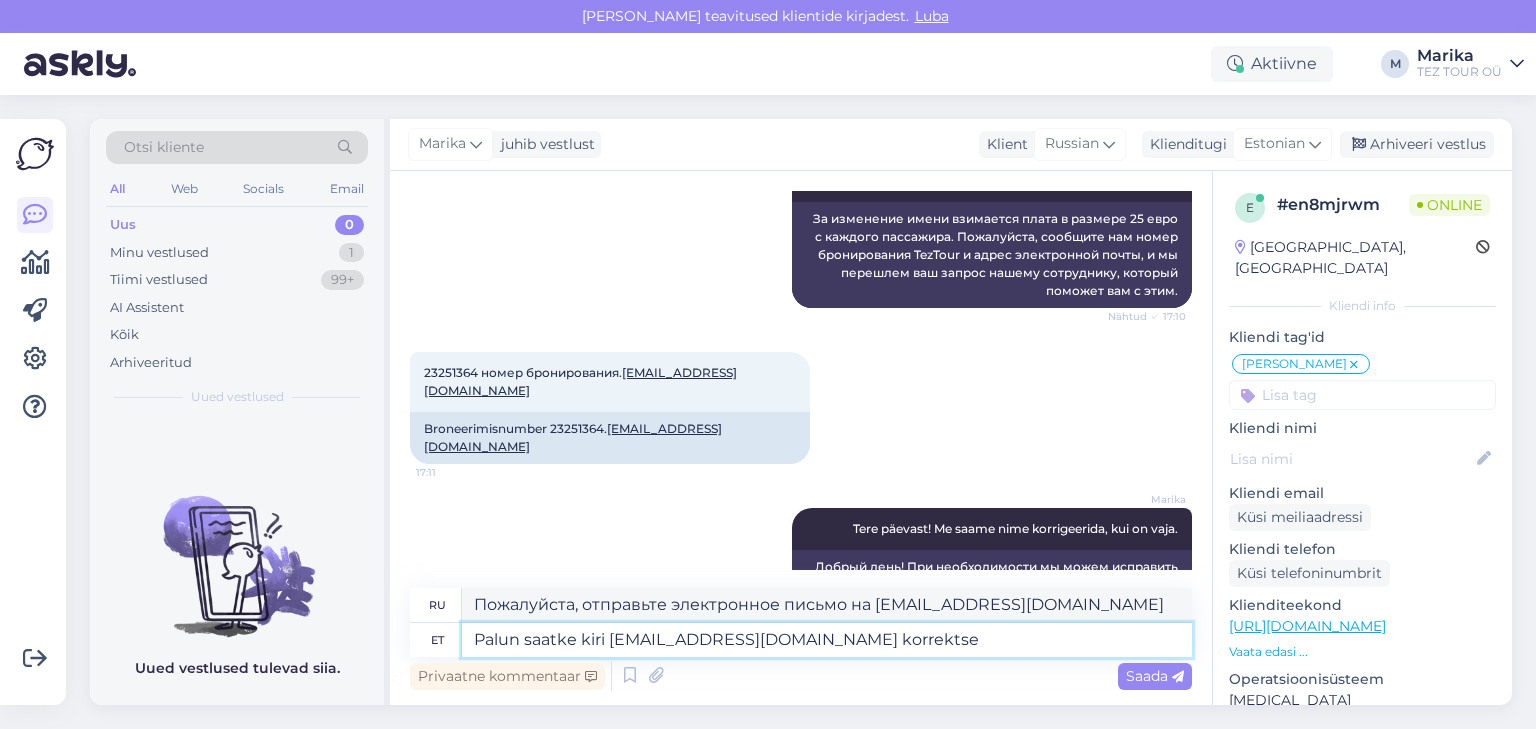 type on "Пожалуйста, отправьте письмо на online@teztour.ee с правильным" 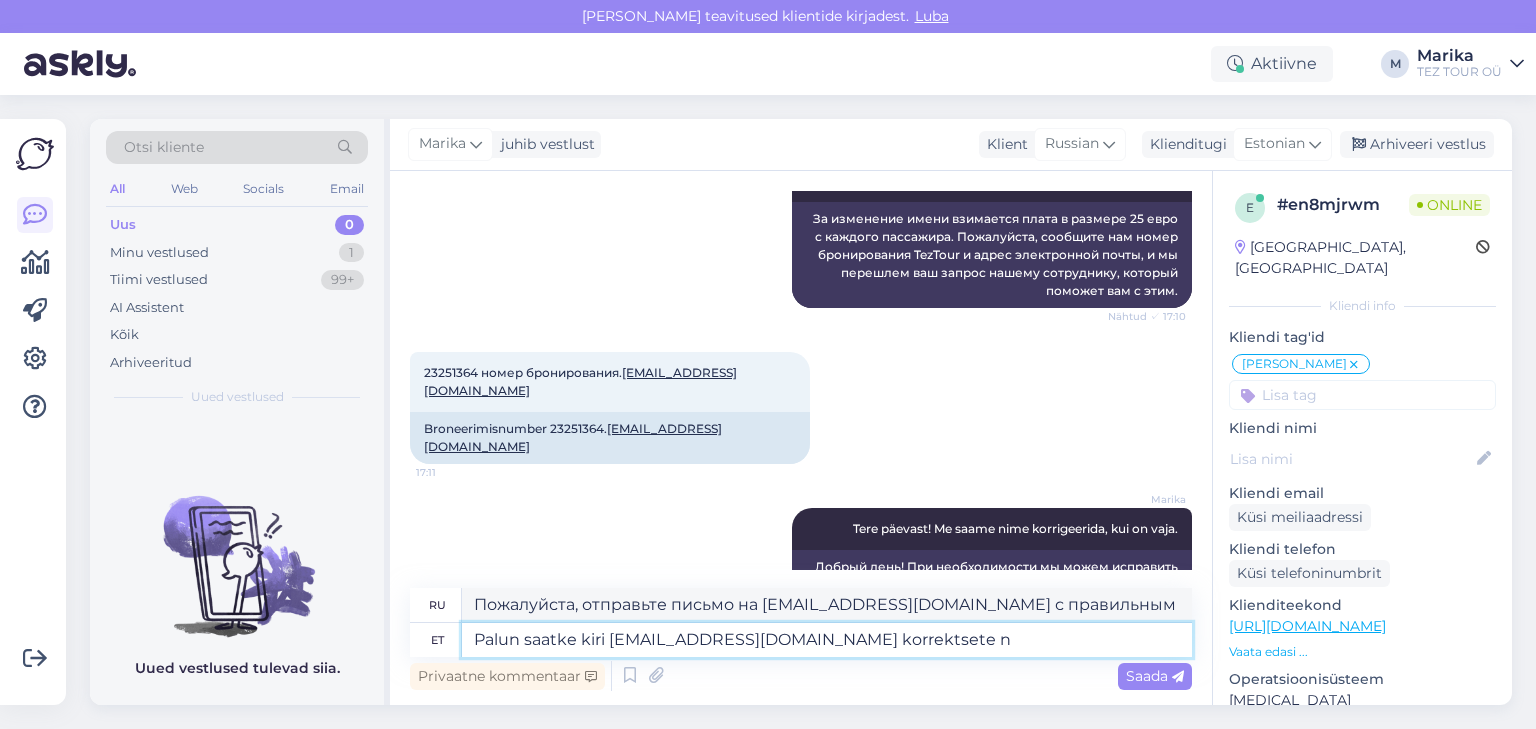 type on "Palun saatke kiri online@teztour.ee korrektsete ni" 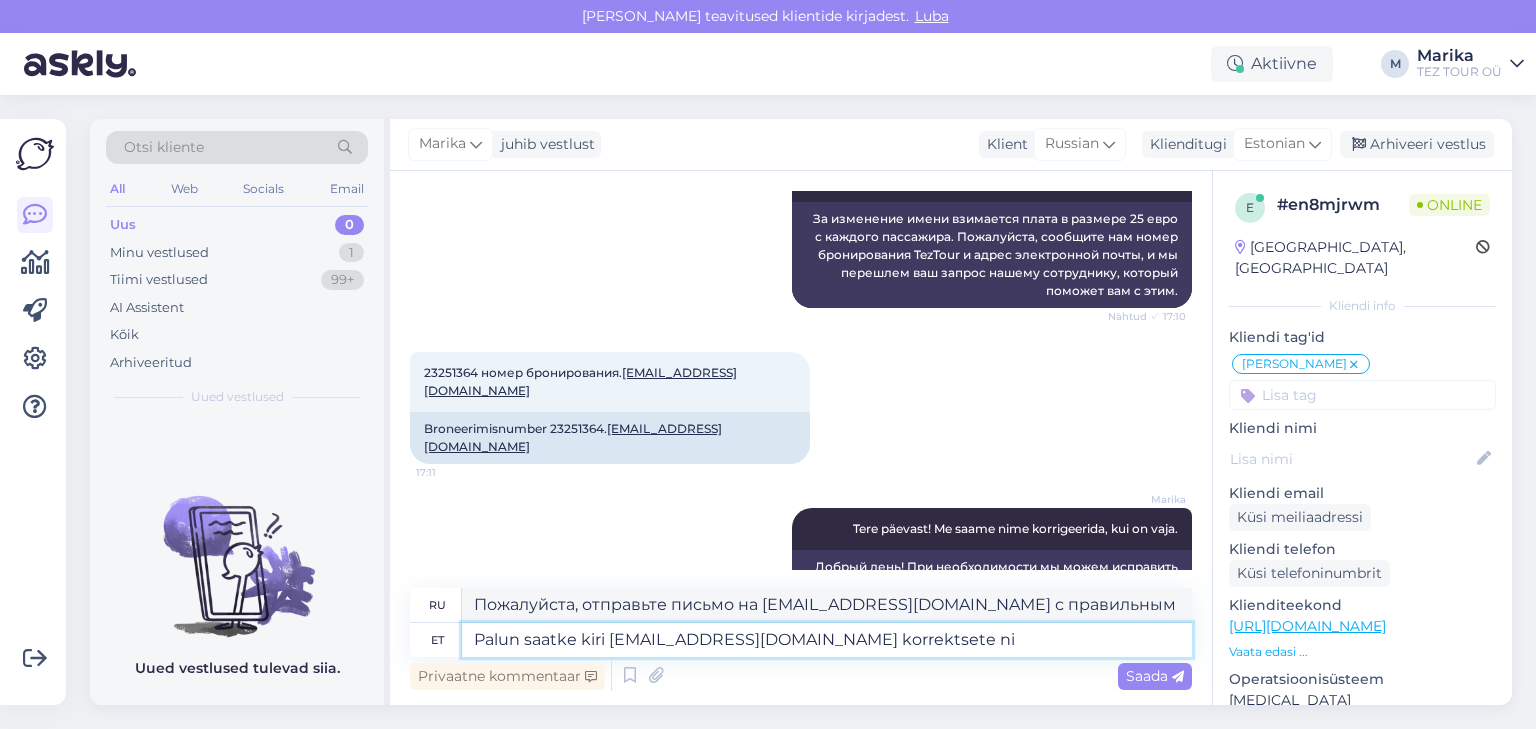 type on "Пожалуйста, отправьте электронное письмо на online@teztour.ee с правильными данными." 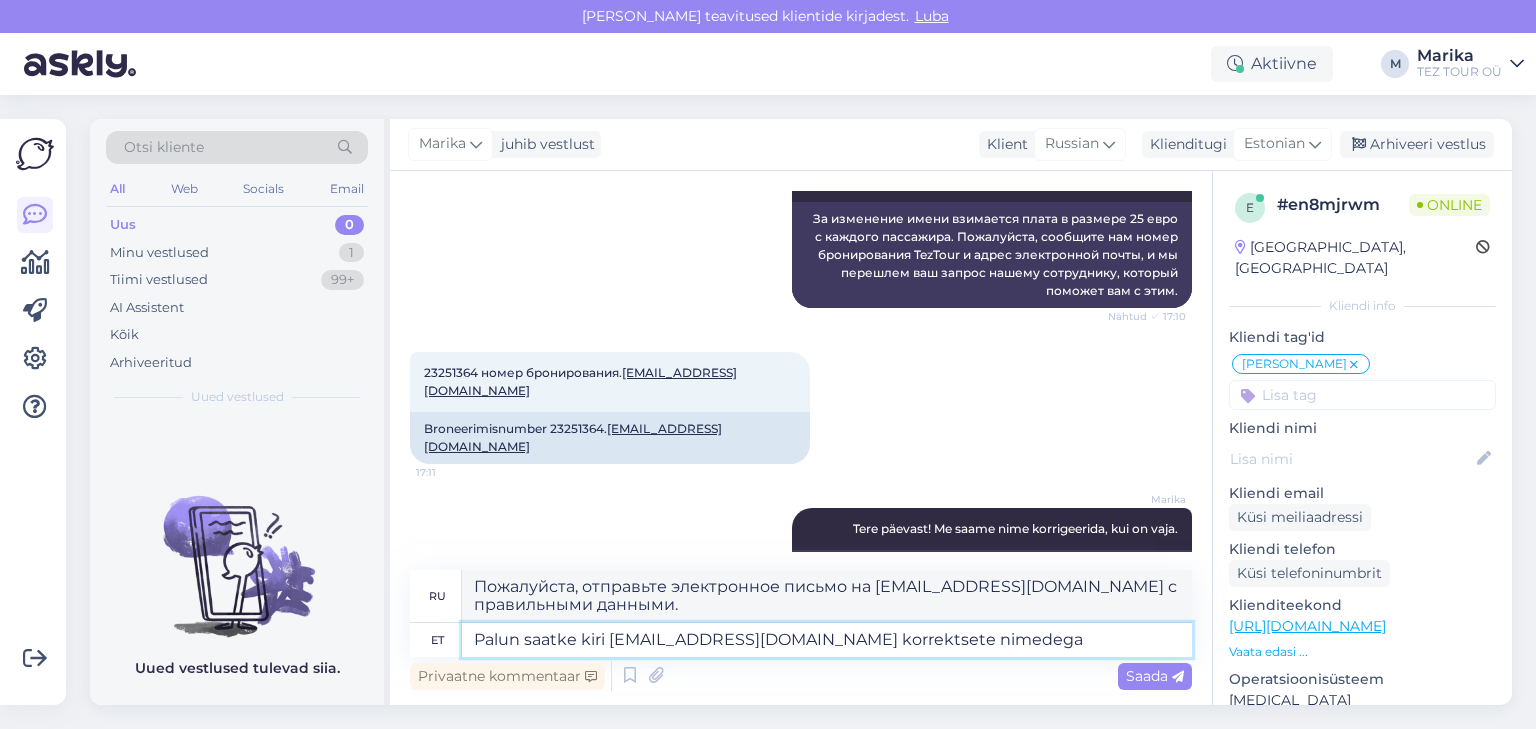 type on "Palun saatke kiri online@teztour.ee korrektsete nimedega j" 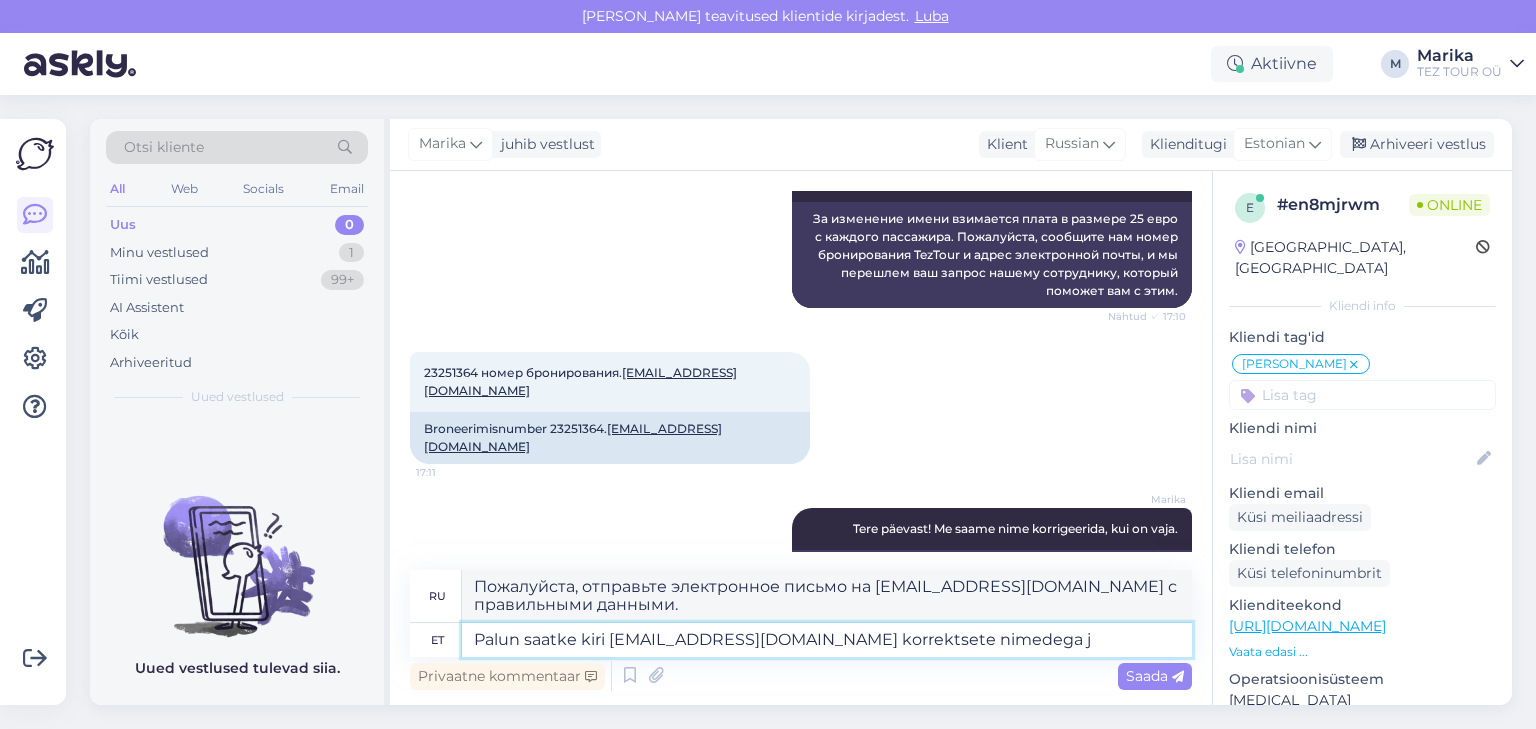 type on "Пожалуйста, отправьте электронное письмо online@teztour.ee с указанием правильных имен." 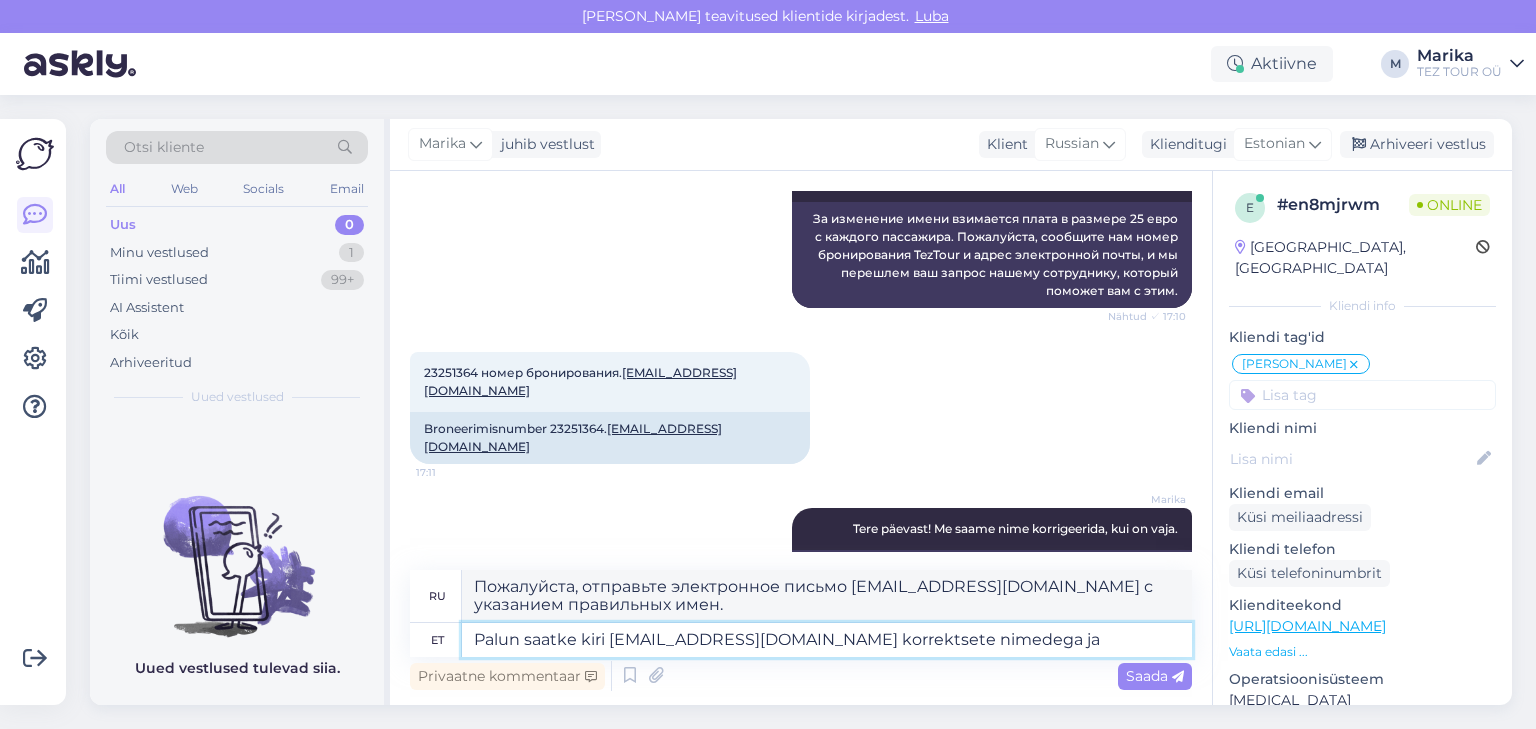type on "Palun saatke kiri online@teztour.ee korrektsete nimedega ja" 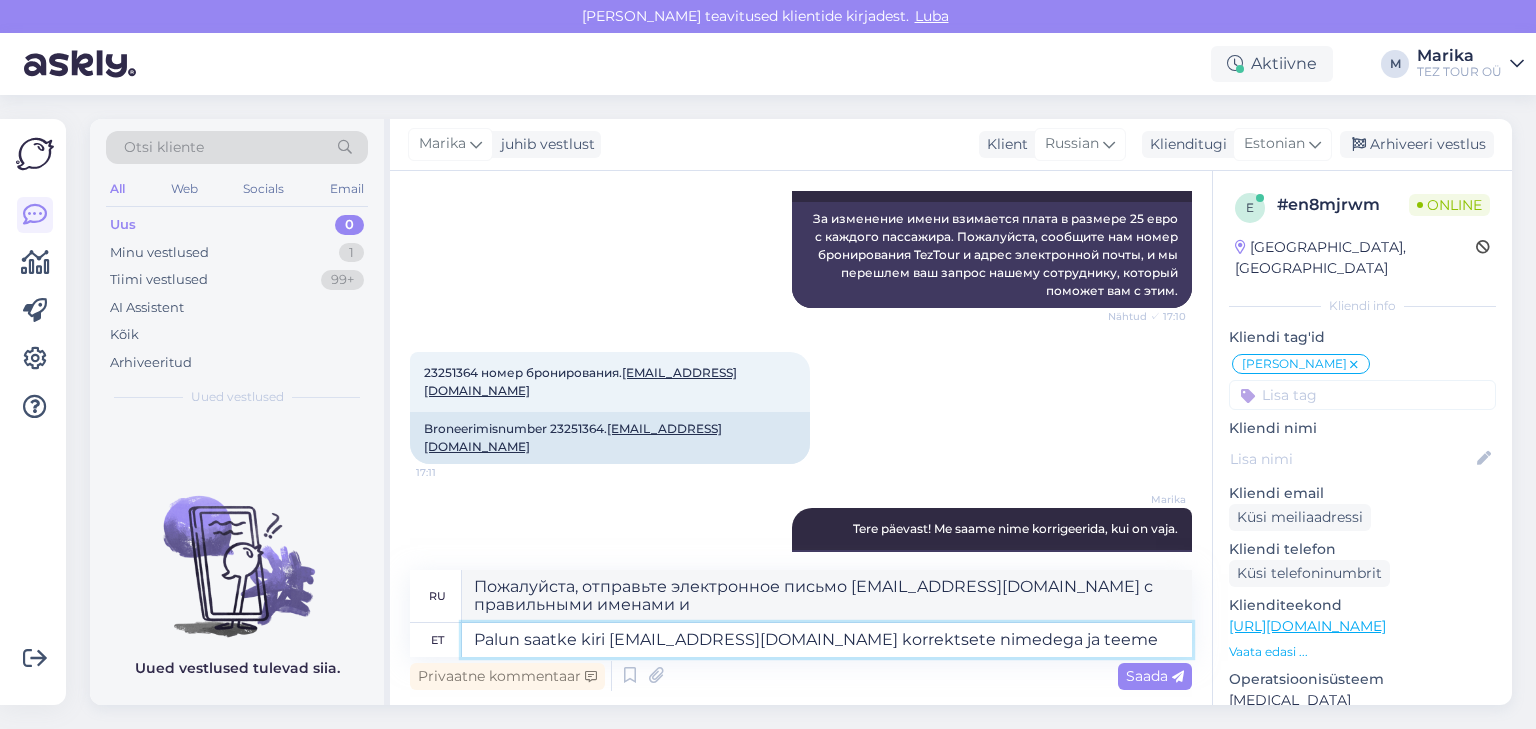 type on "Palun saatke kiri online@teztour.ee korrektsete nimedega ja teeme p" 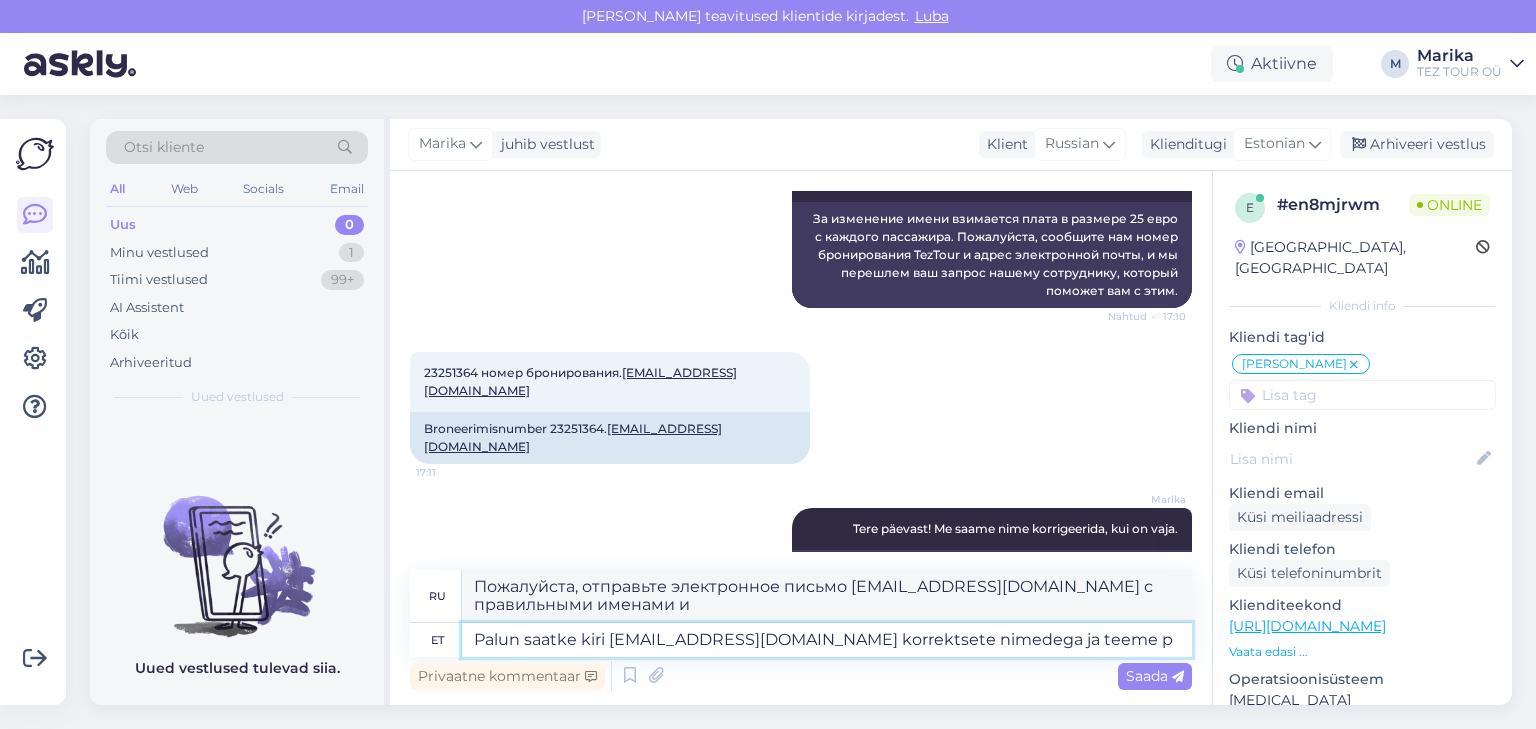 type on "Пожалуйста, отправьте электронное письмо online@teztour.ee с правильными именами, и мы это сделаем." 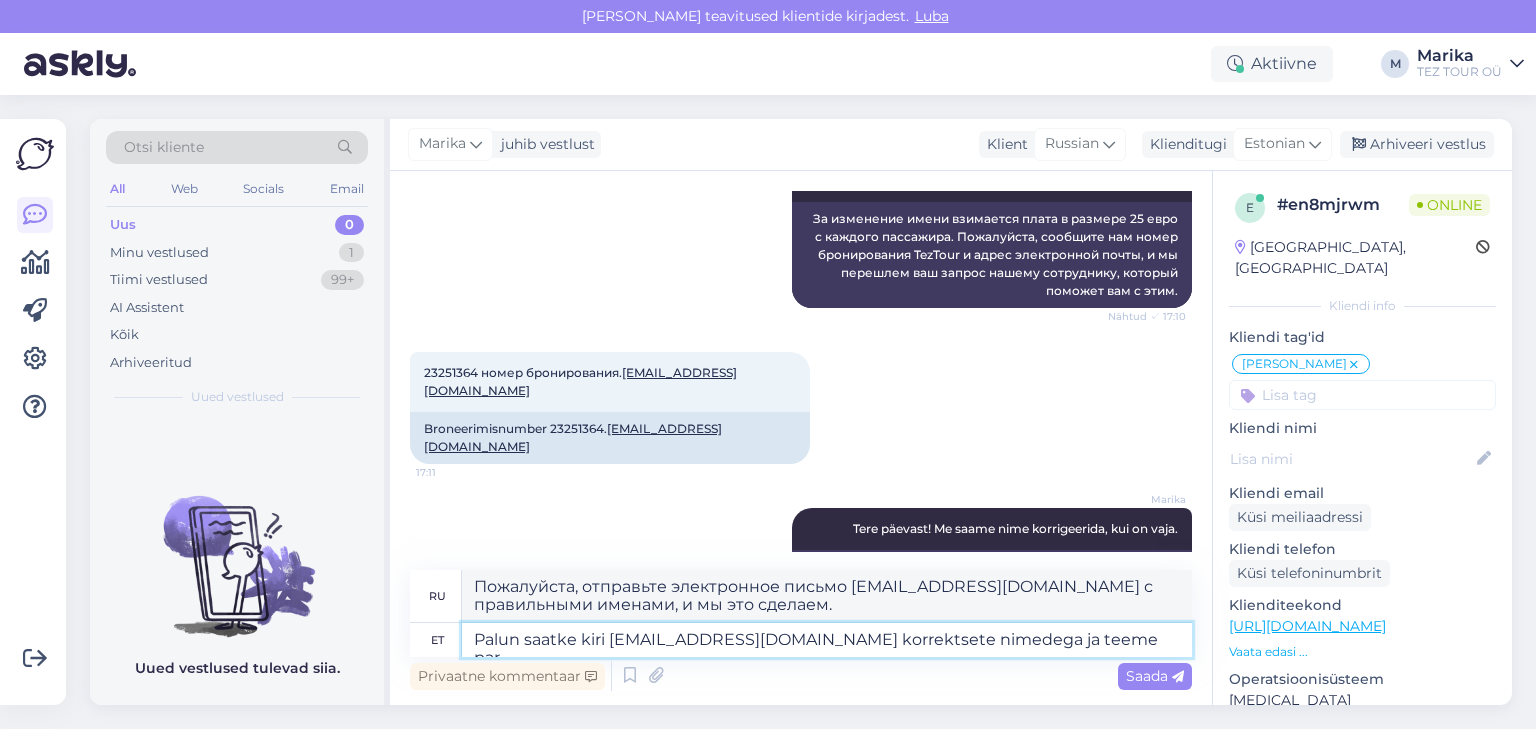 type on "Palun saatke kiri online@teztour.ee korrektsete nimedega ja teeme para" 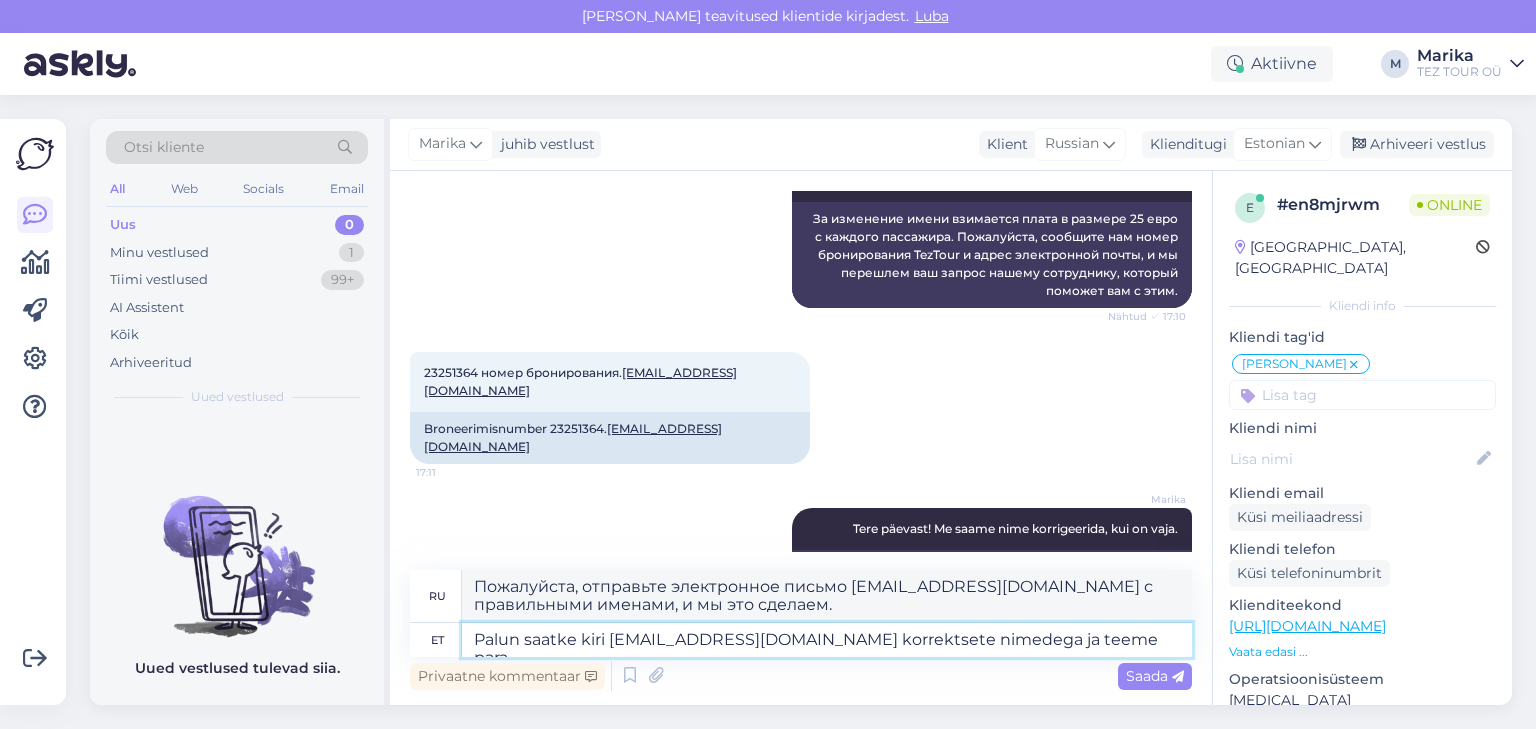 type on "Пожалуйста, отправьте электронное письмо online@teztour.ee с правильными именами, и мы сделаем все возможное." 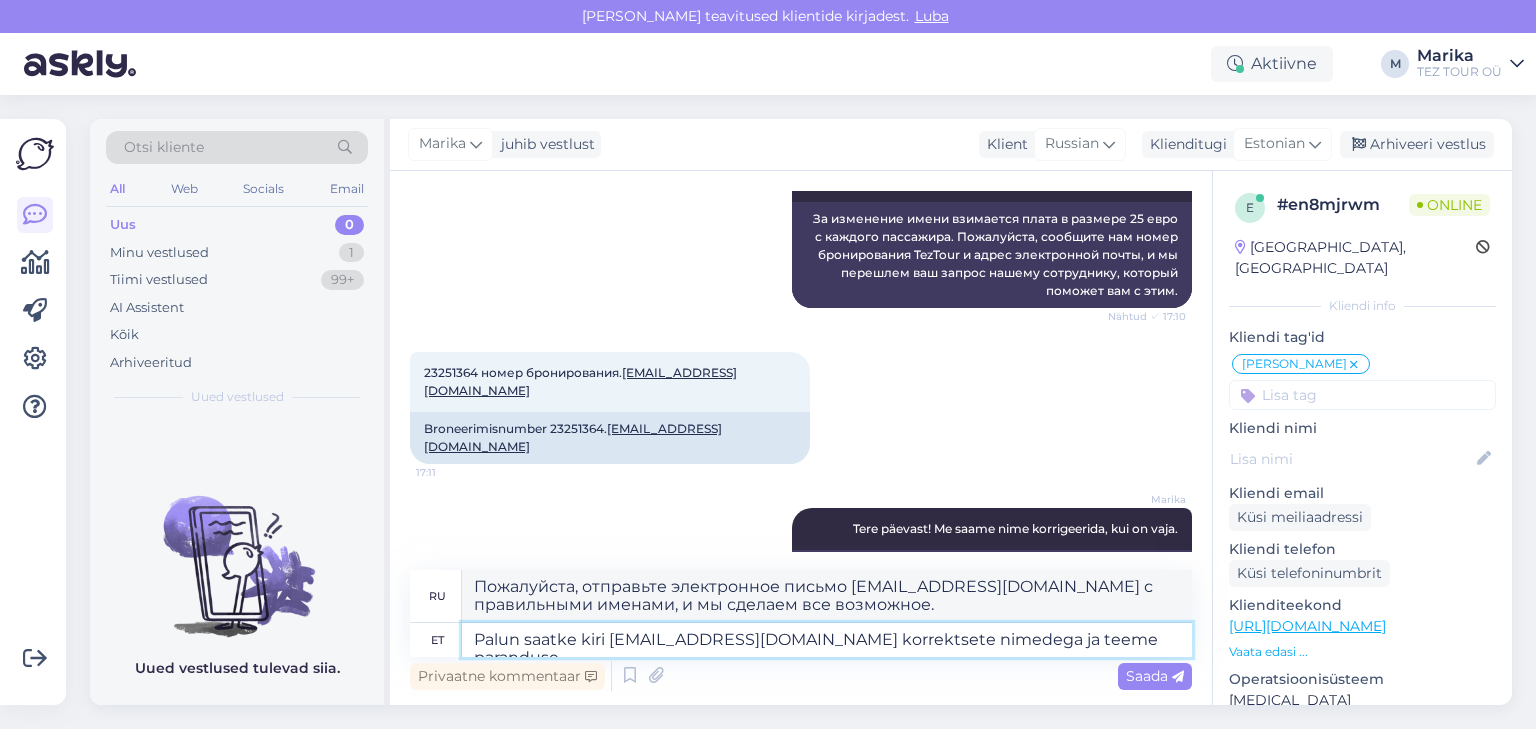 type on "Palun saatke kiri online@teztour.ee korrektsete nimedega ja teeme paranduse." 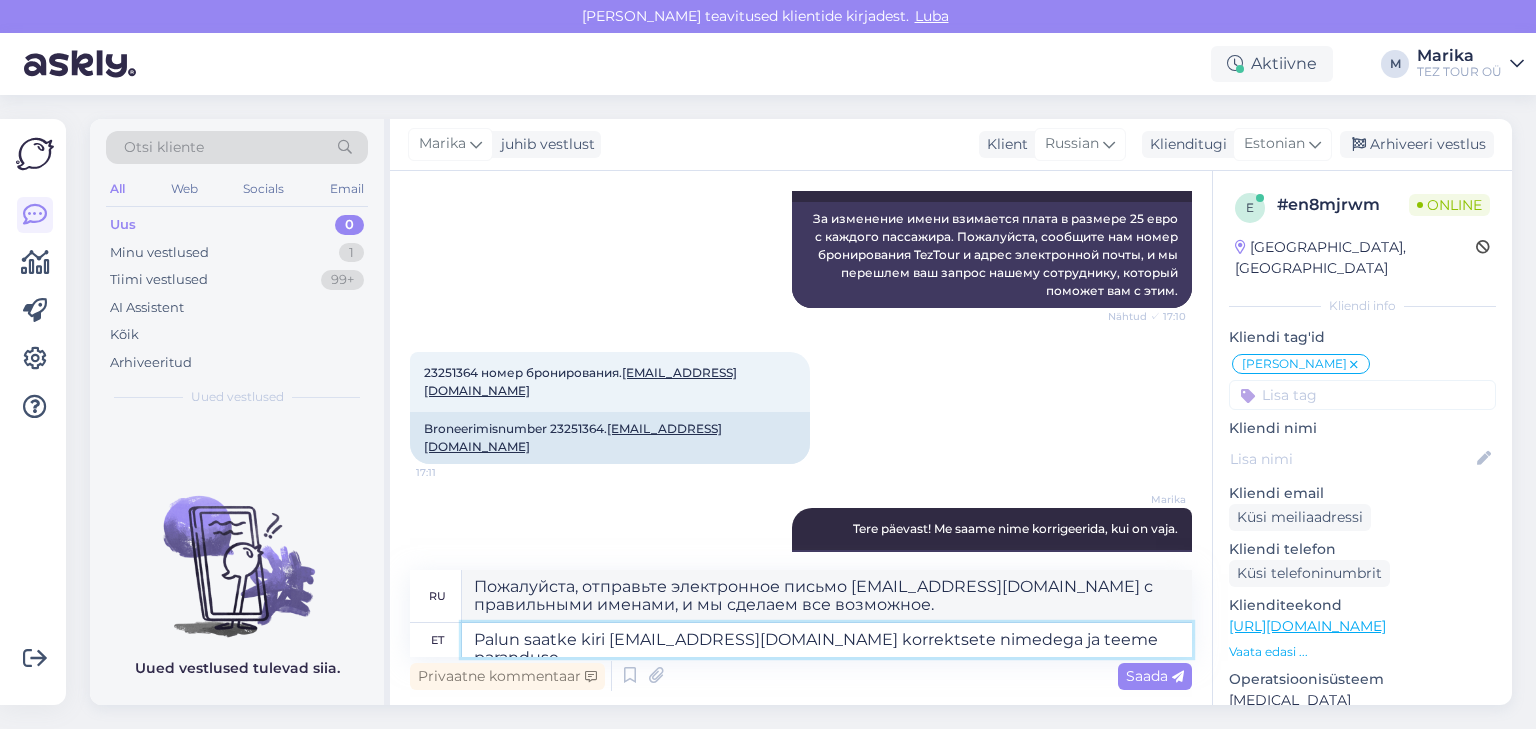 type on "Пожалуйста, отправьте электронное письмо online@teztour.ee с правильными именами, и мы внесем исправления." 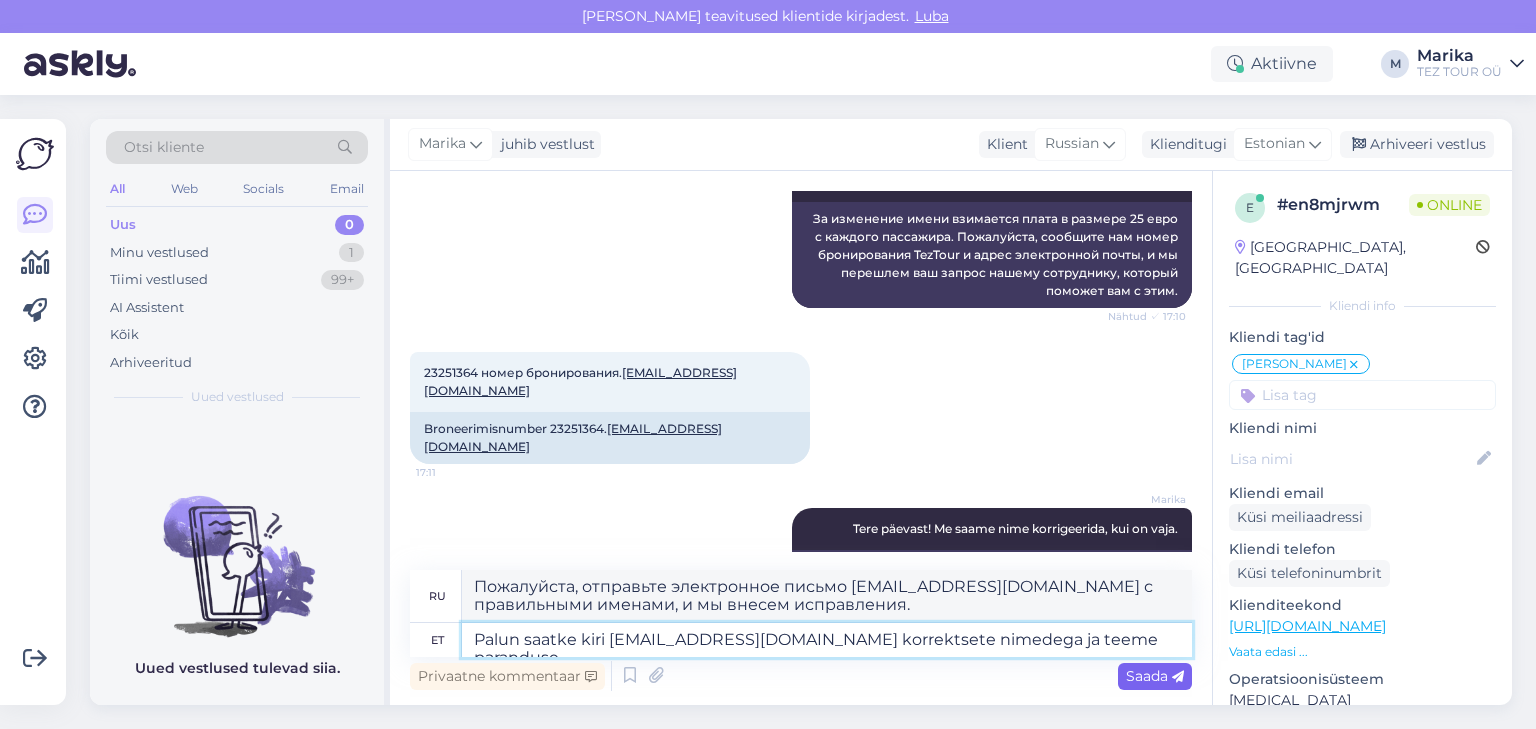 type on "Palun saatke kiri online@teztour.ee korrektsete nimedega ja teeme paranduse." 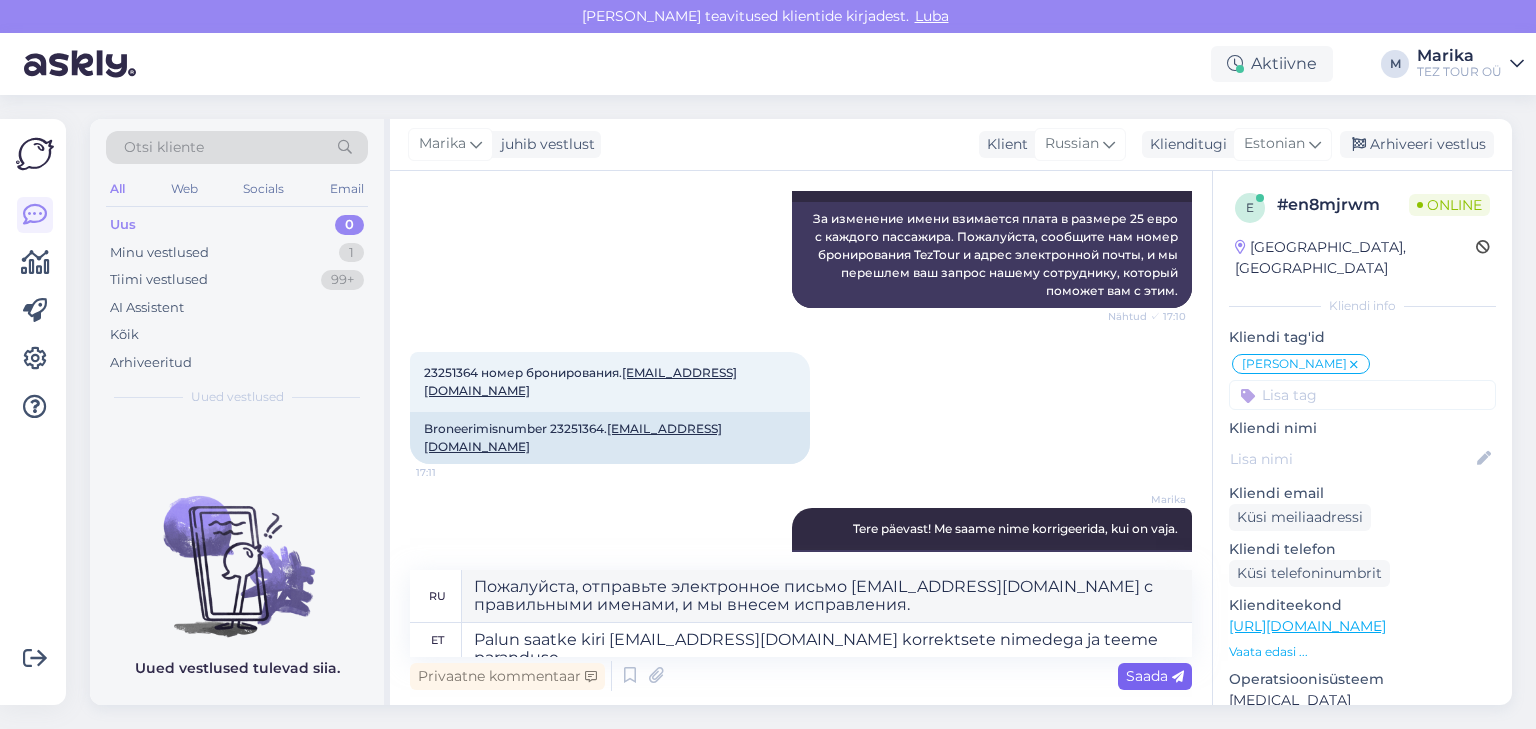 click on "Saada" at bounding box center (1155, 676) 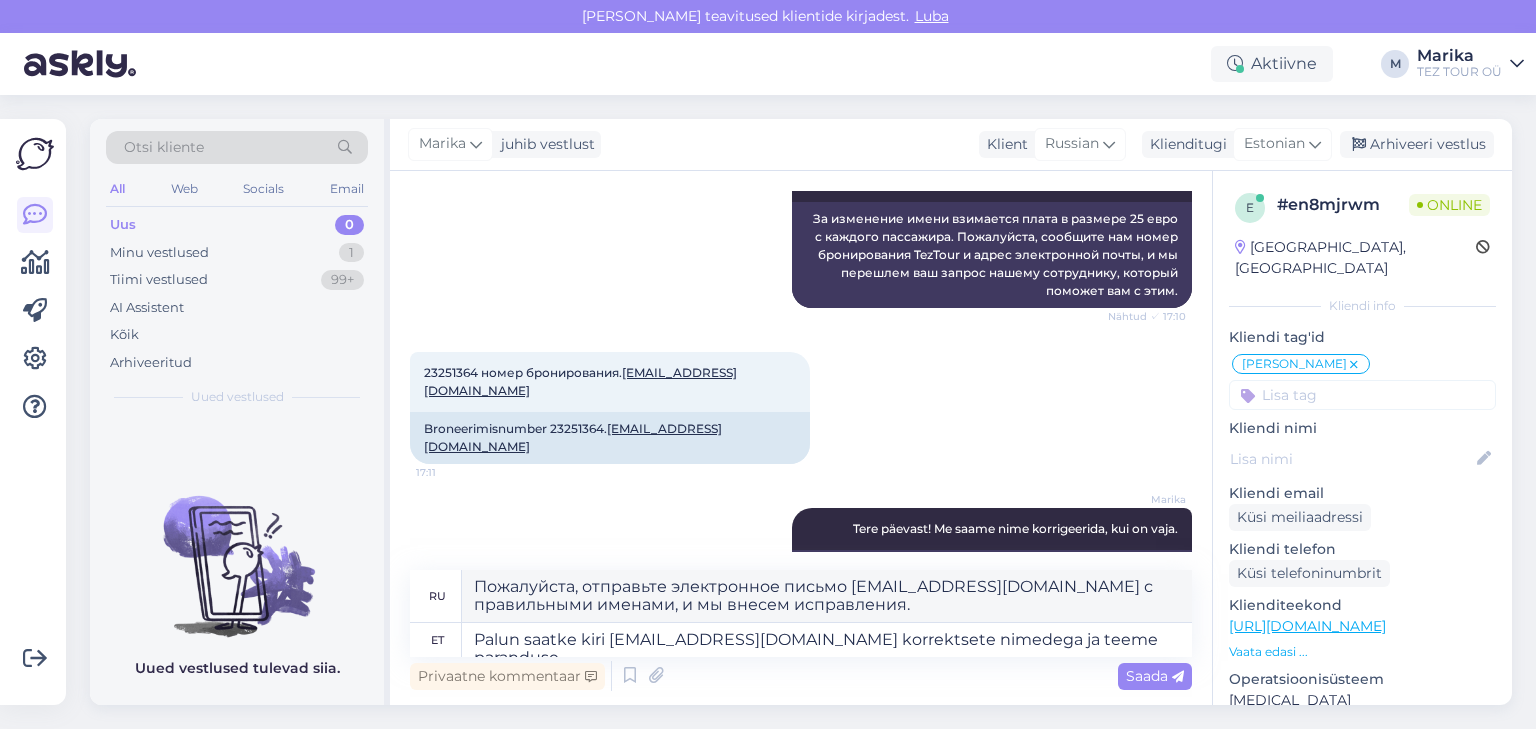 type 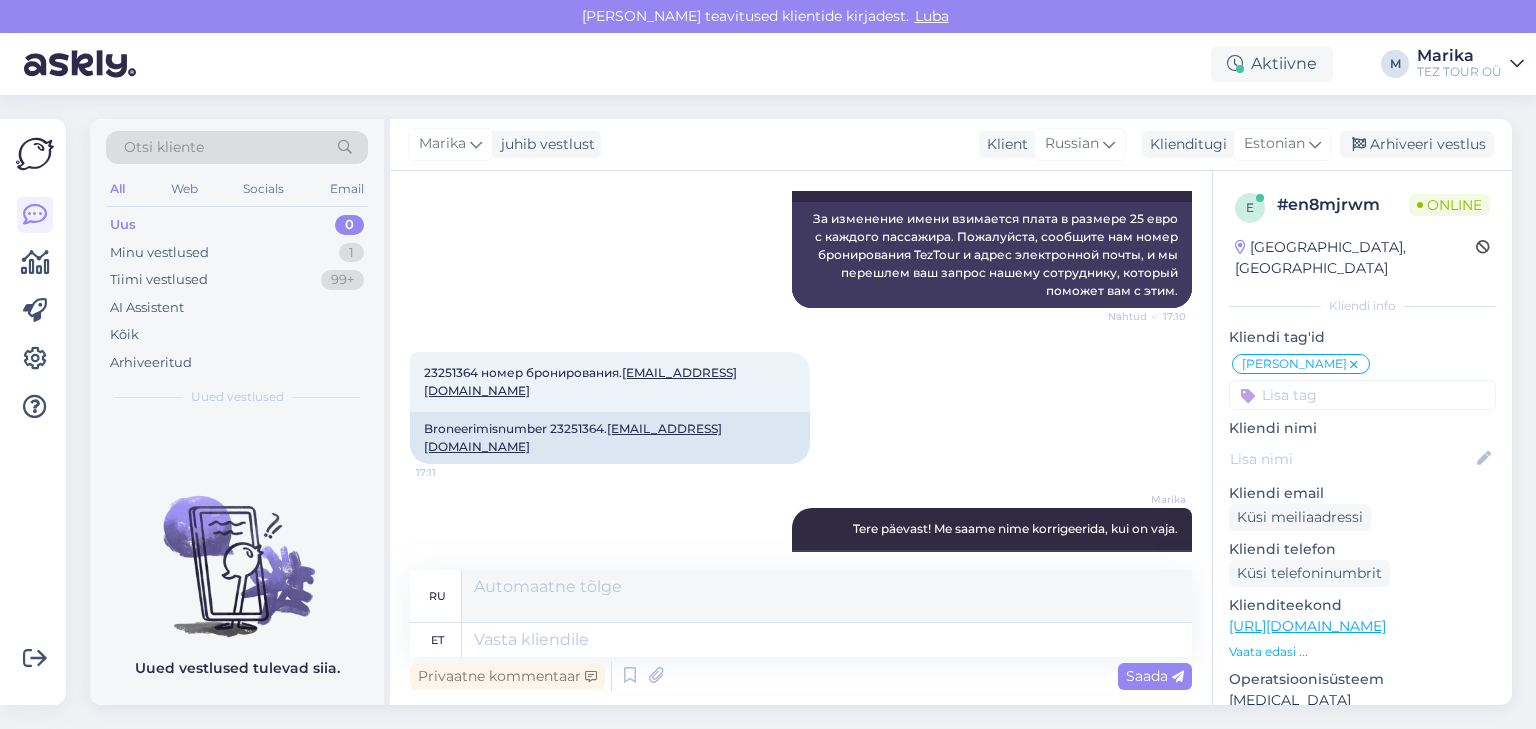 scroll, scrollTop: 2196, scrollLeft: 0, axis: vertical 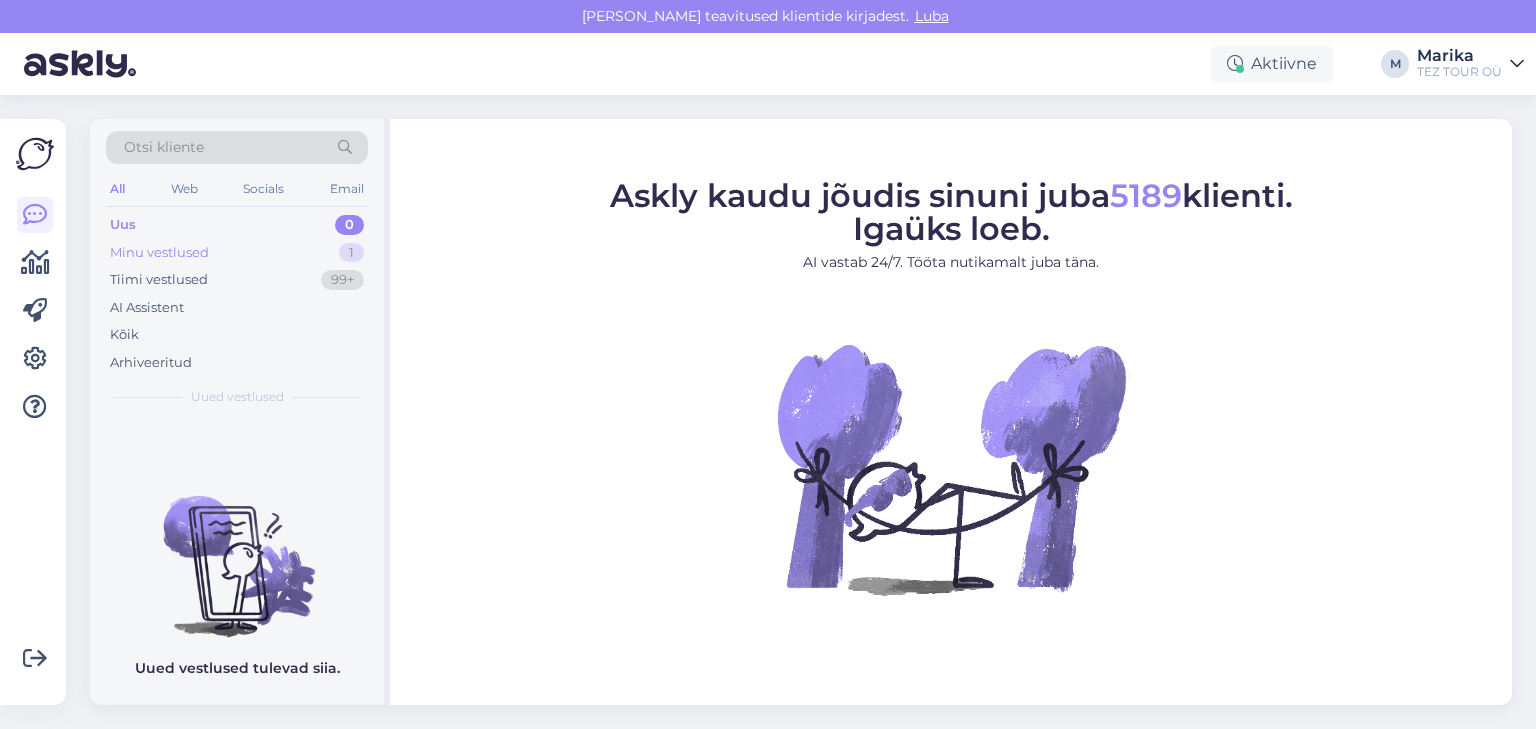 click on "Minu vestlused" at bounding box center (159, 253) 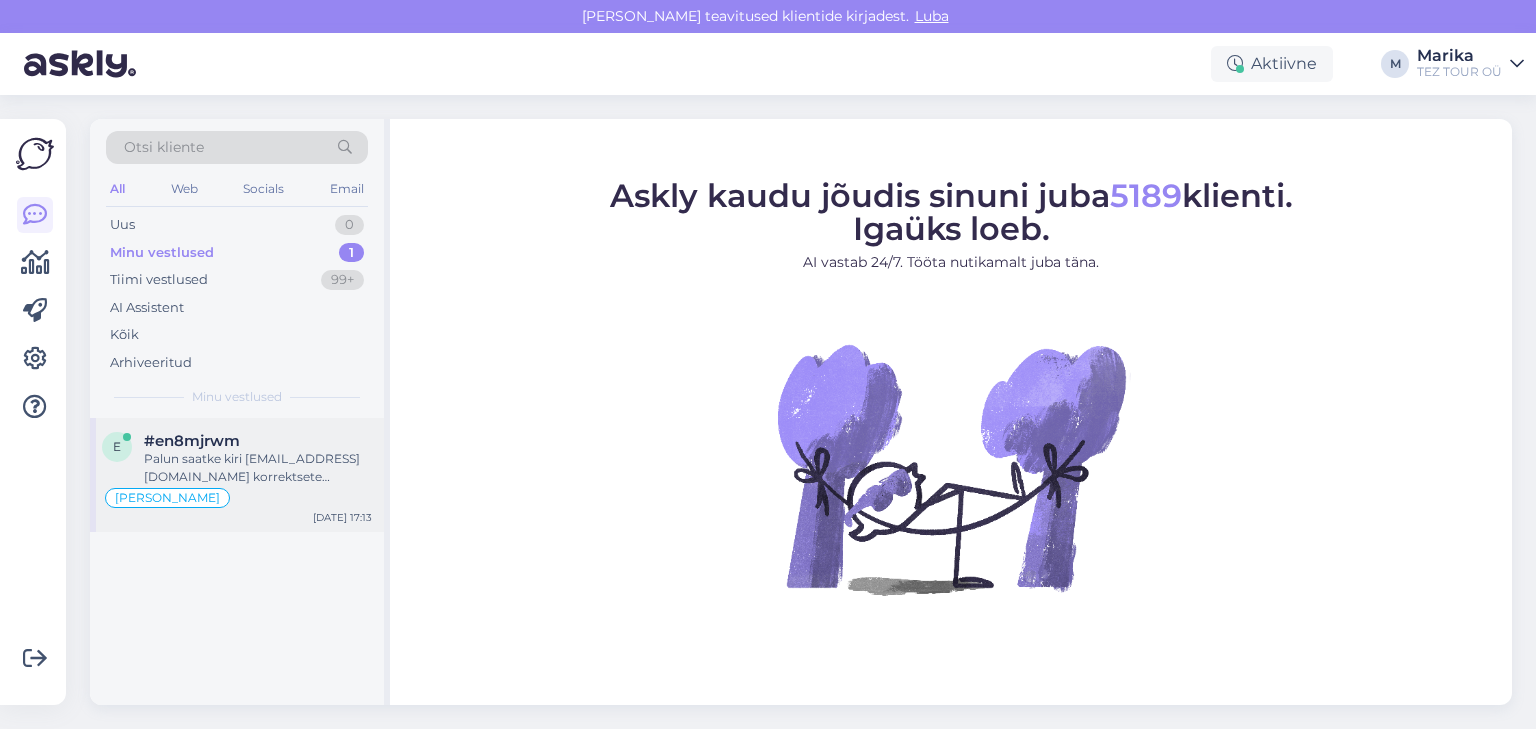 click on "Palun saatke kiri [EMAIL_ADDRESS][DOMAIN_NAME] korrektsete nimedega ja teeme paranduse." at bounding box center [258, 468] 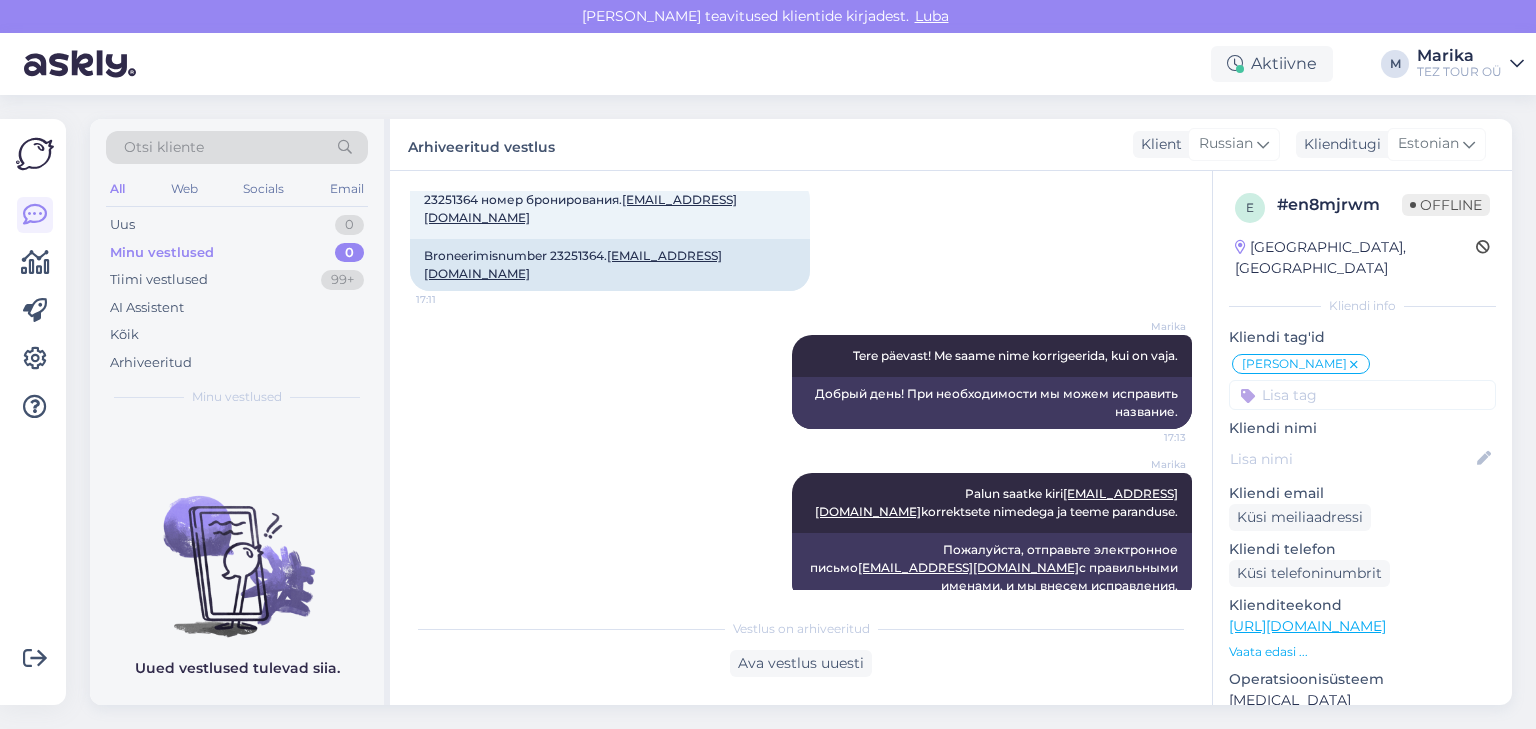 scroll, scrollTop: 2176, scrollLeft: 0, axis: vertical 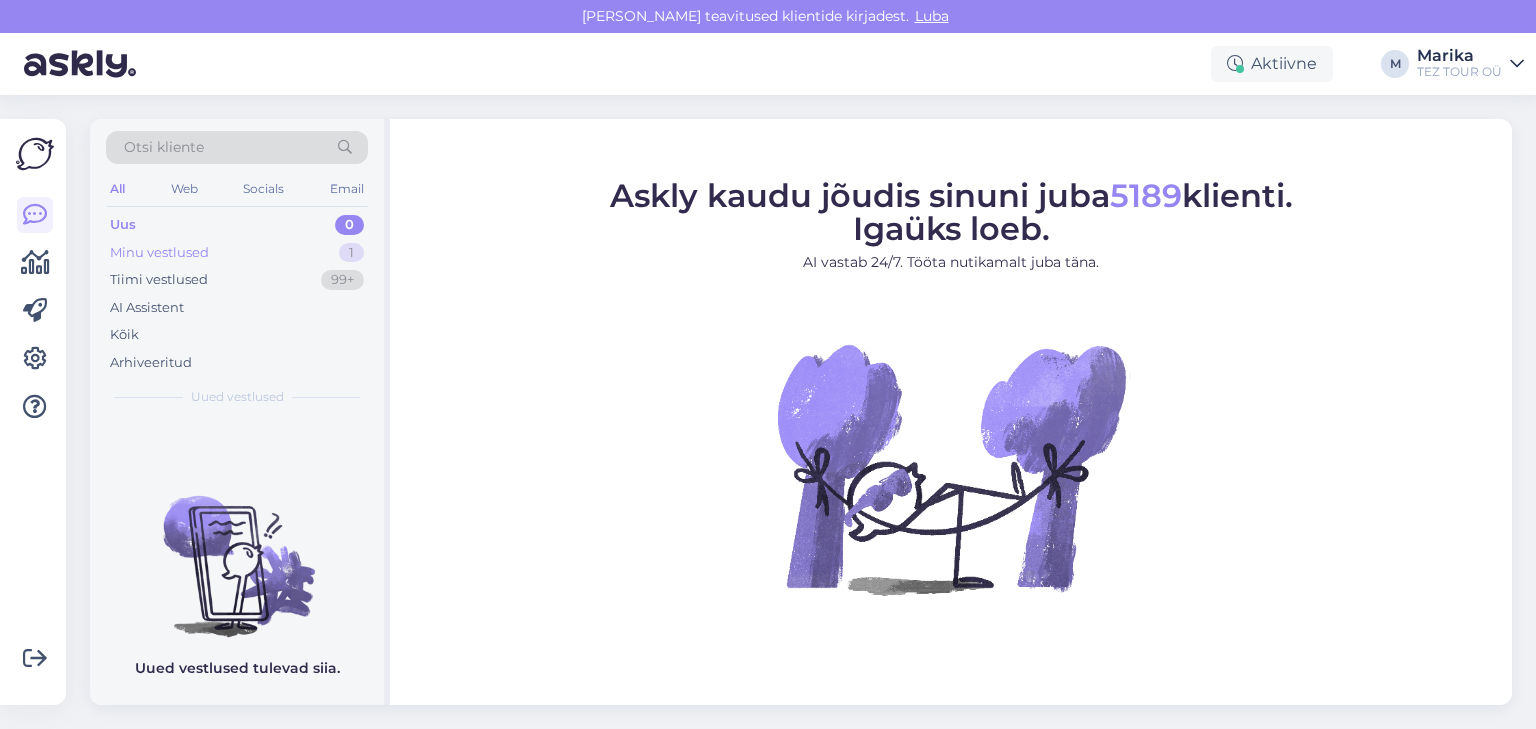 click on "Minu vestlused" at bounding box center [159, 253] 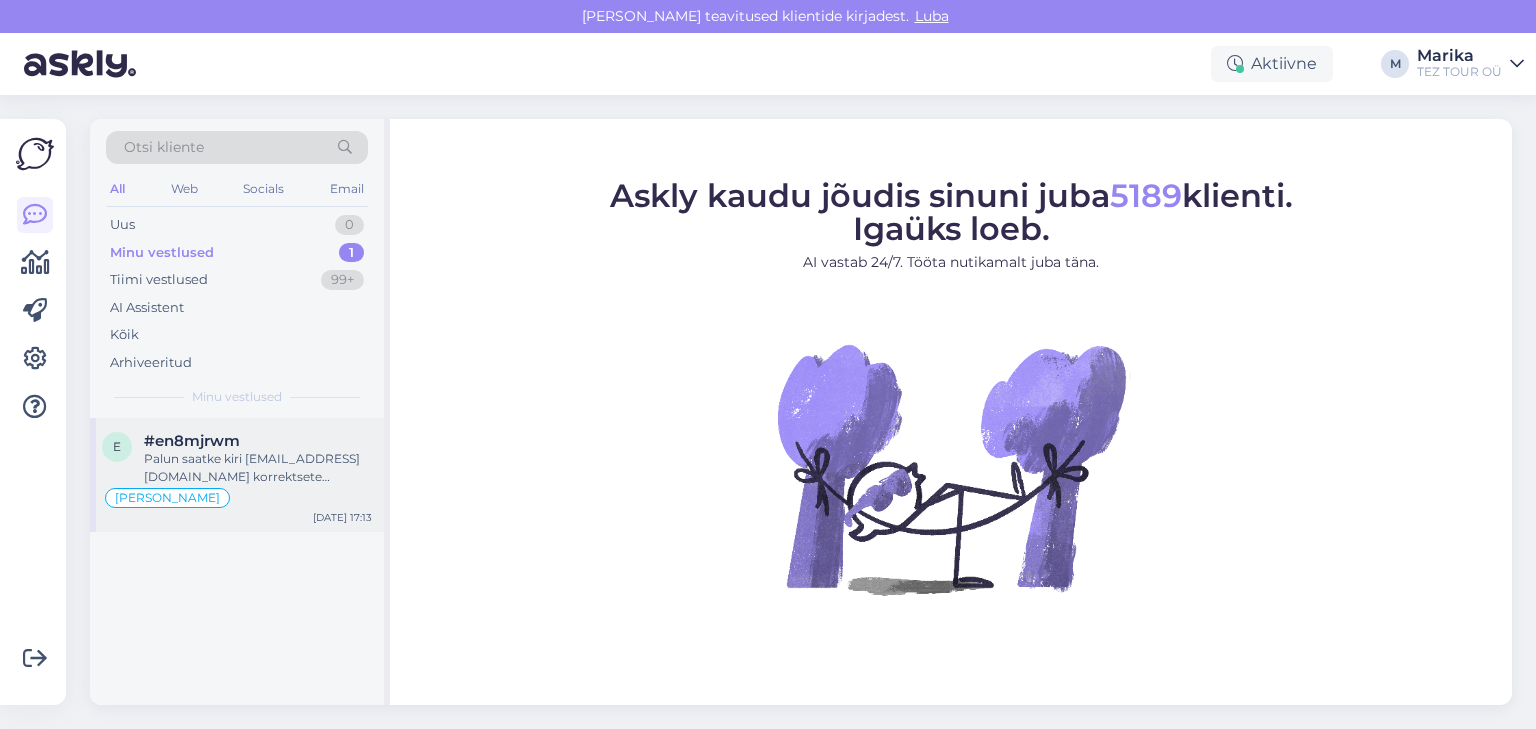 click on "Palun saatke kiri online@teztour.ee korrektsete nimedega ja teeme paranduse." at bounding box center (258, 468) 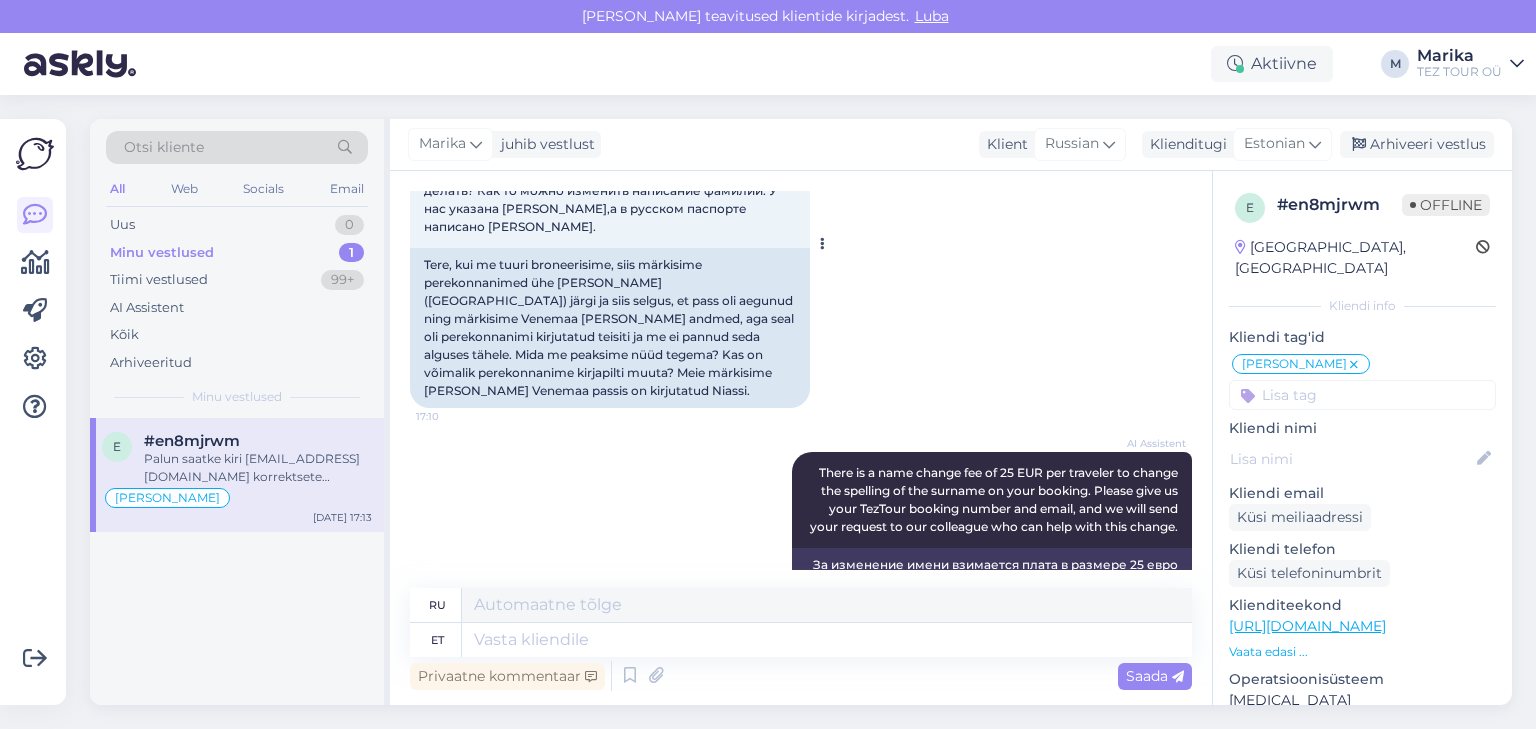 scroll, scrollTop: 1539, scrollLeft: 0, axis: vertical 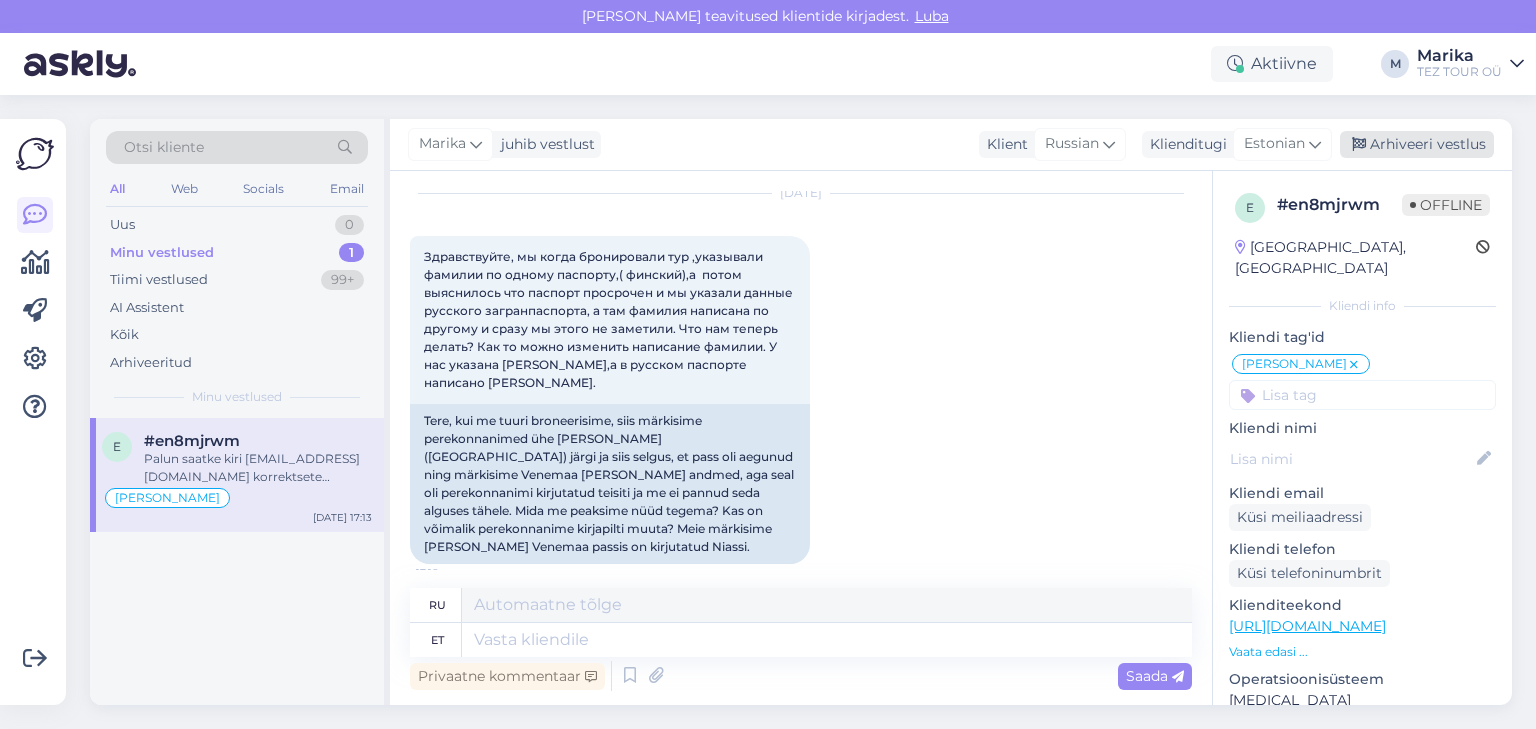 click on "Arhiveeri vestlus" at bounding box center [1417, 144] 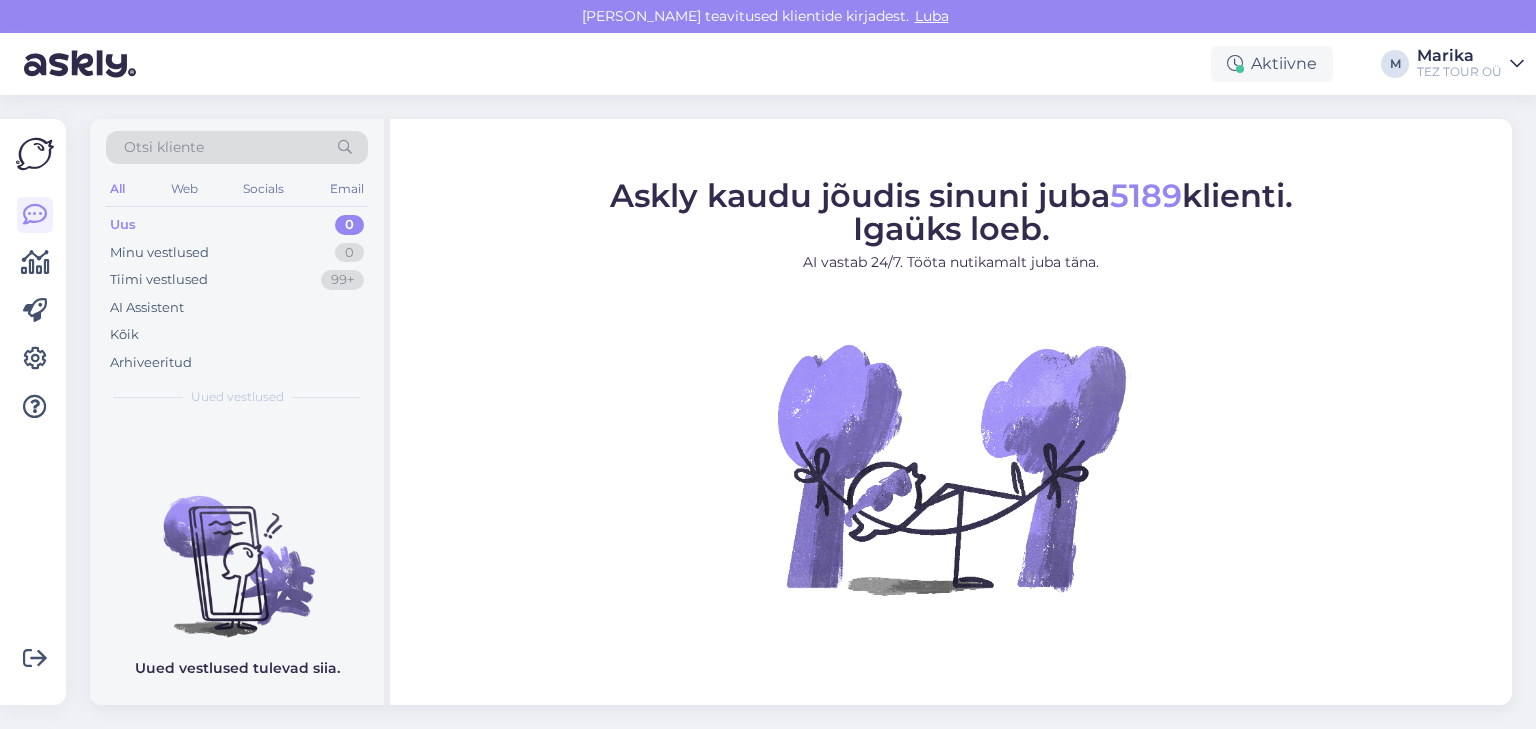 scroll, scrollTop: 0, scrollLeft: 0, axis: both 